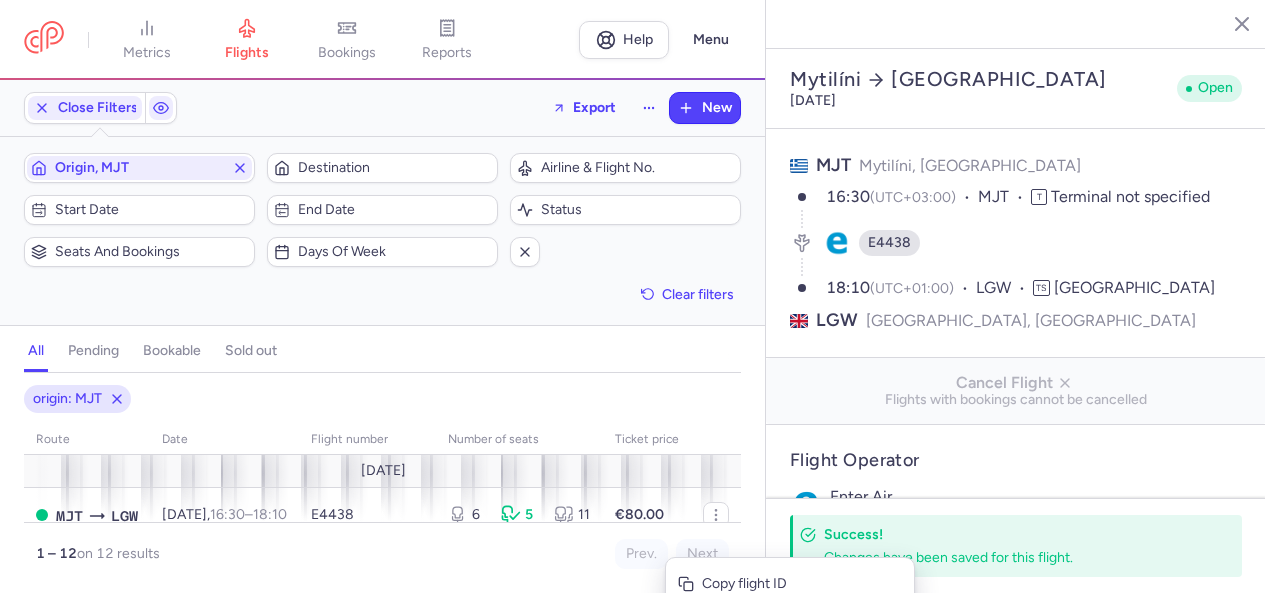 select on "days" 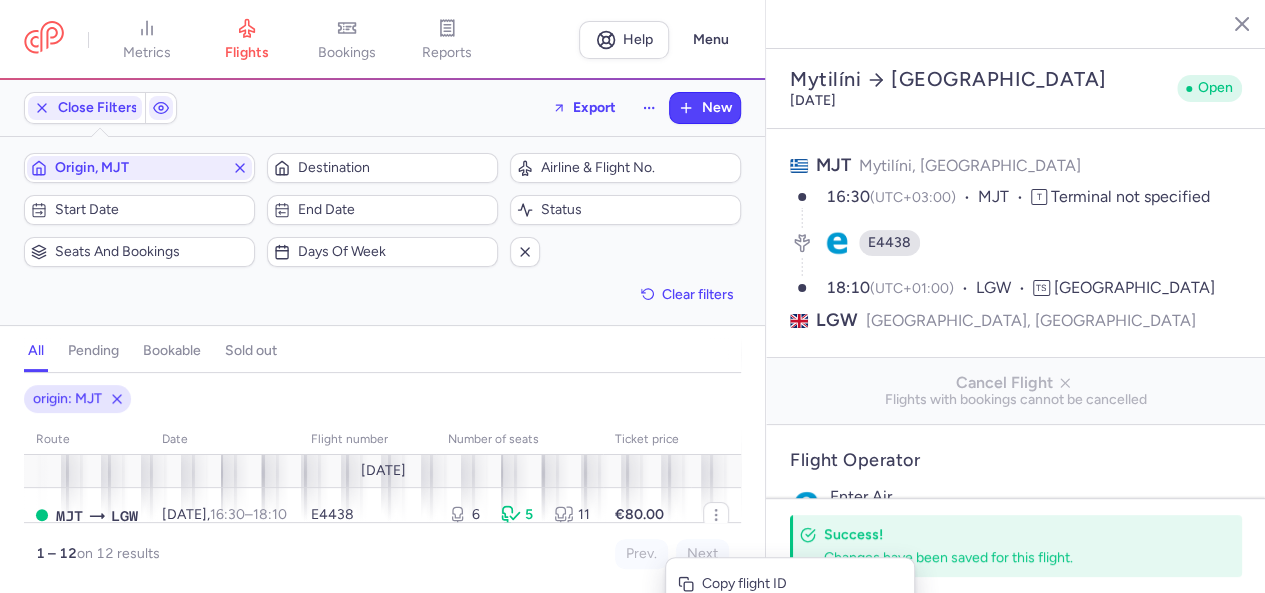 scroll, scrollTop: 200, scrollLeft: 0, axis: vertical 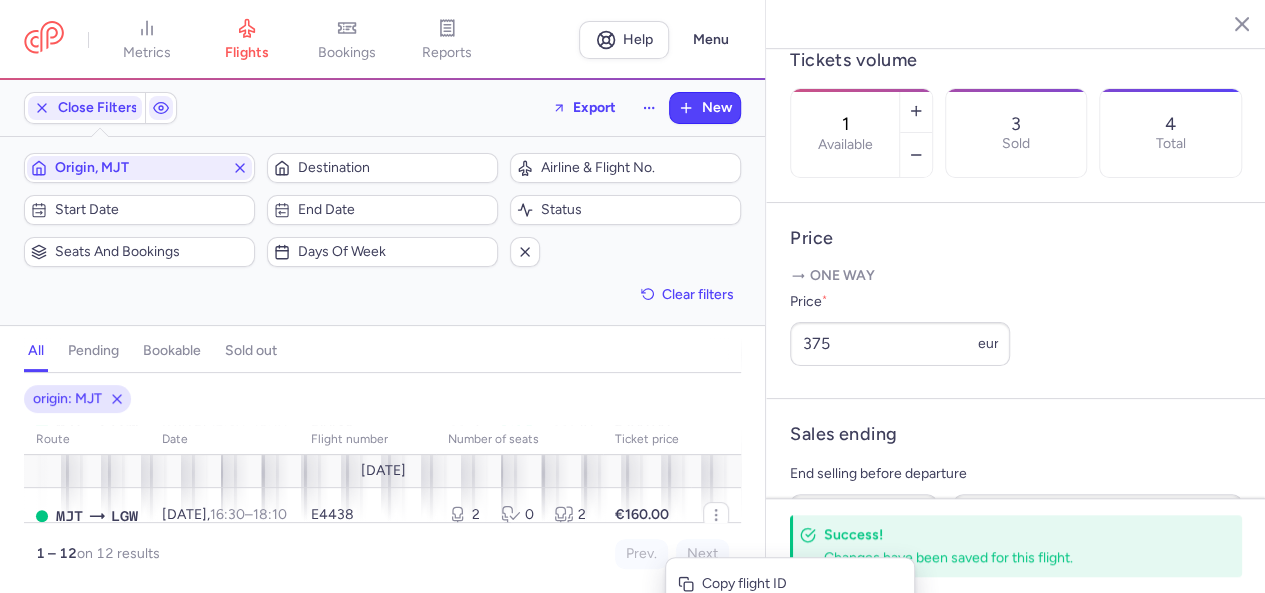 click 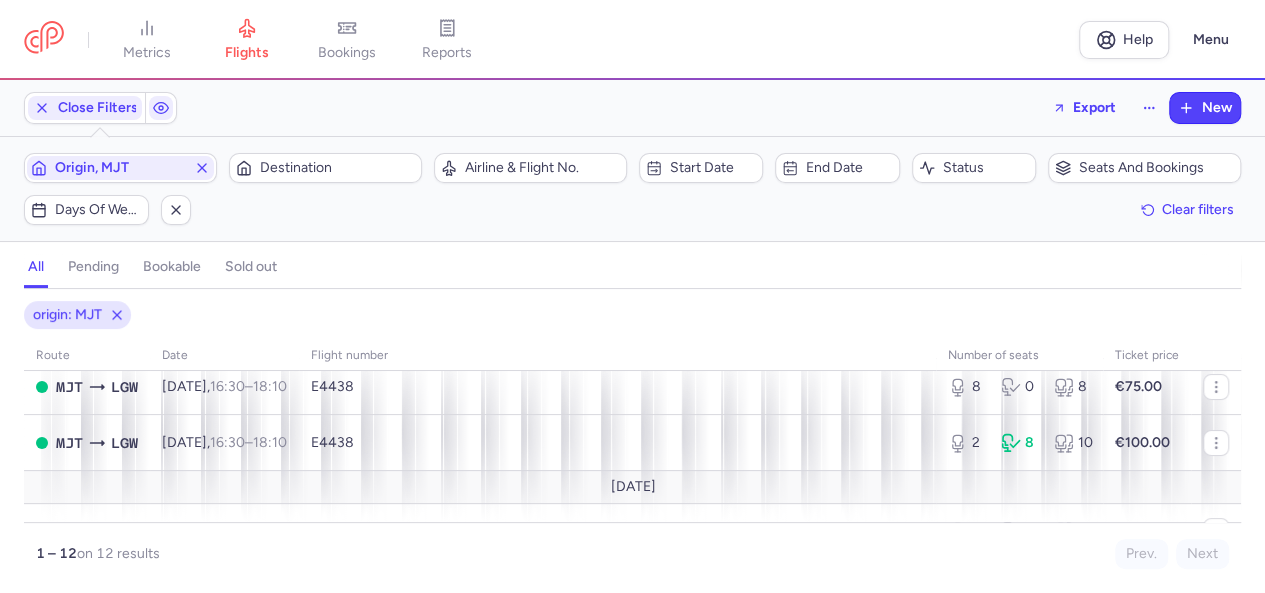 scroll, scrollTop: 0, scrollLeft: 0, axis: both 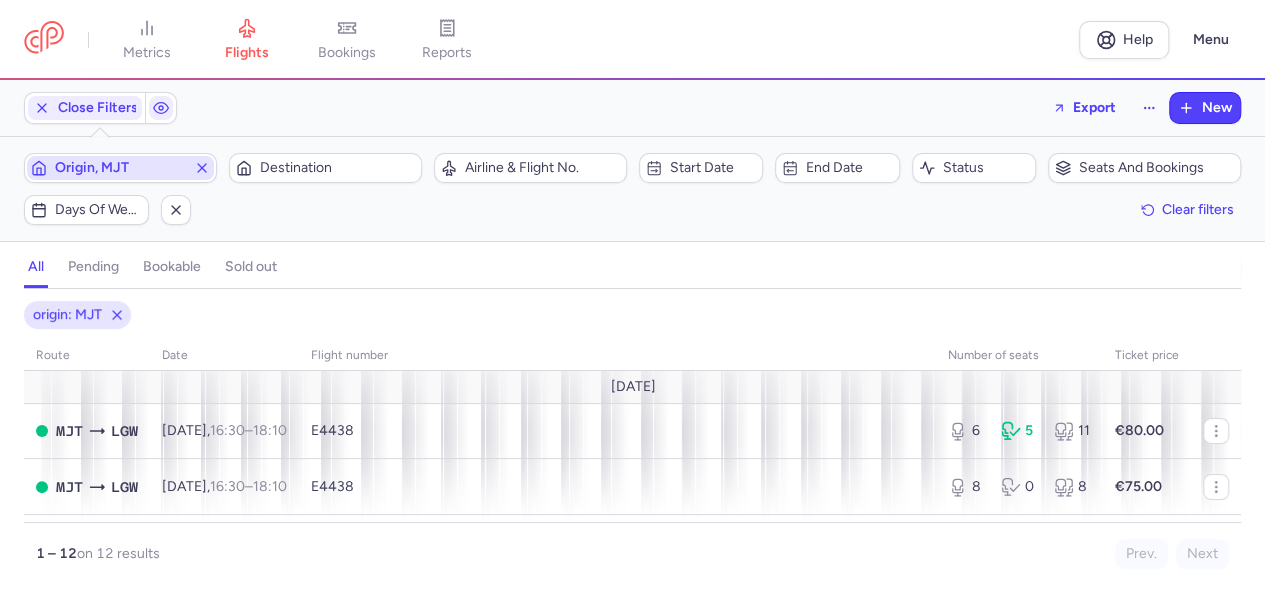 click 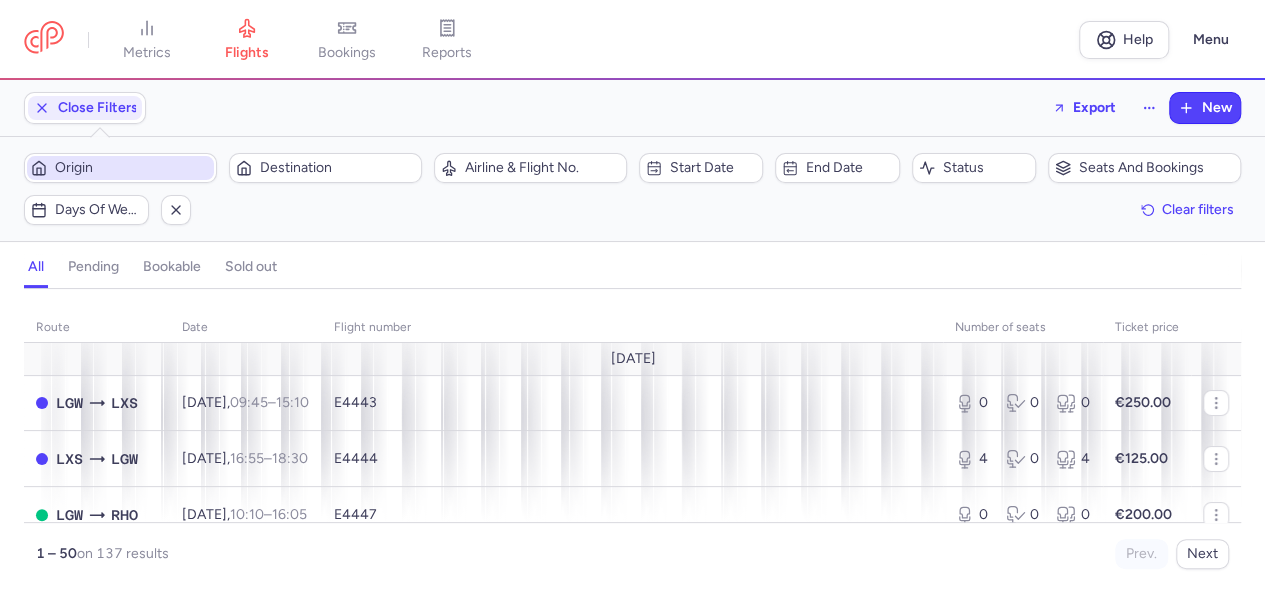 scroll, scrollTop: 200, scrollLeft: 0, axis: vertical 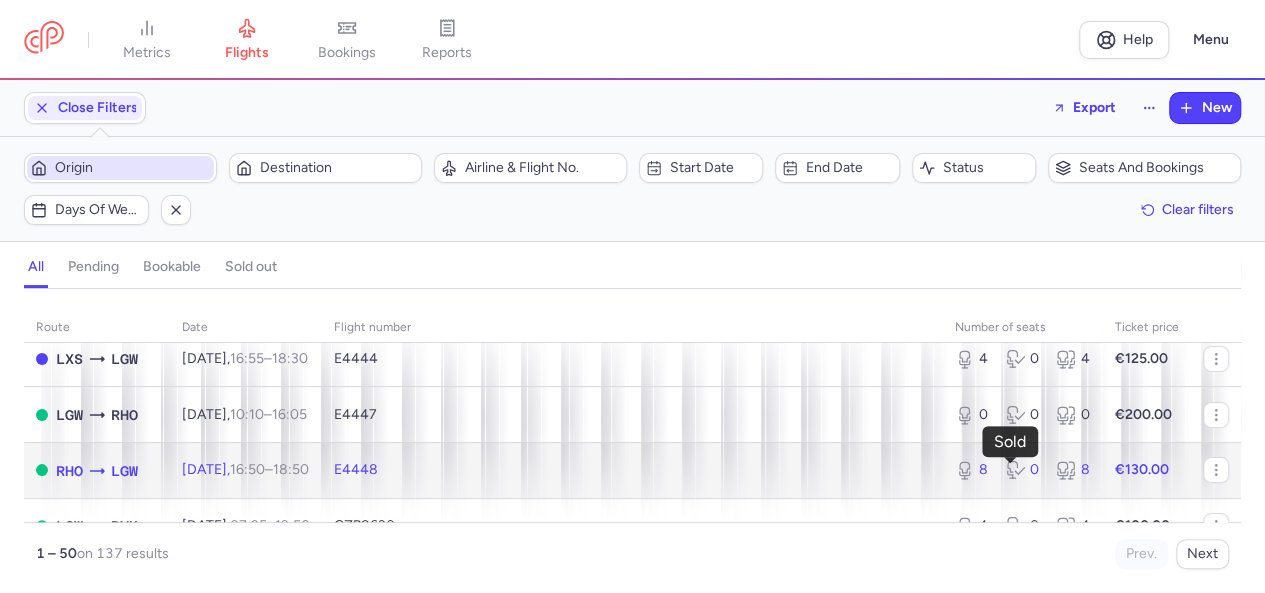click 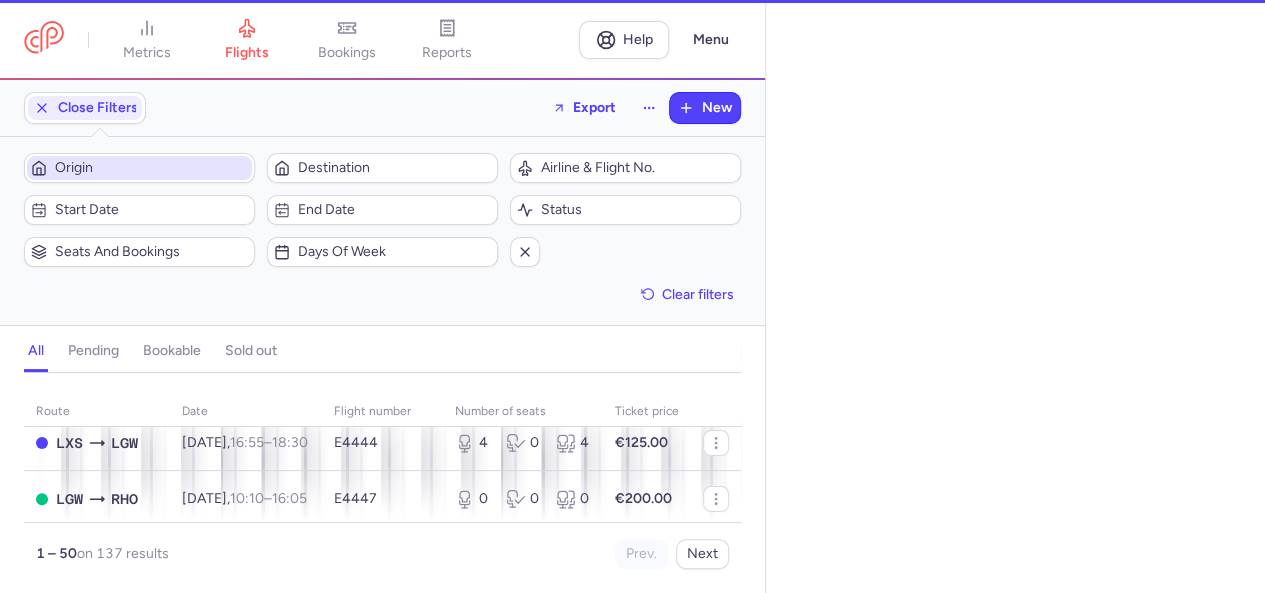 scroll, scrollTop: 0, scrollLeft: 0, axis: both 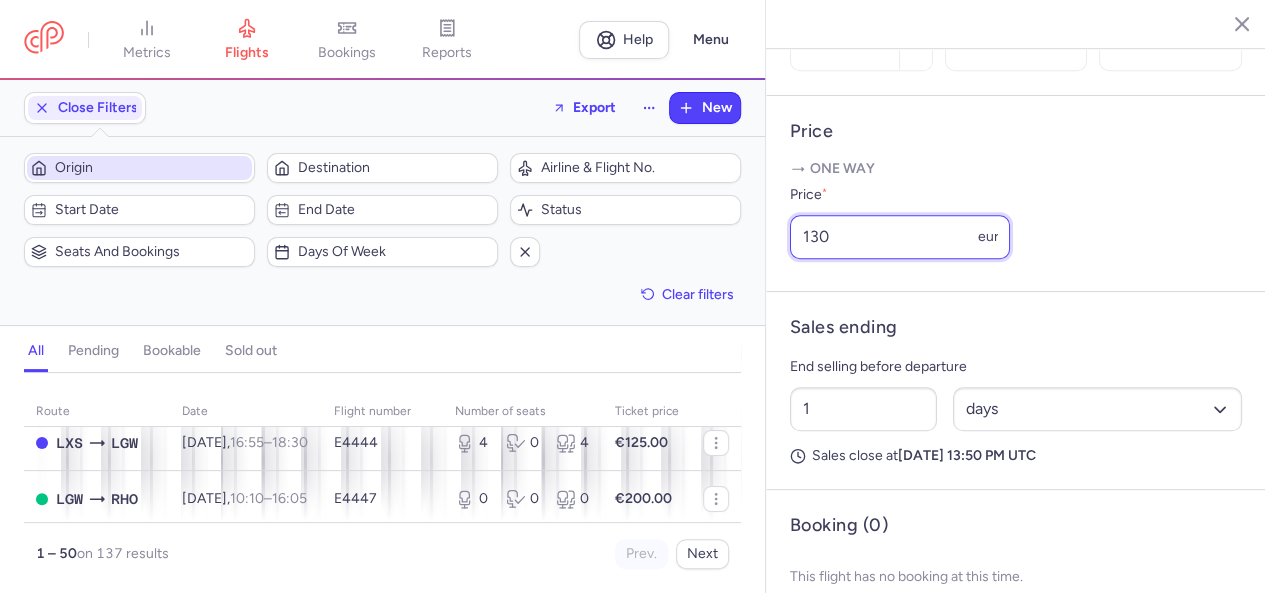 click on "130" at bounding box center [900, 237] 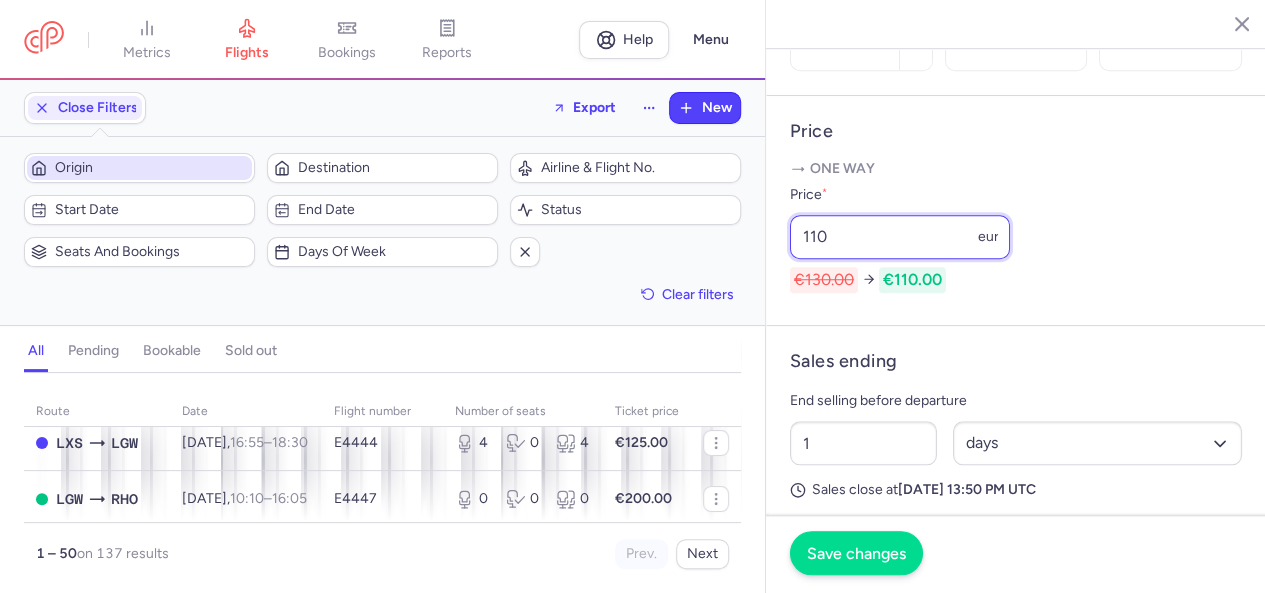 type on "110" 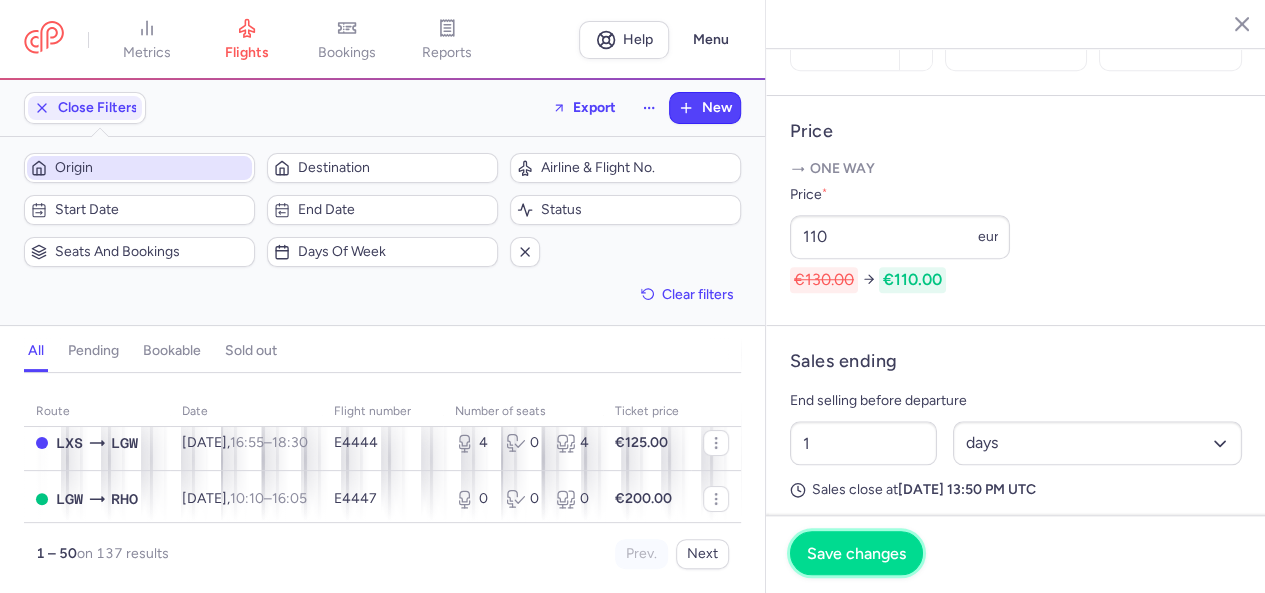 click on "Save changes" at bounding box center [856, 554] 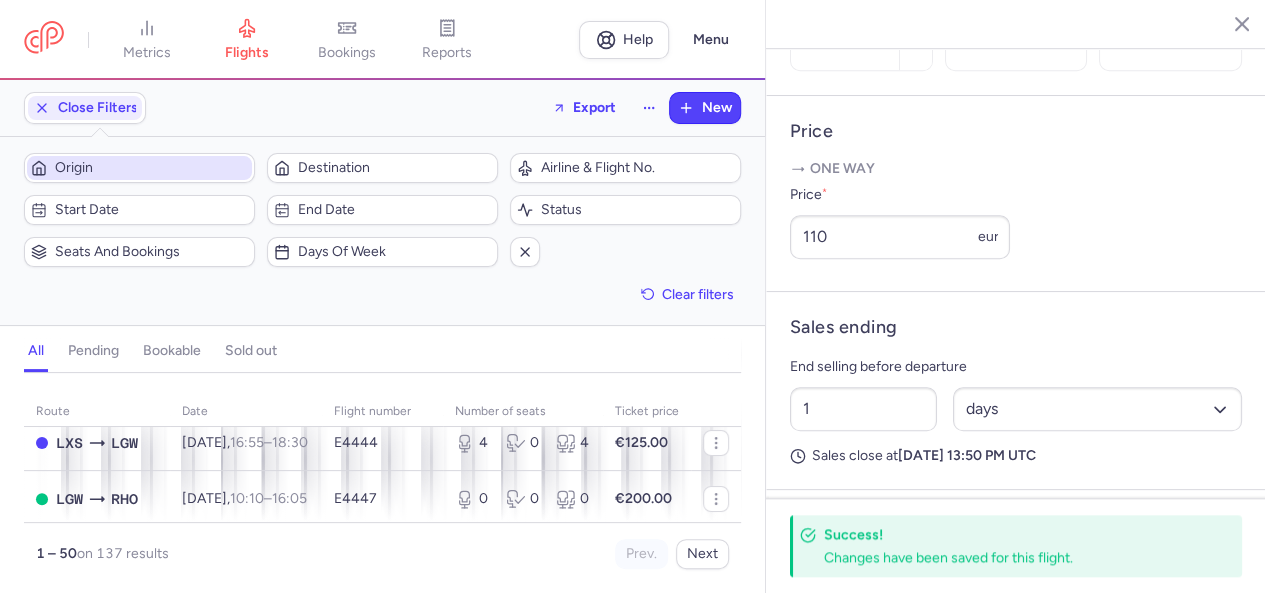 click at bounding box center [1227, 23] 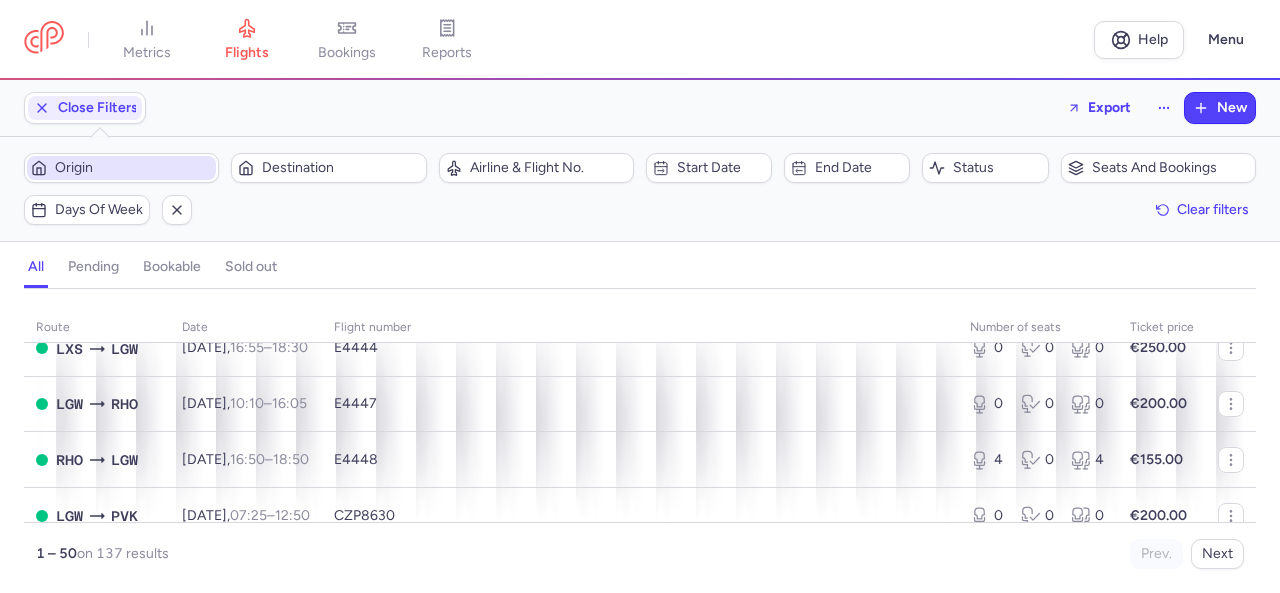 scroll, scrollTop: 700, scrollLeft: 0, axis: vertical 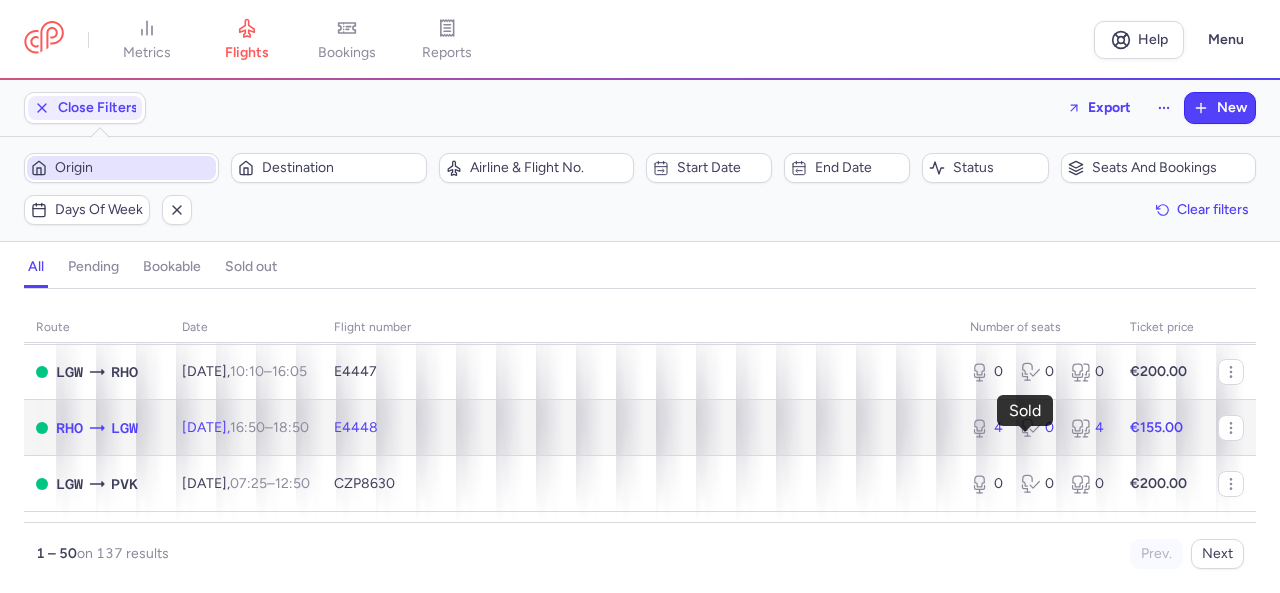 click 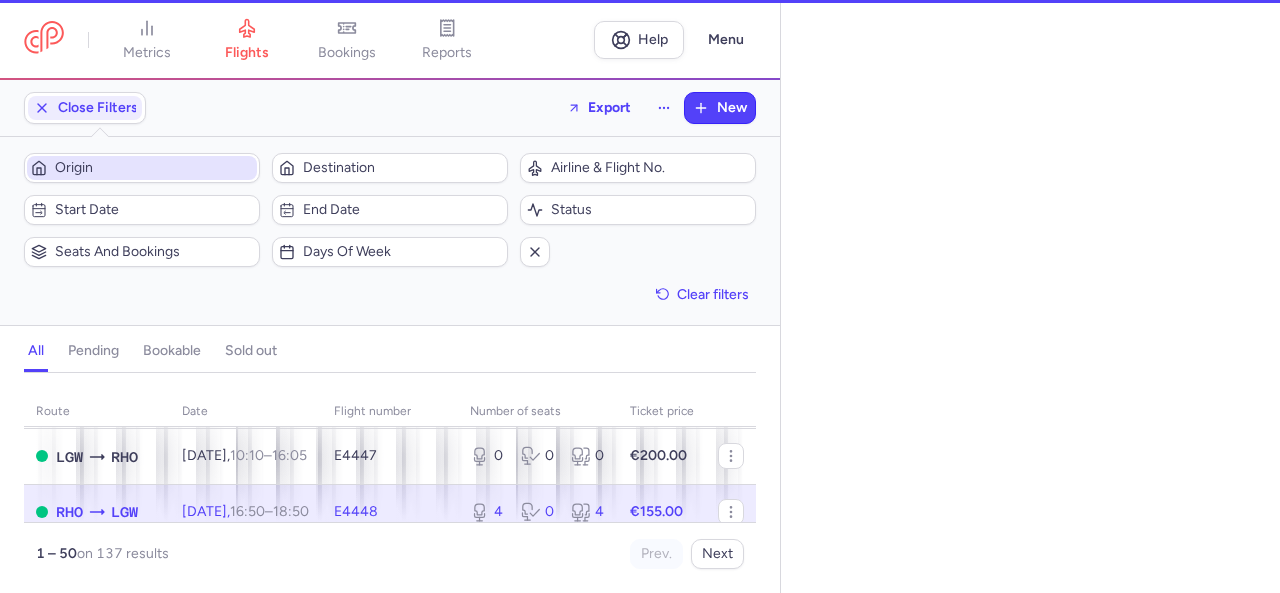 select on "days" 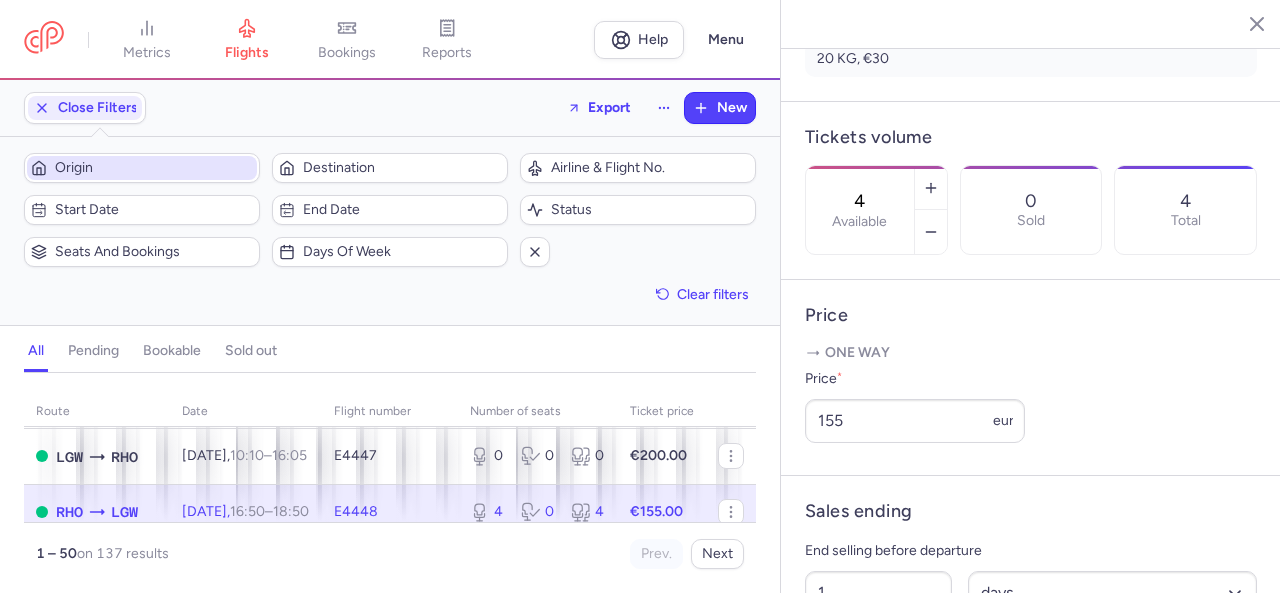 scroll, scrollTop: 700, scrollLeft: 0, axis: vertical 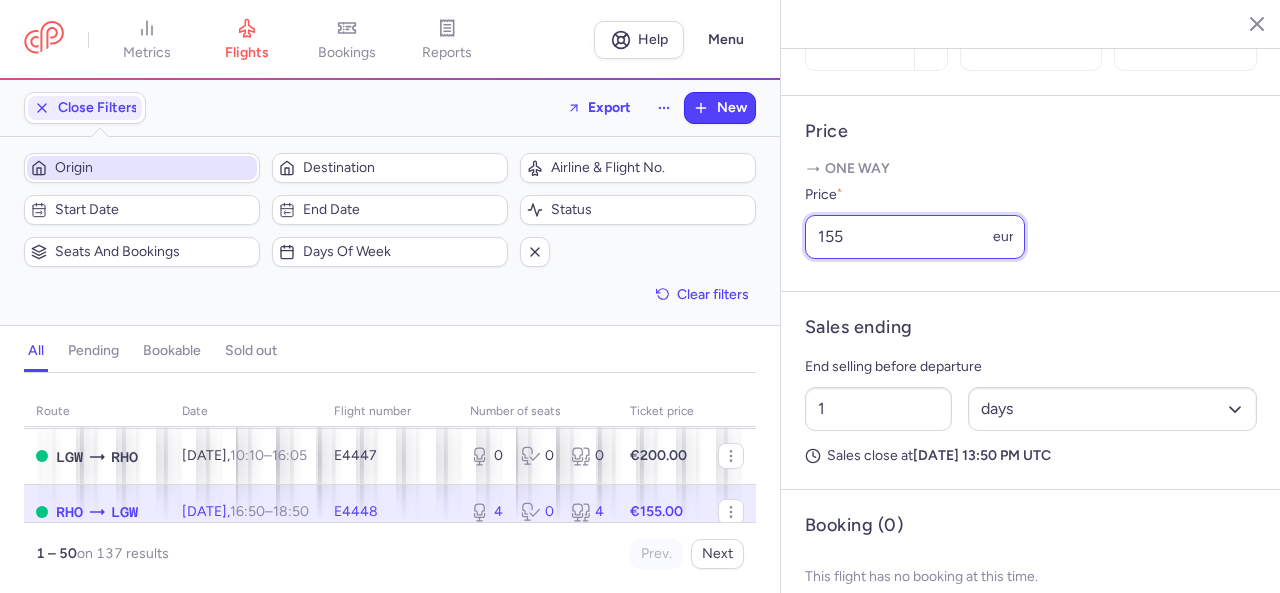 click on "155" at bounding box center [915, 237] 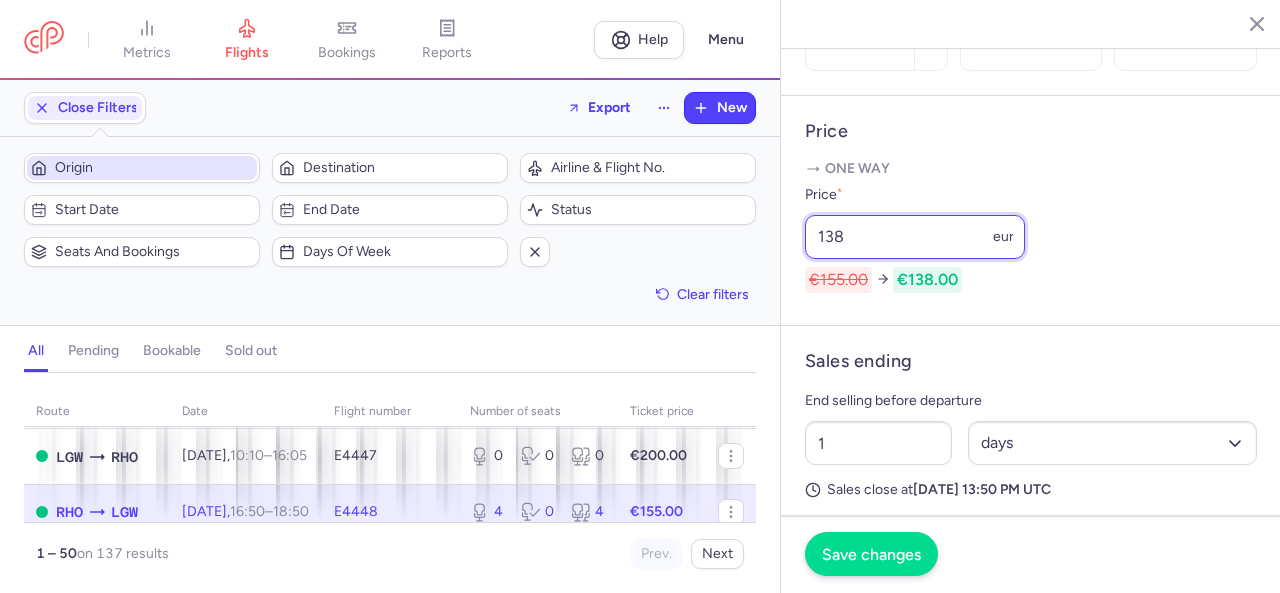 type on "138" 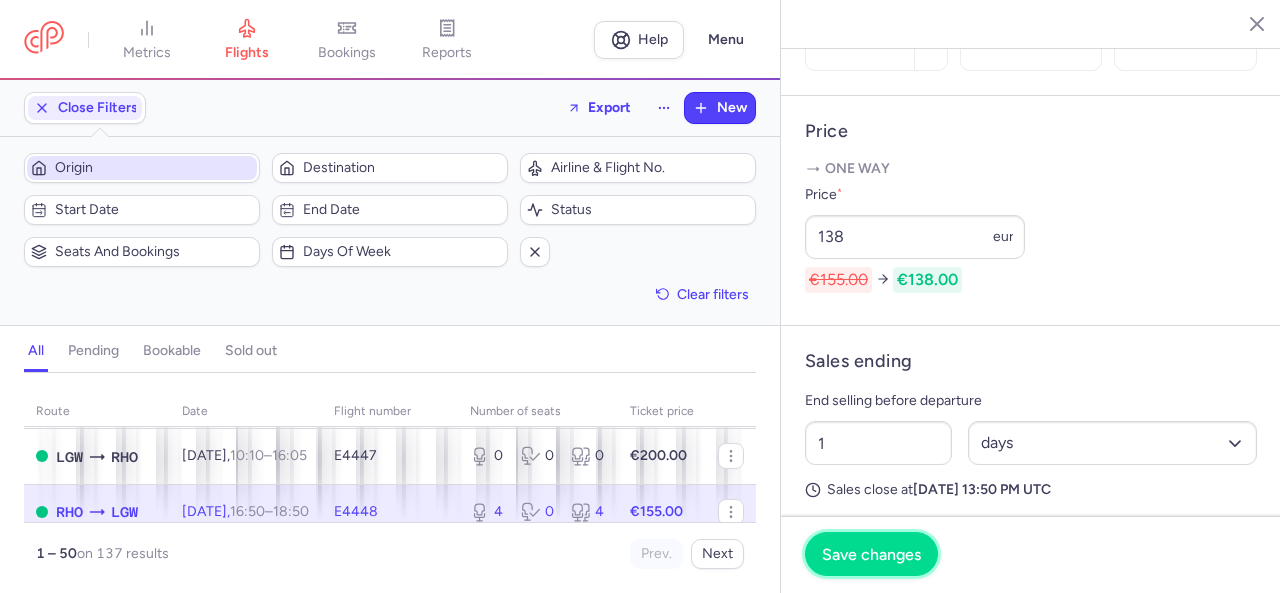 click on "Save changes" at bounding box center [871, 554] 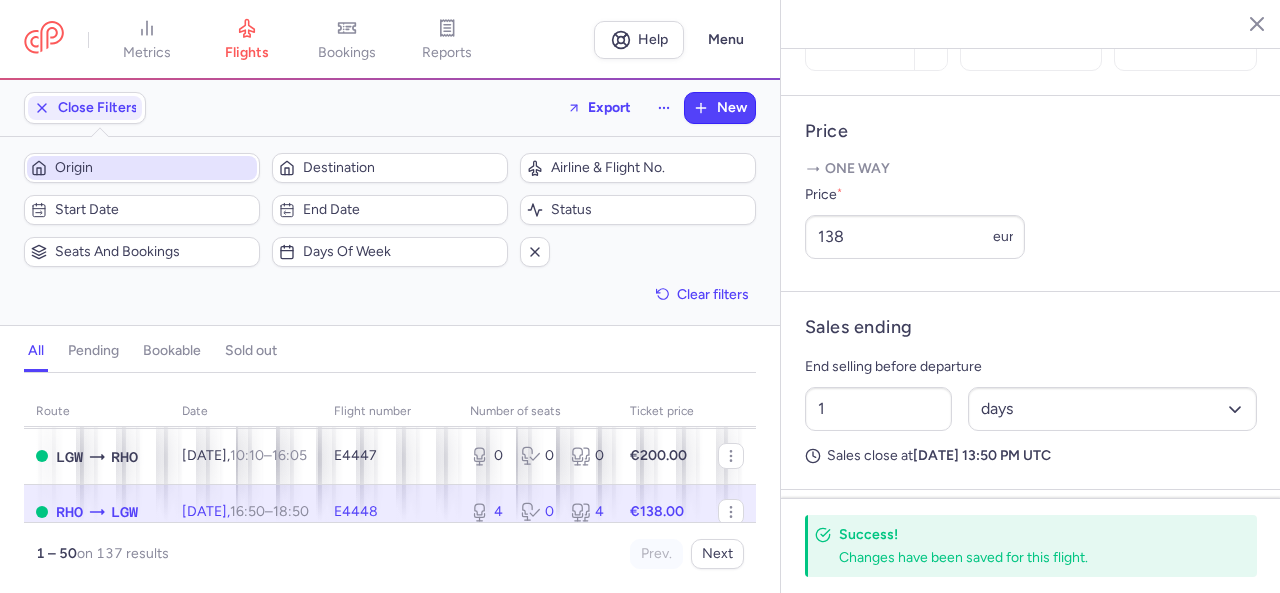 click at bounding box center (1242, 23) 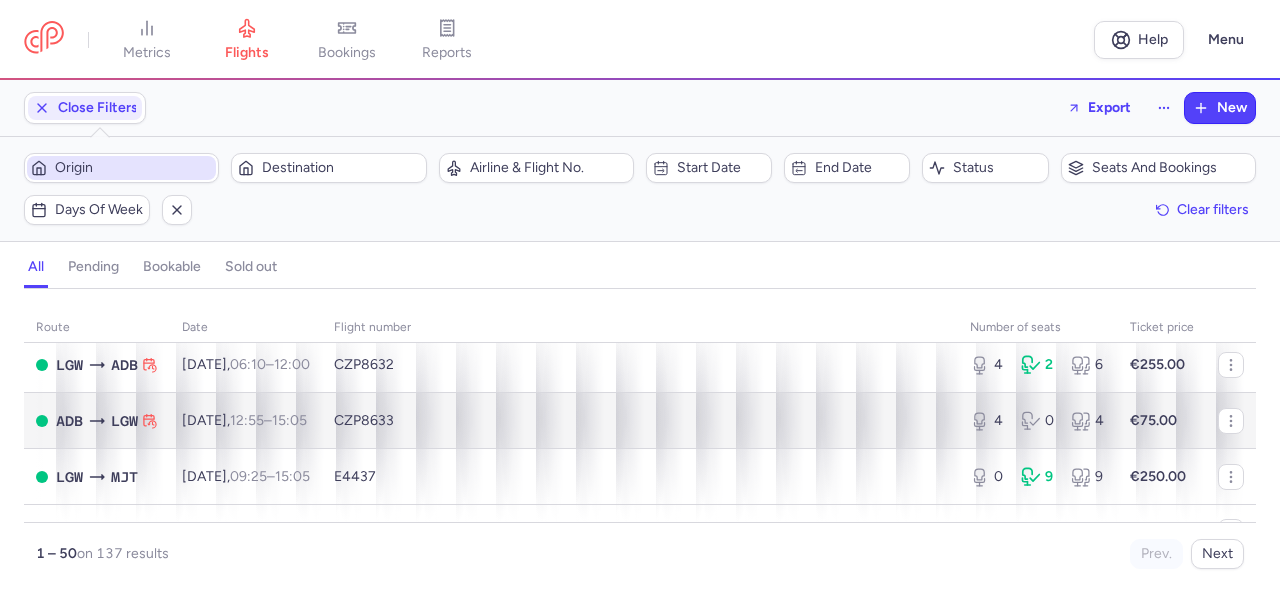 scroll, scrollTop: 900, scrollLeft: 0, axis: vertical 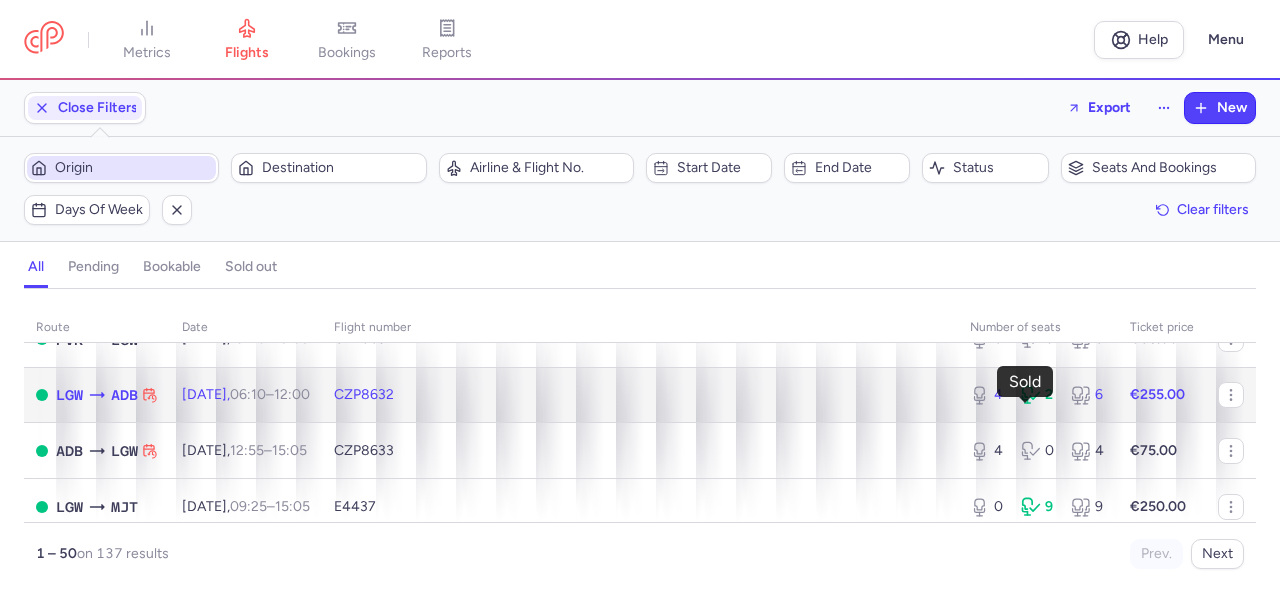 click 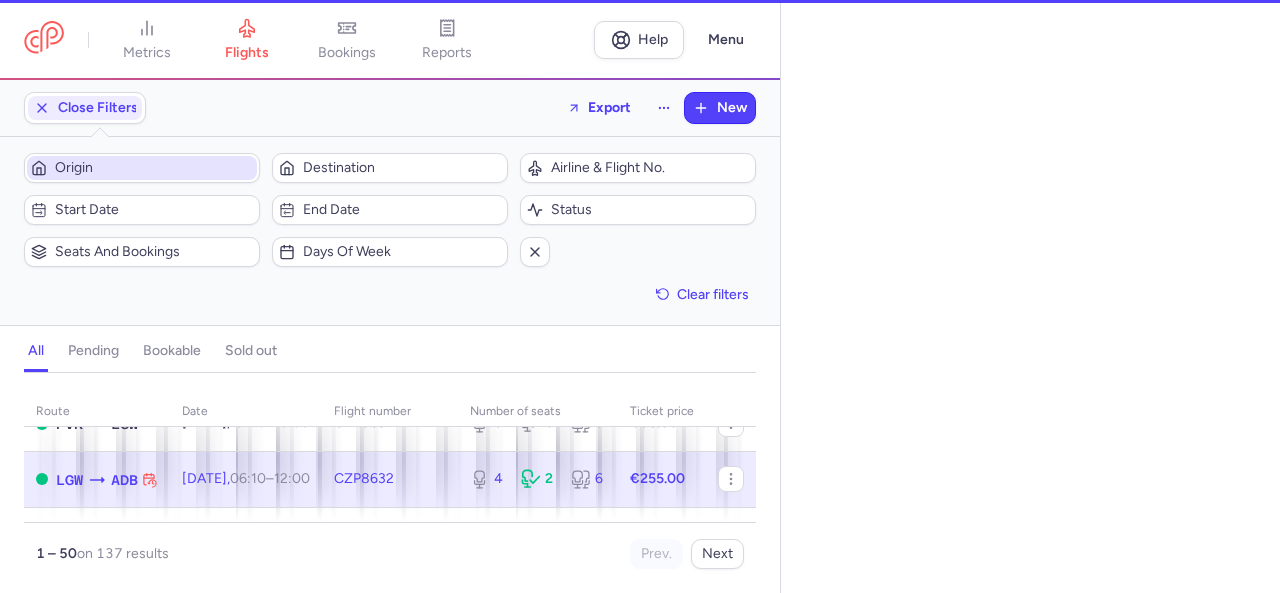 select on "days" 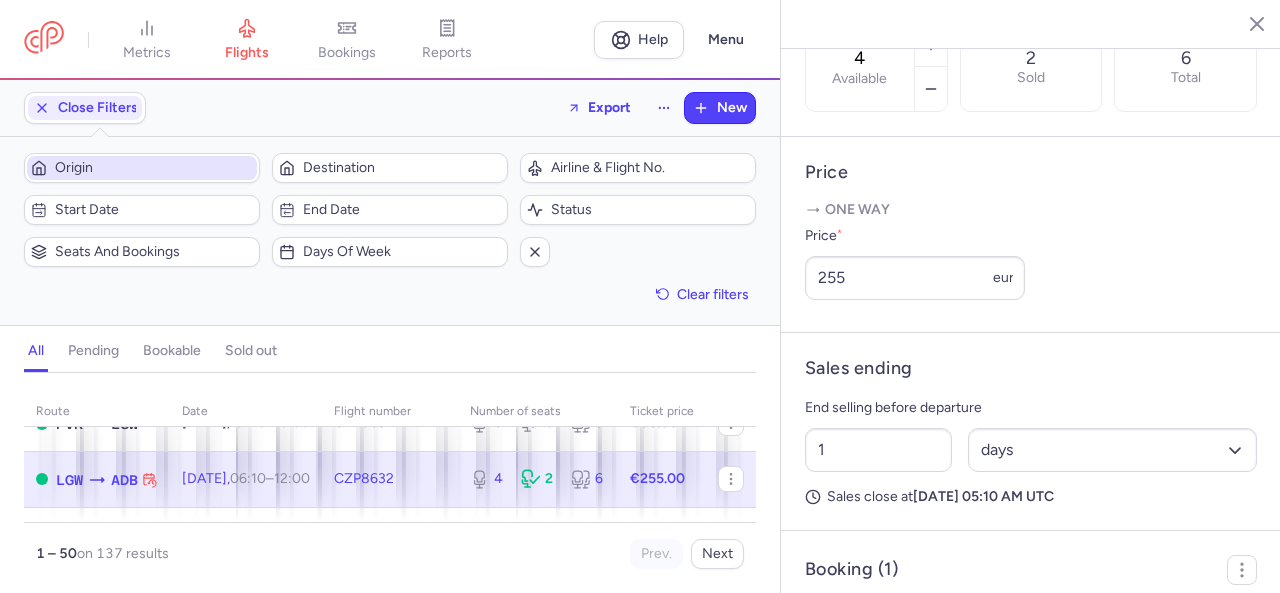 scroll, scrollTop: 800, scrollLeft: 0, axis: vertical 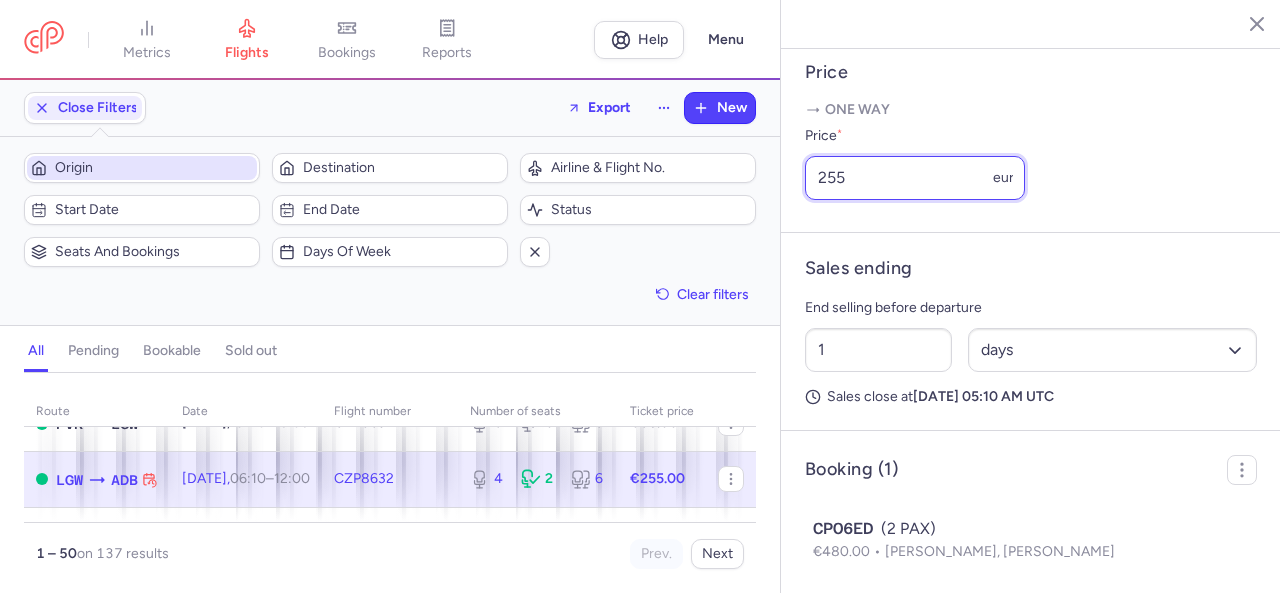 click on "255" at bounding box center [915, 178] 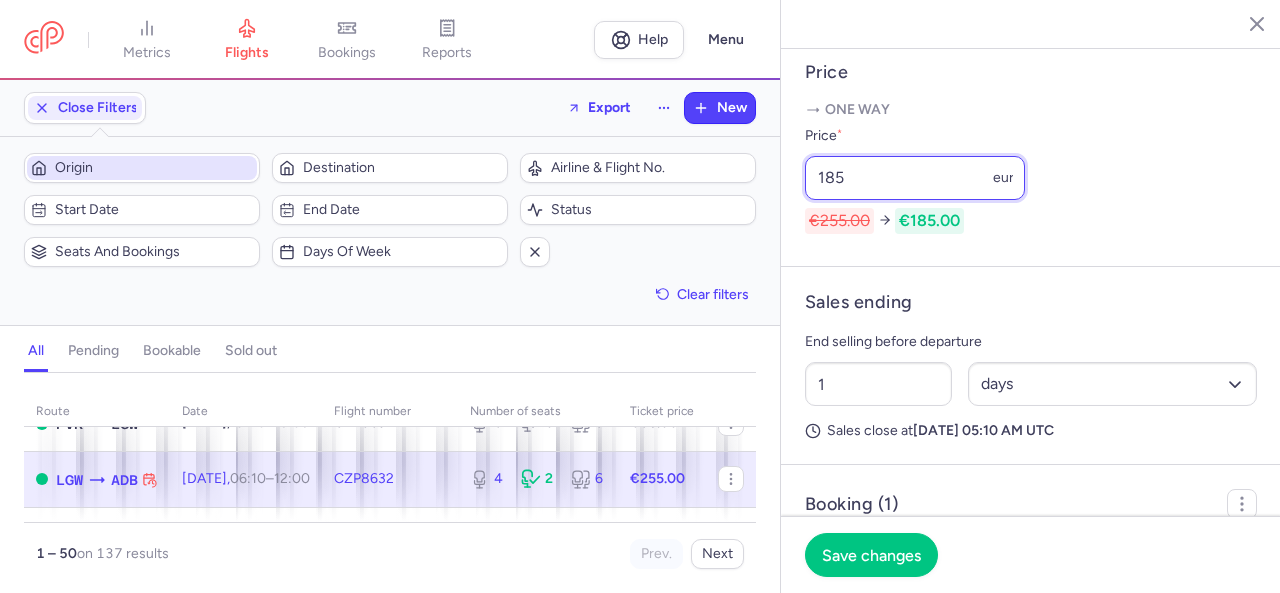type on "185" 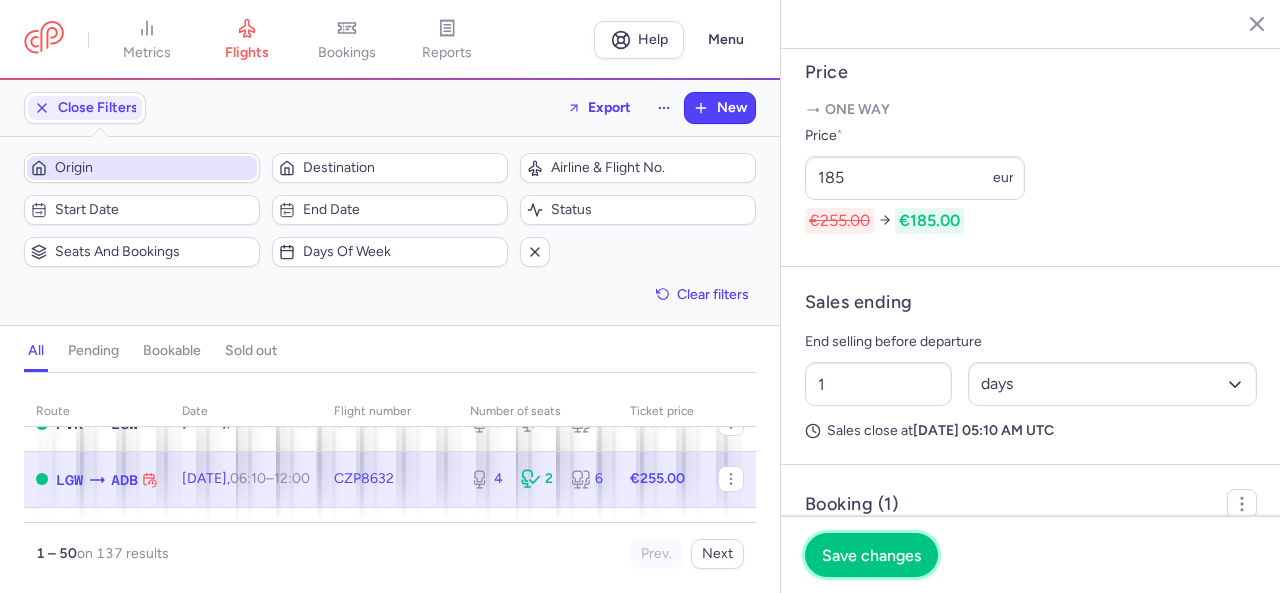 click on "Save changes" at bounding box center [871, 555] 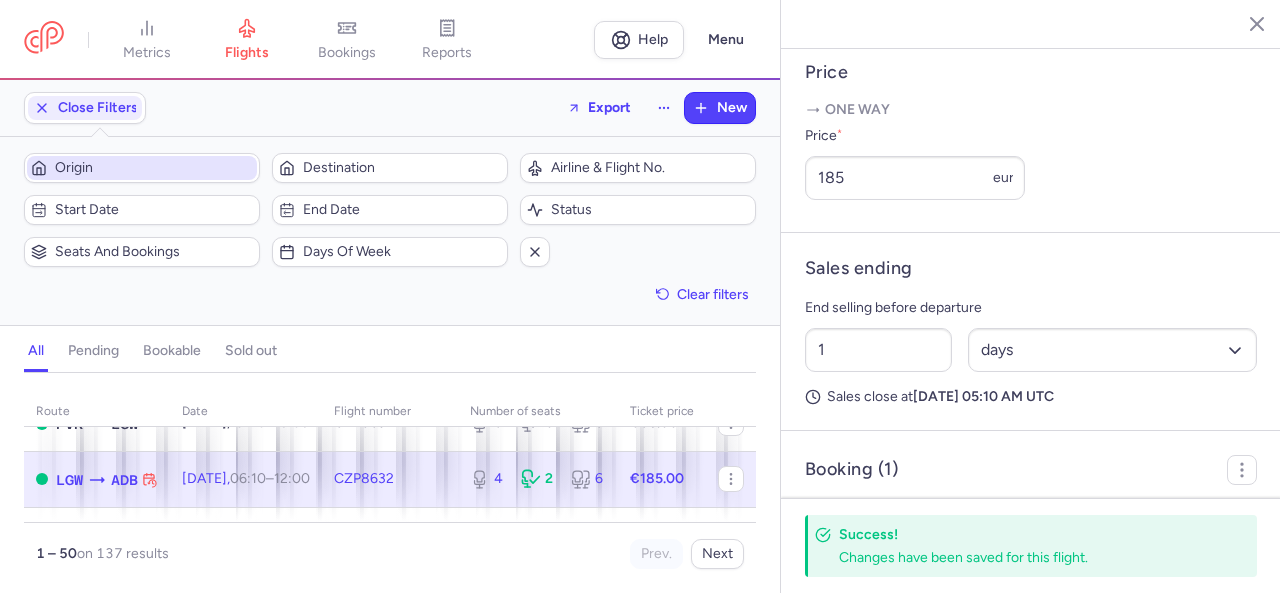click on "4  Available  2 Sold 6 Total" at bounding box center [1031, -33] 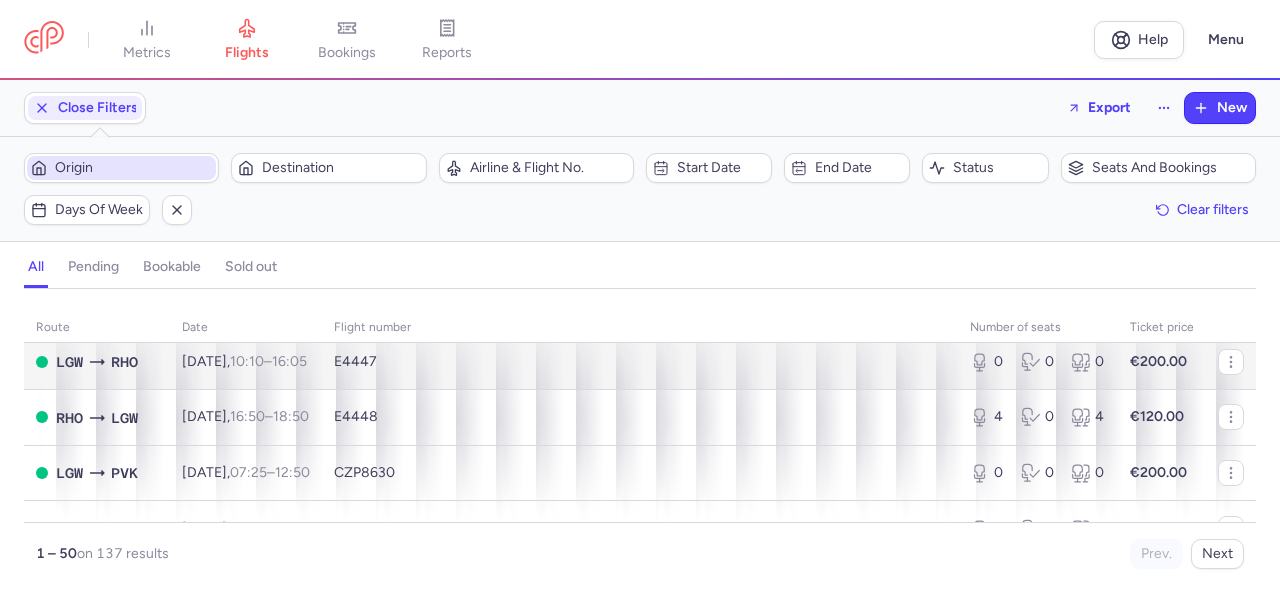 scroll, scrollTop: 1300, scrollLeft: 0, axis: vertical 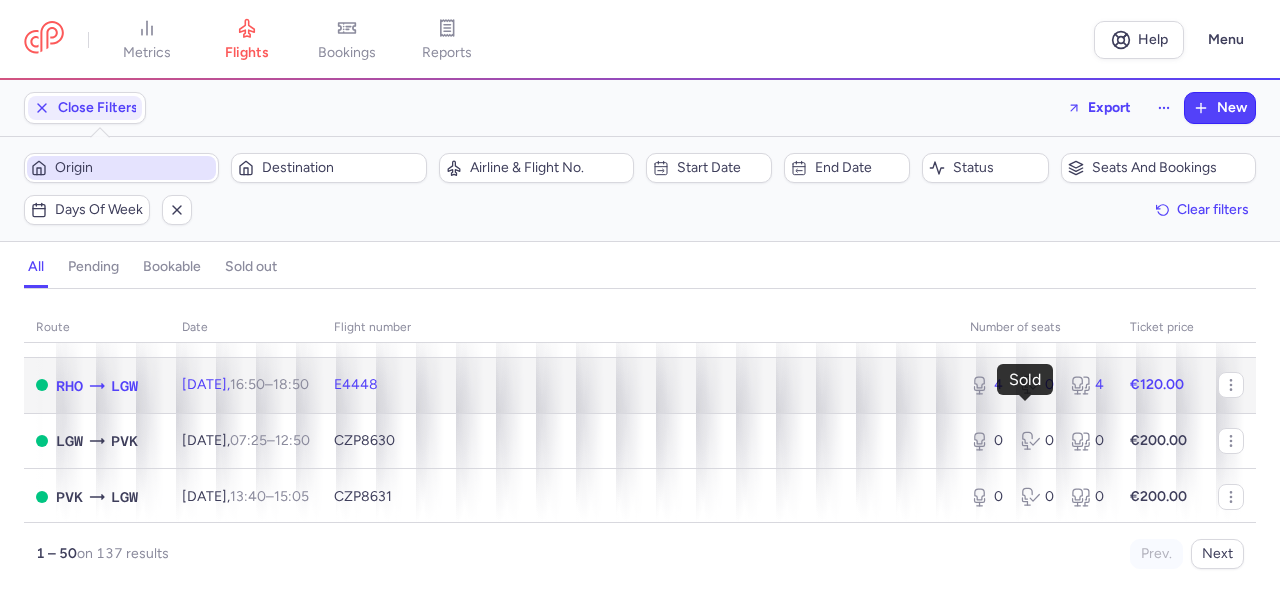 click 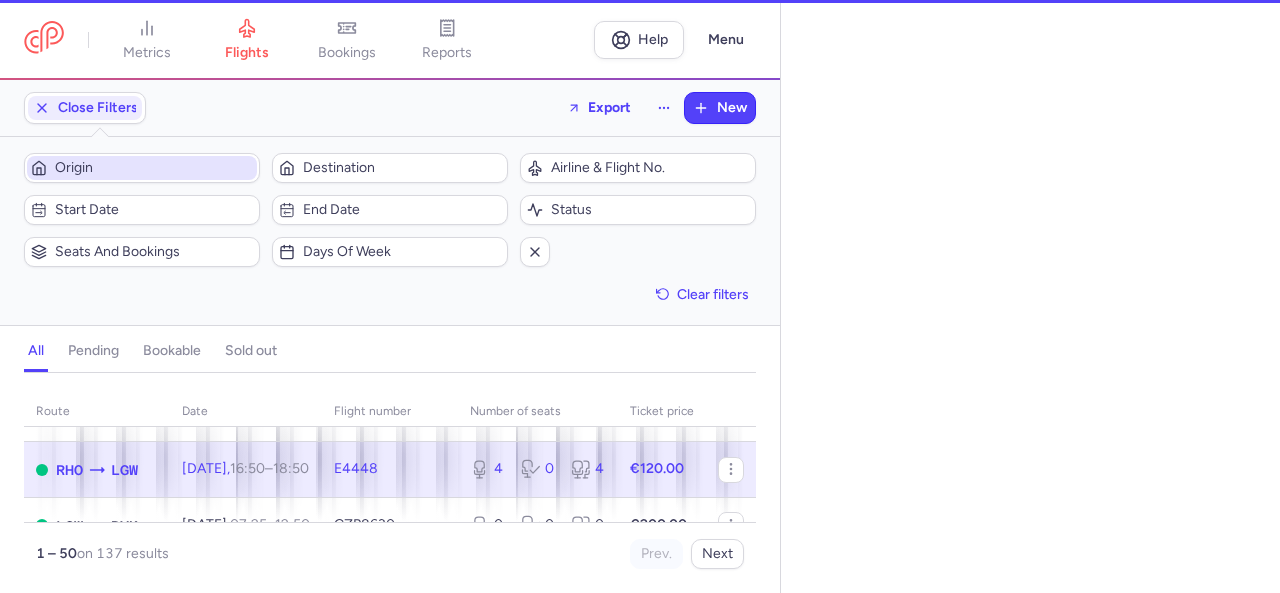 select on "days" 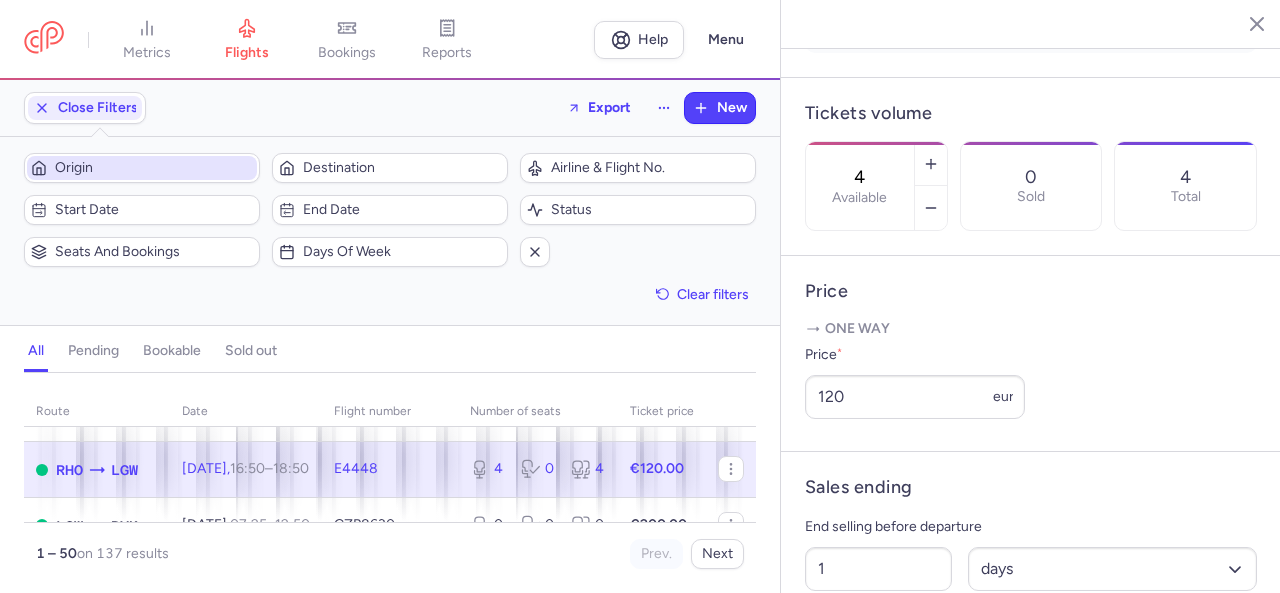 scroll, scrollTop: 784, scrollLeft: 0, axis: vertical 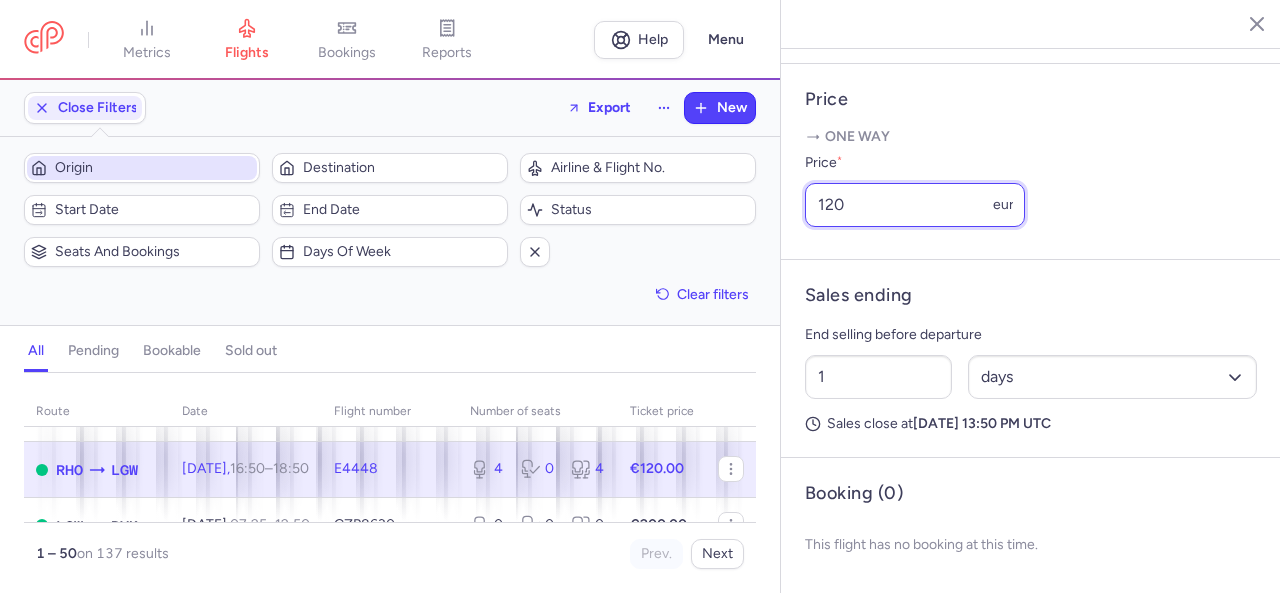 click on "120" at bounding box center (915, 205) 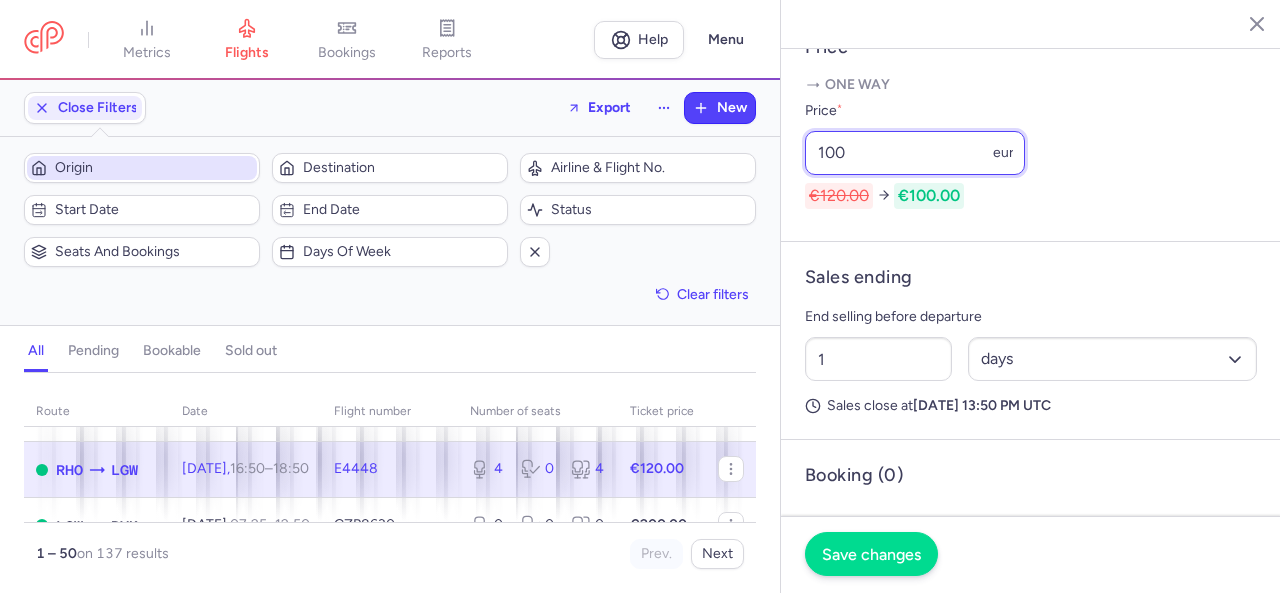 type on "100" 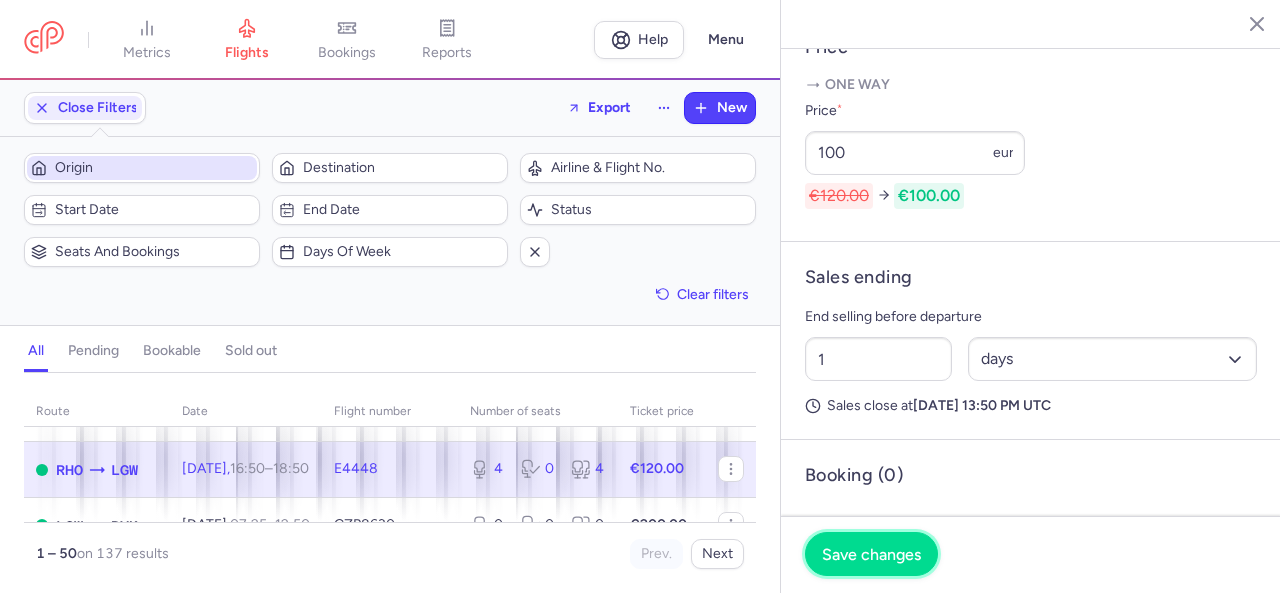 click on "Save changes" at bounding box center [871, 554] 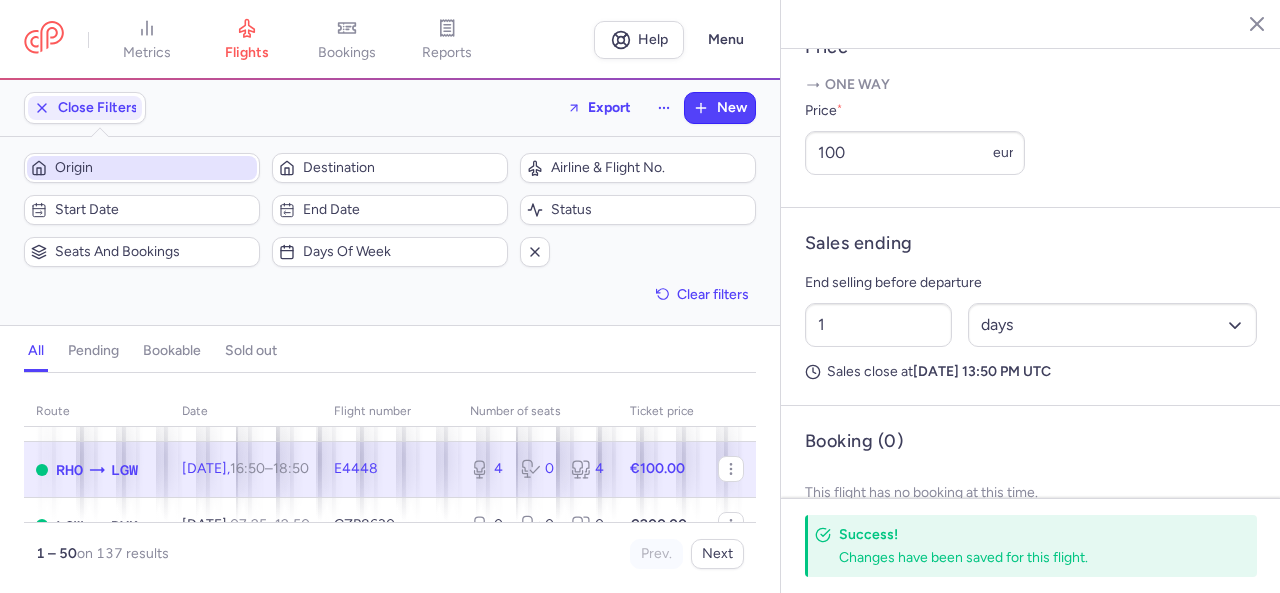 click 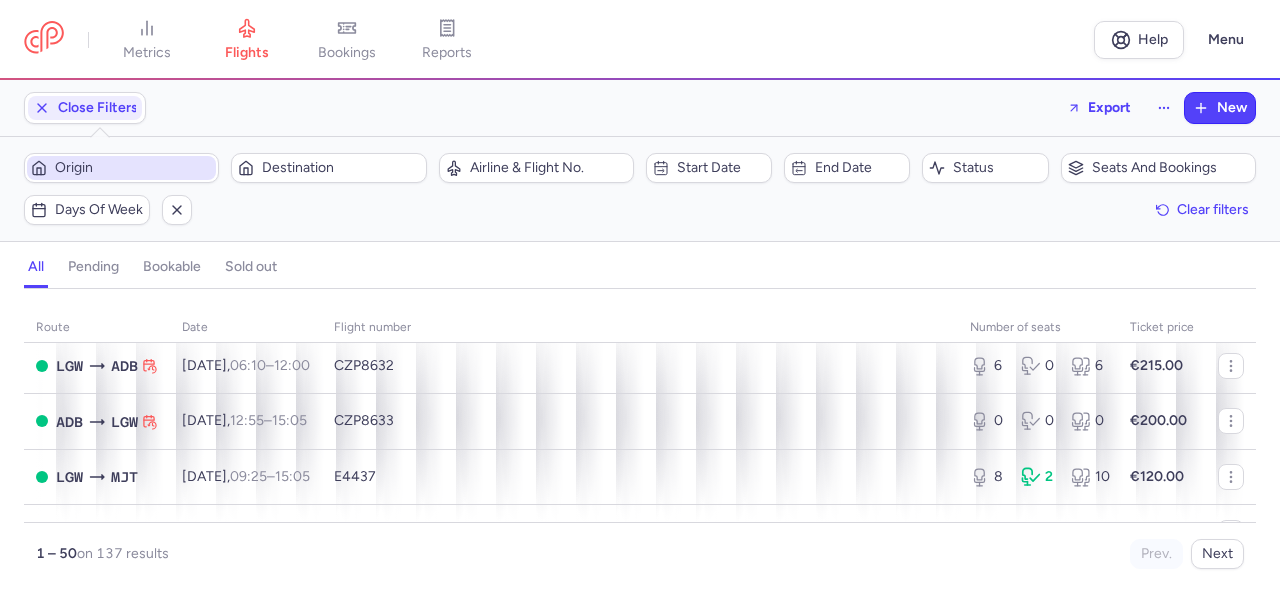 scroll, scrollTop: 1500, scrollLeft: 0, axis: vertical 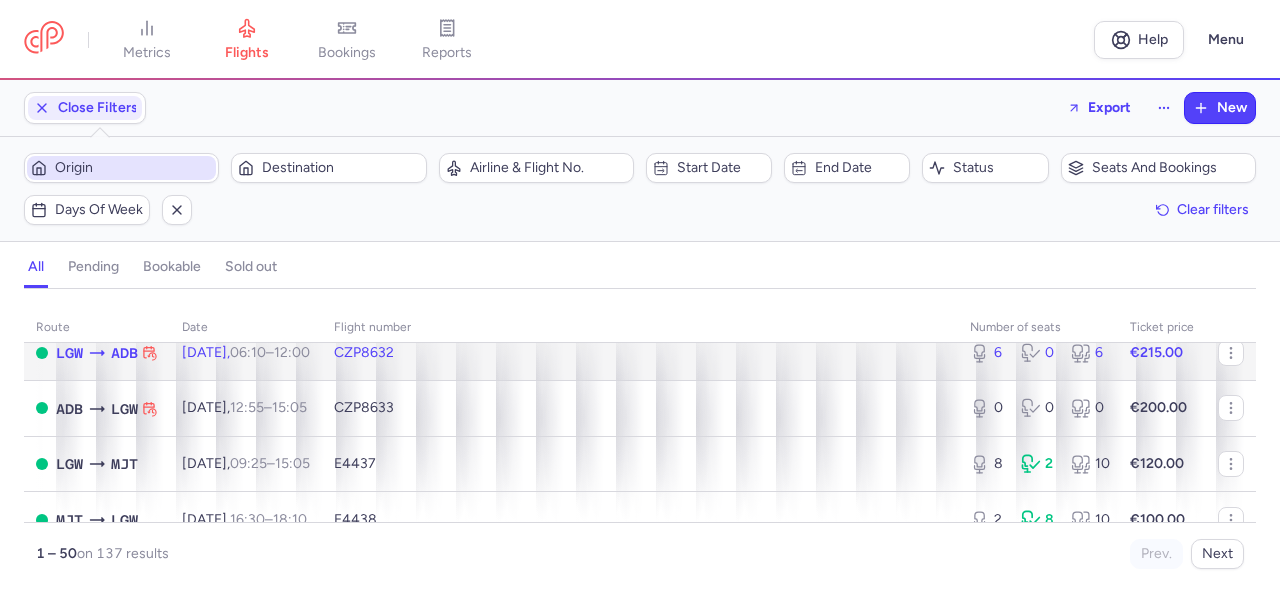 click on "0" at bounding box center [1038, 353] 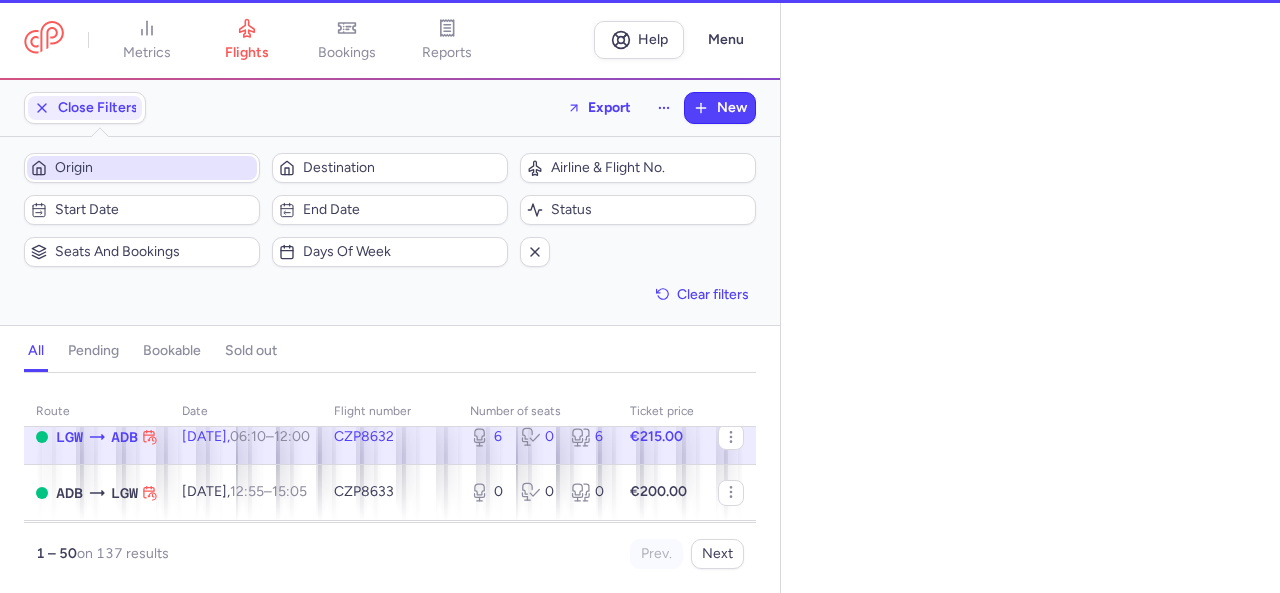select on "days" 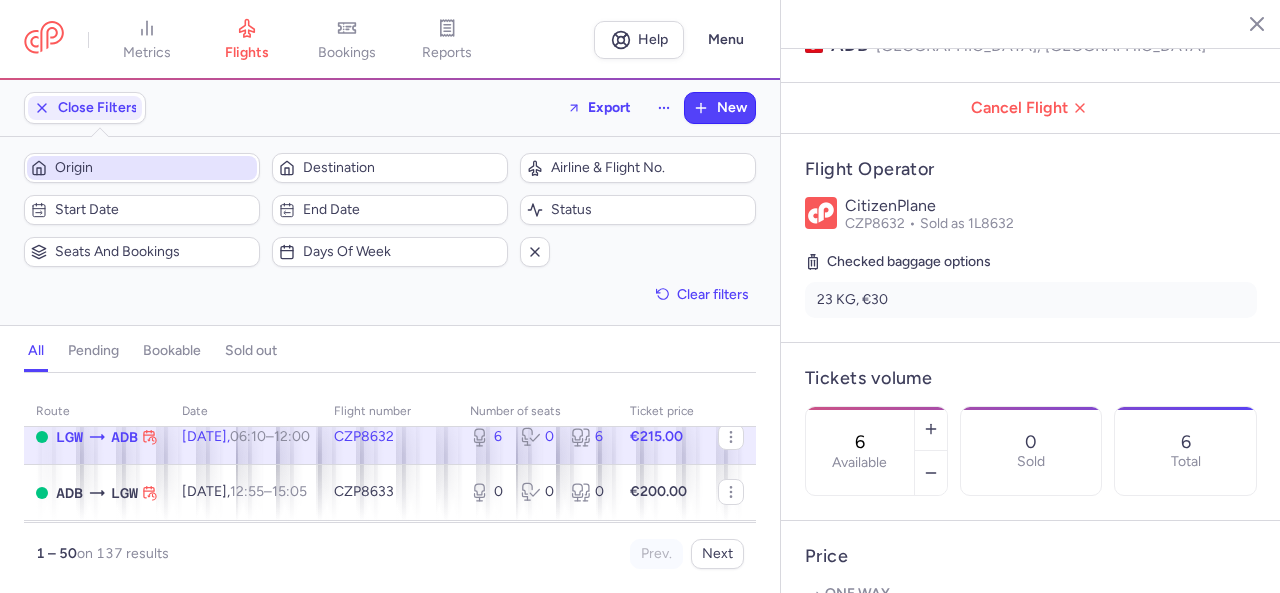 scroll, scrollTop: 700, scrollLeft: 0, axis: vertical 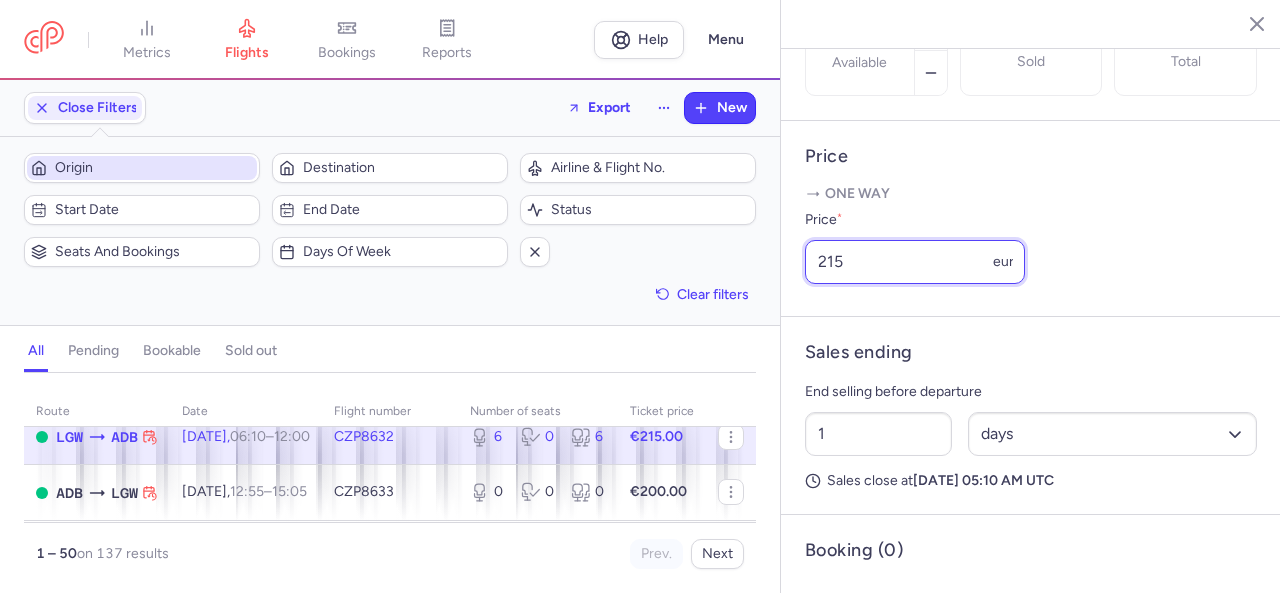 click on "215" at bounding box center [915, 262] 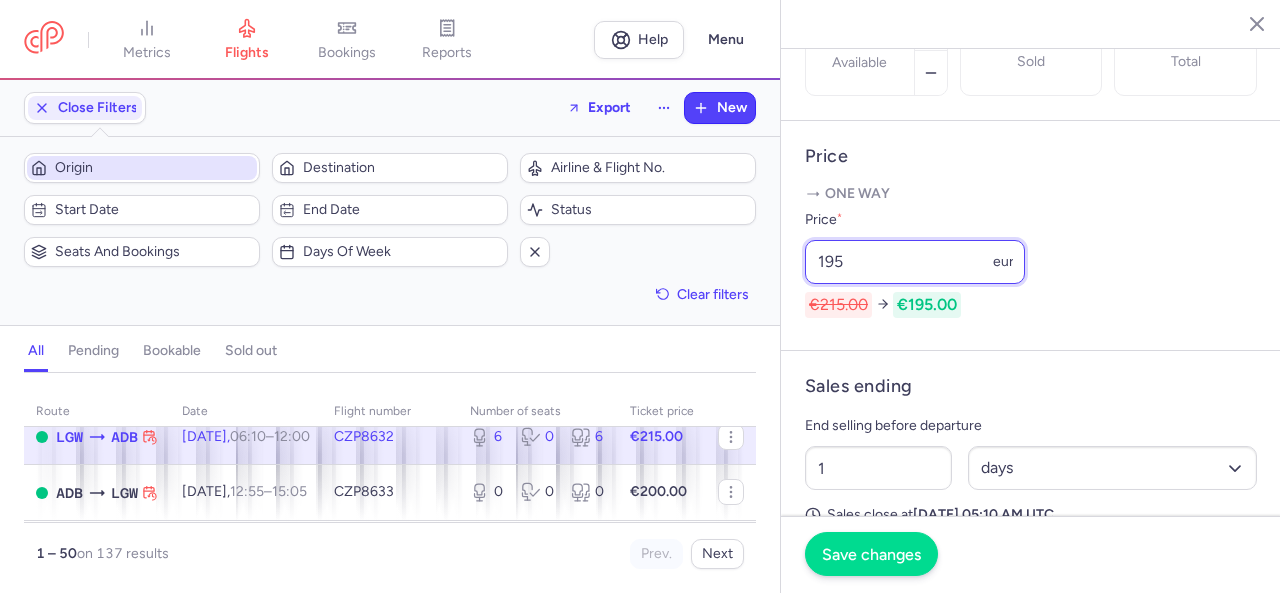 type on "195" 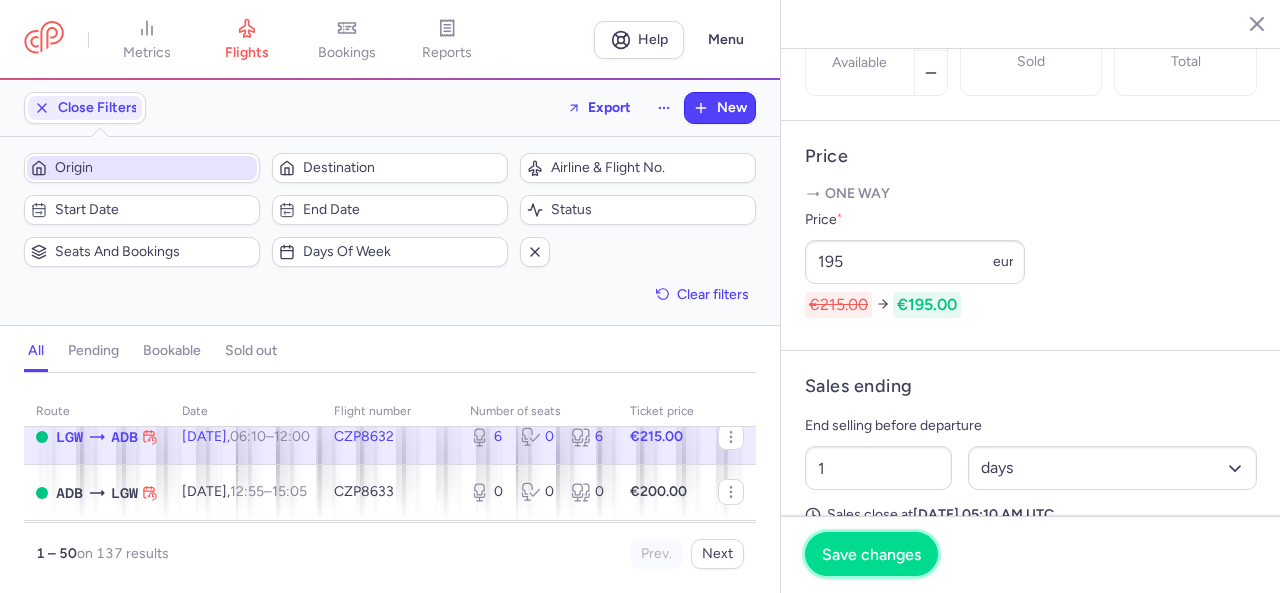 click on "Save changes" at bounding box center [871, 554] 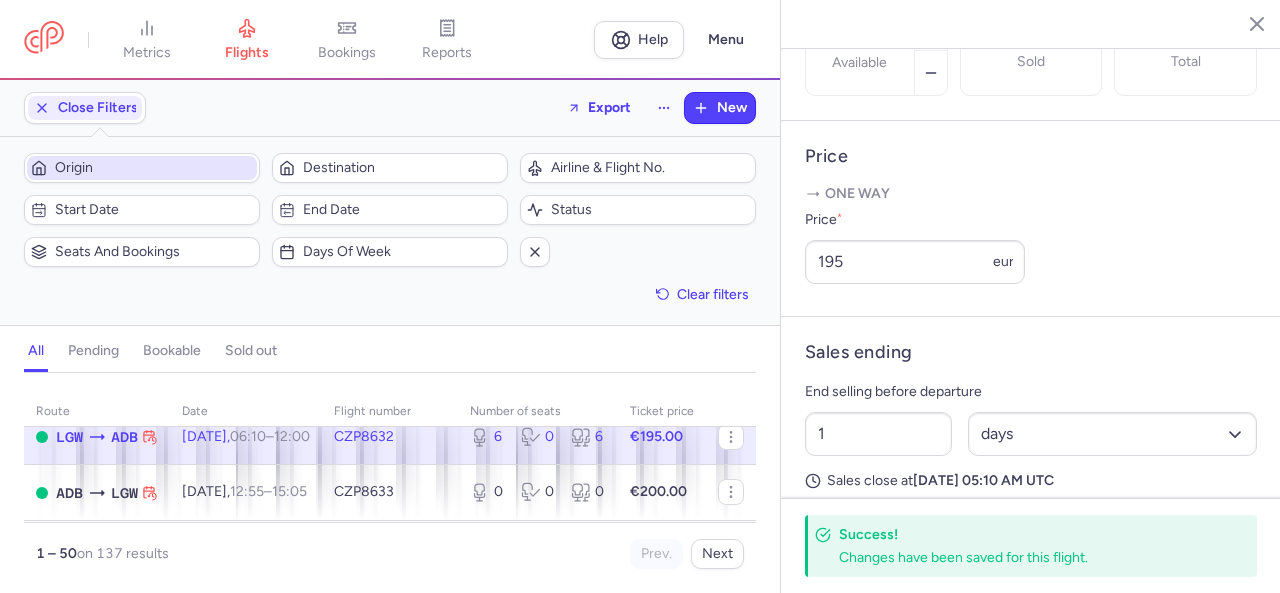 click 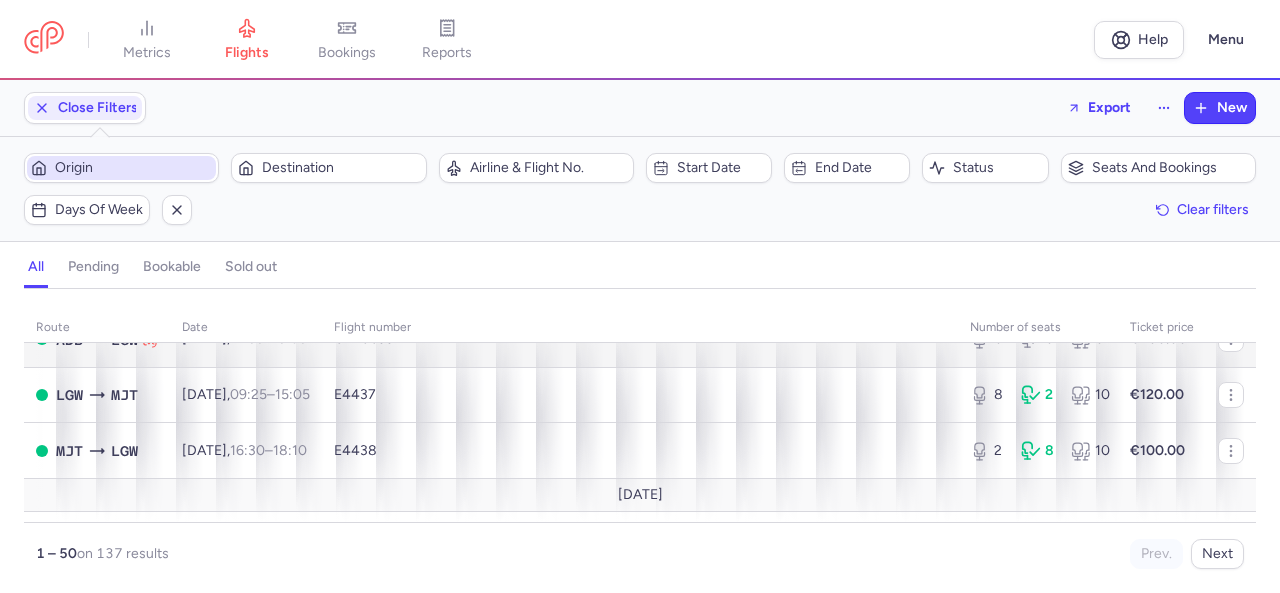 scroll, scrollTop: 1600, scrollLeft: 0, axis: vertical 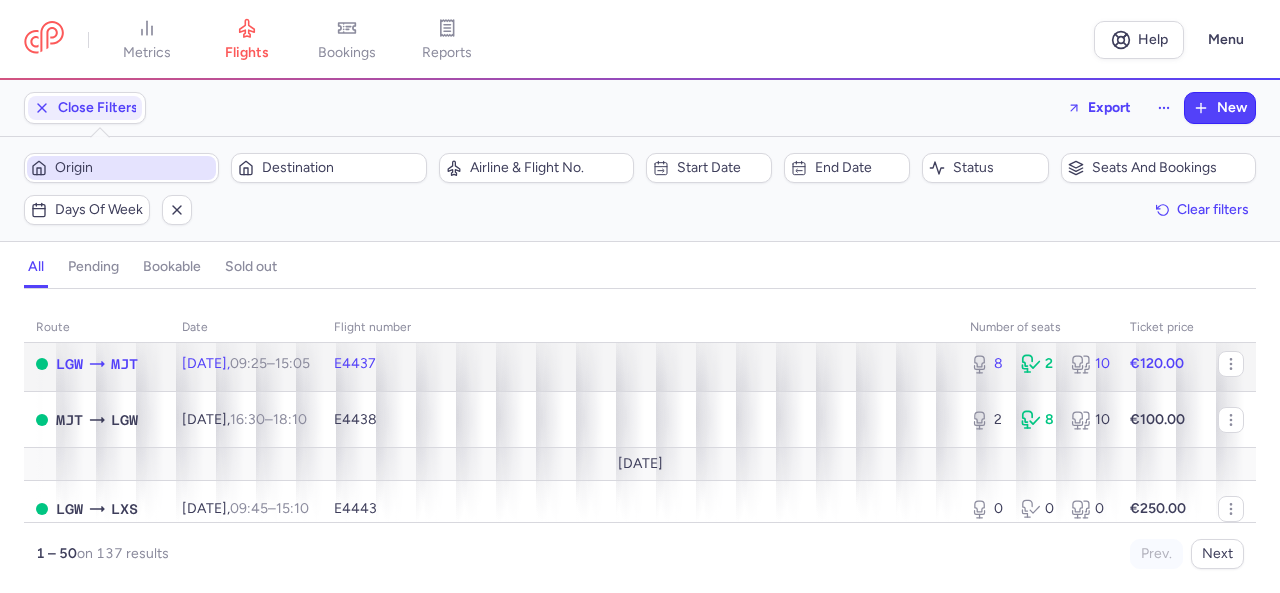 click on "8 2 10" 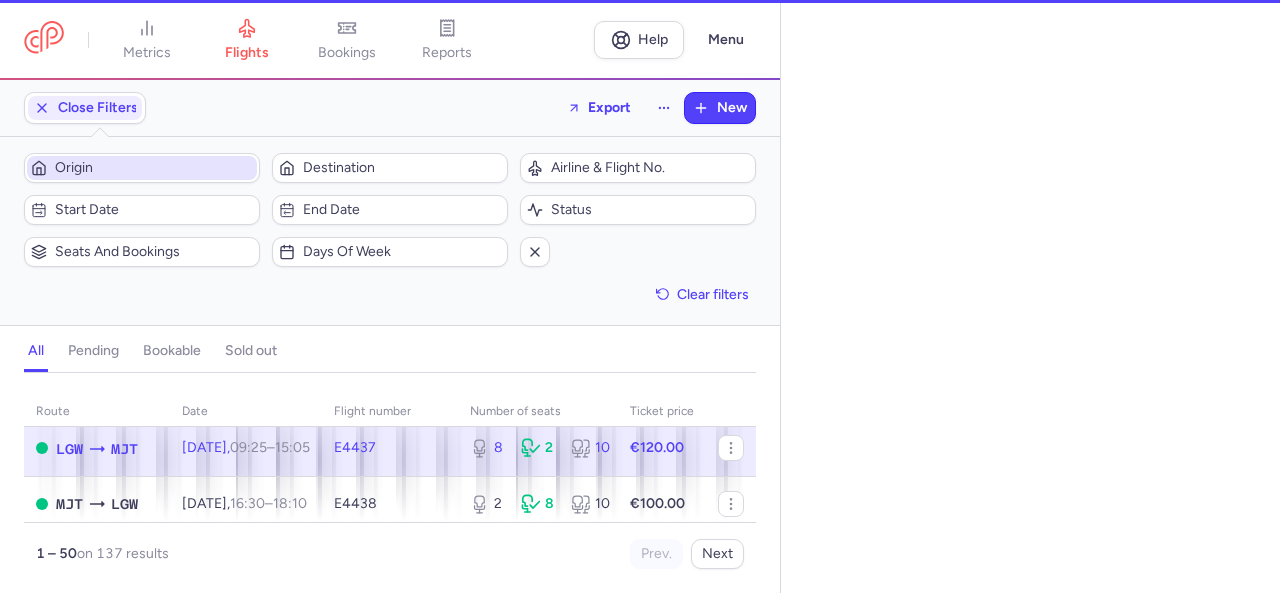select on "days" 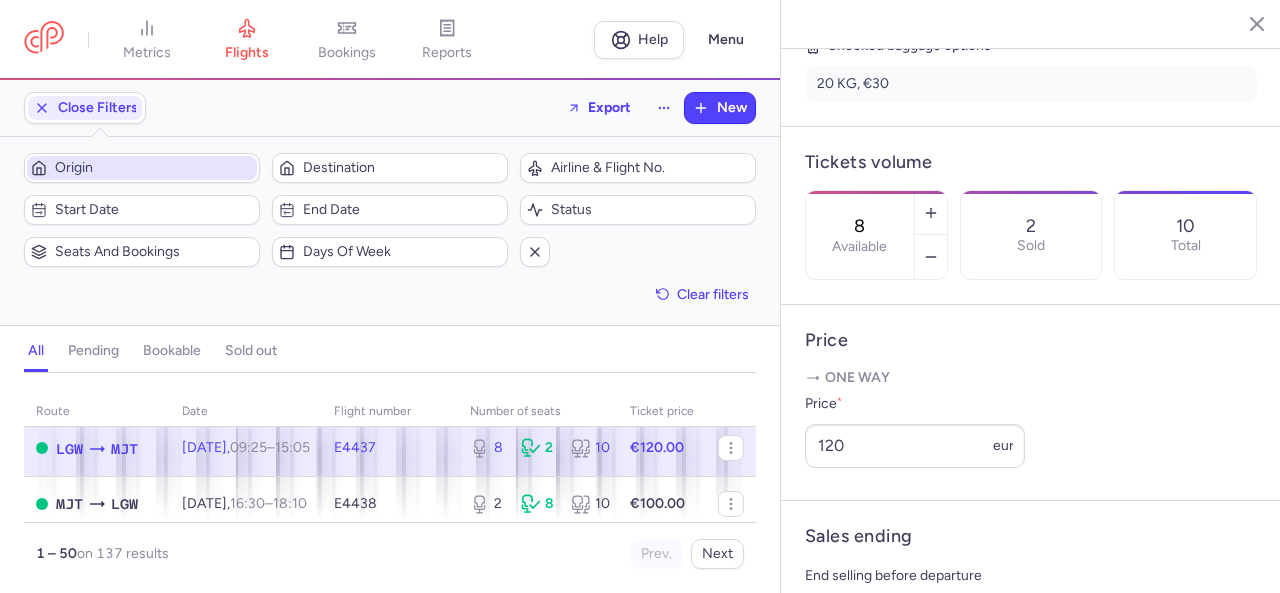 scroll, scrollTop: 600, scrollLeft: 0, axis: vertical 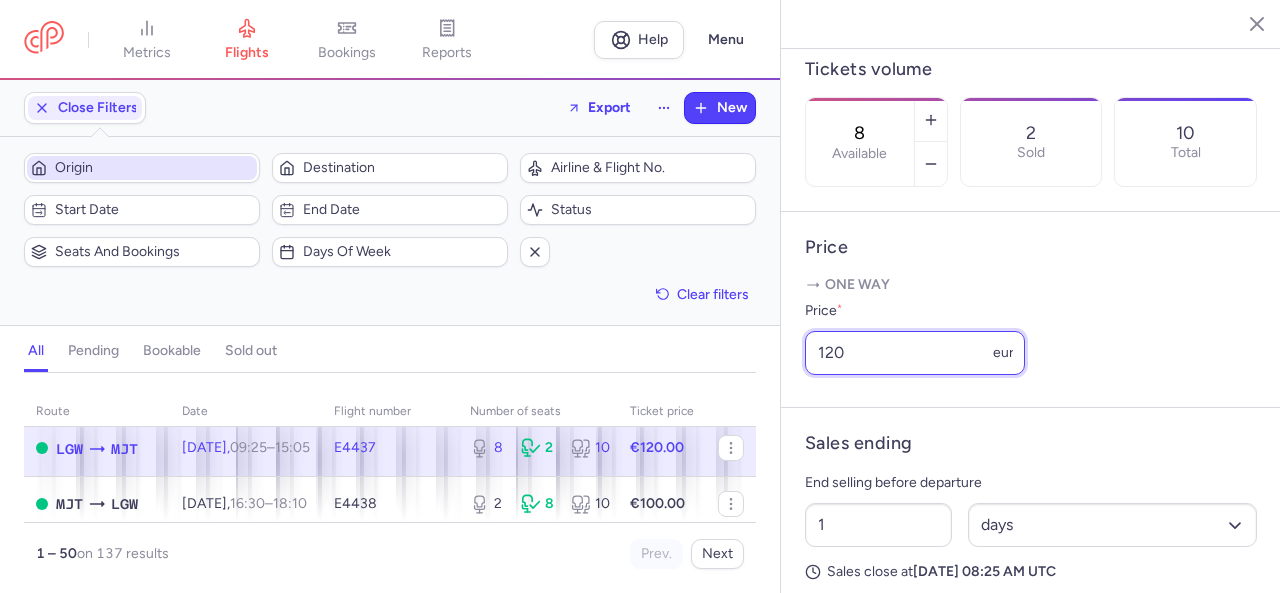 click on "120" at bounding box center (915, 353) 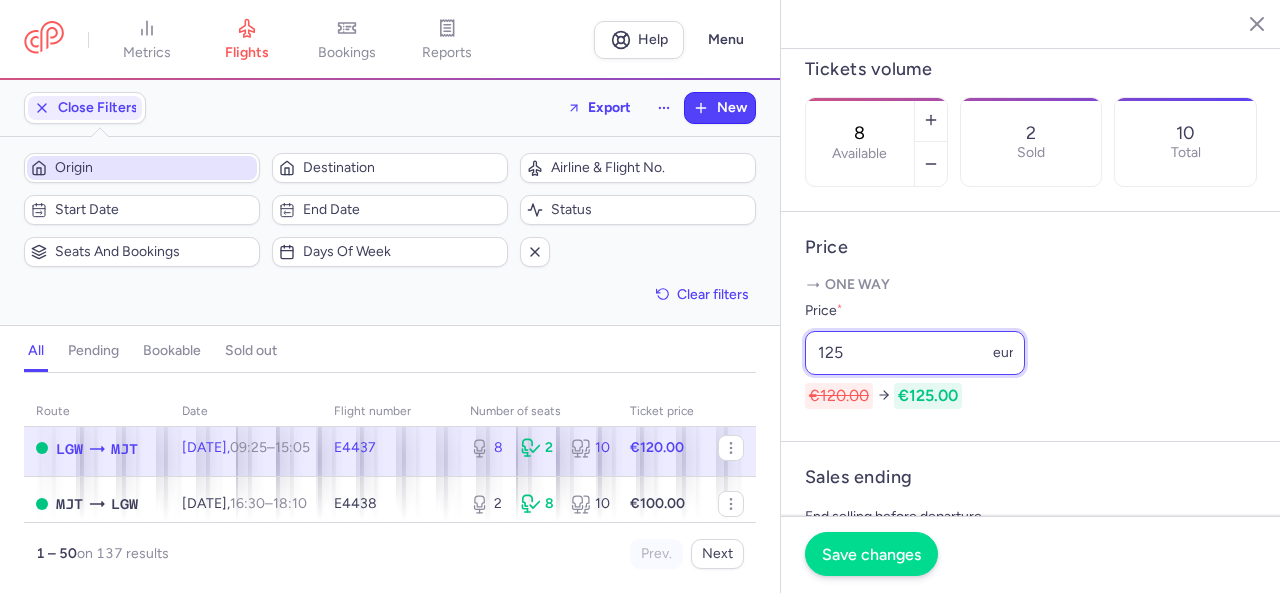 type on "125" 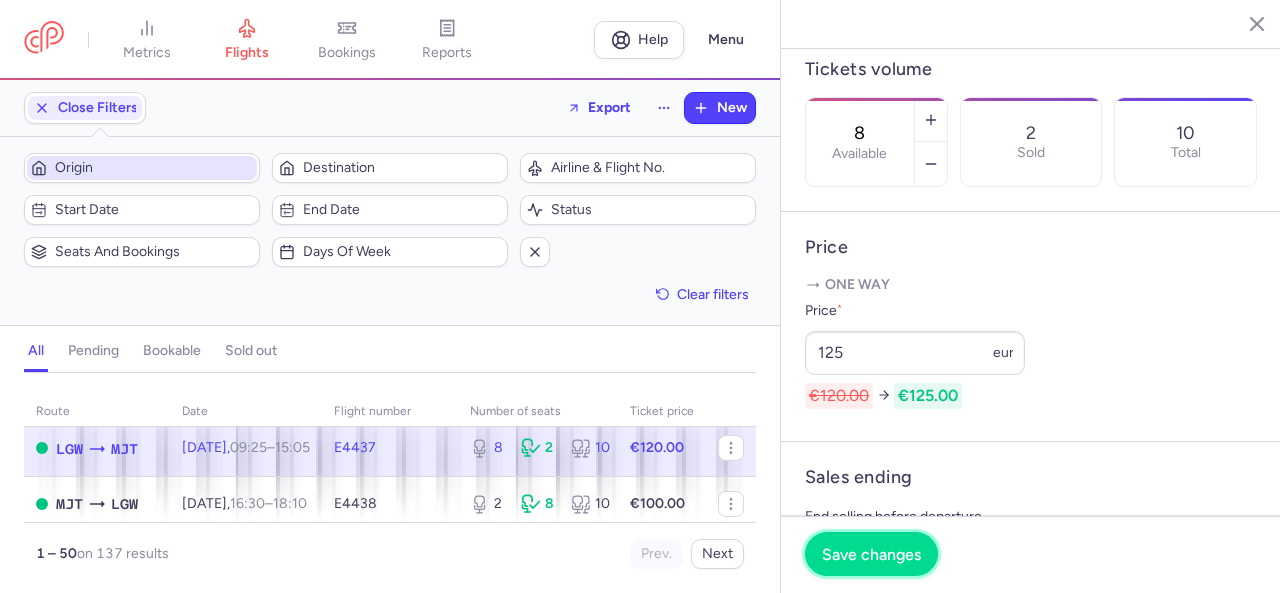 click on "Save changes" at bounding box center (871, 554) 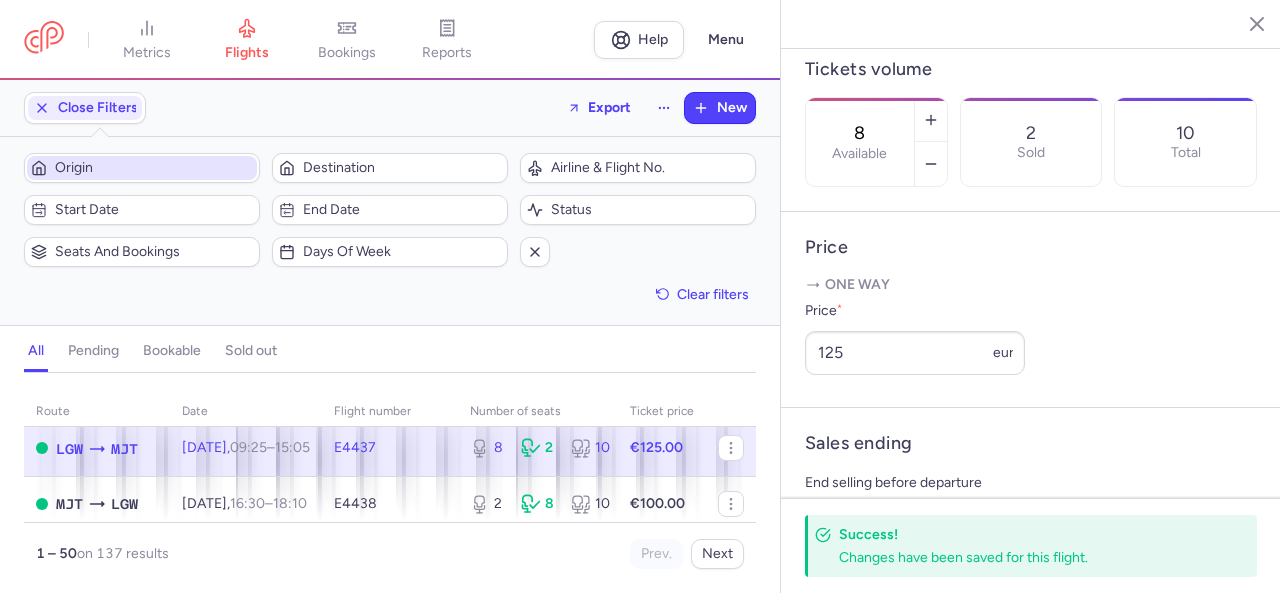 click 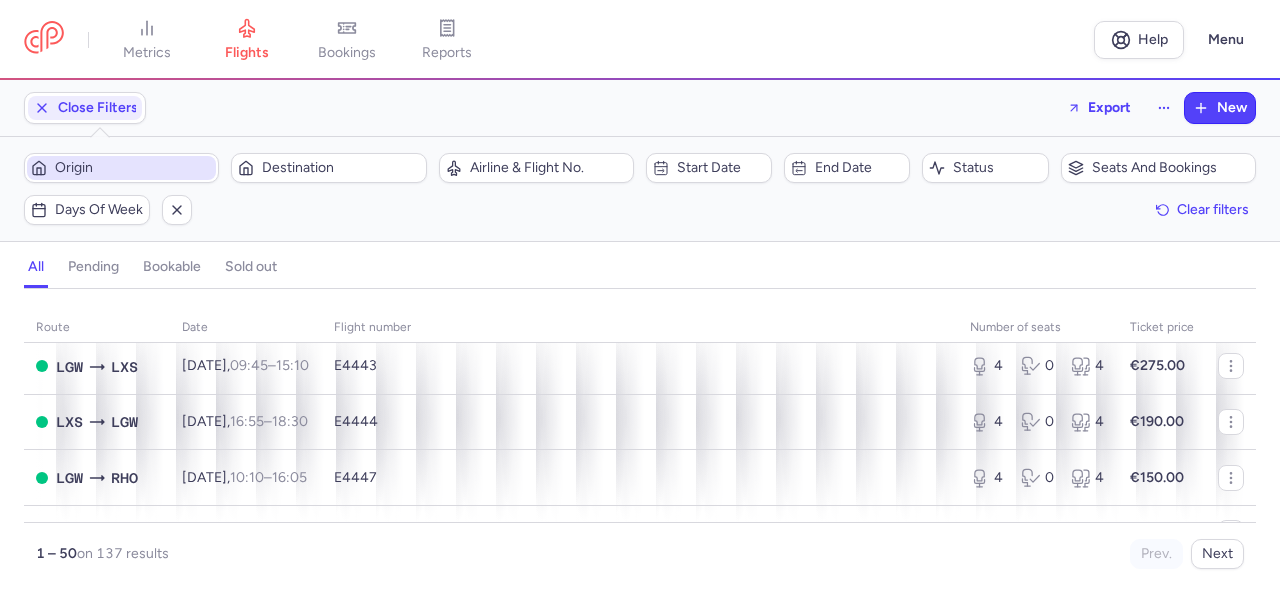 scroll, scrollTop: 2200, scrollLeft: 0, axis: vertical 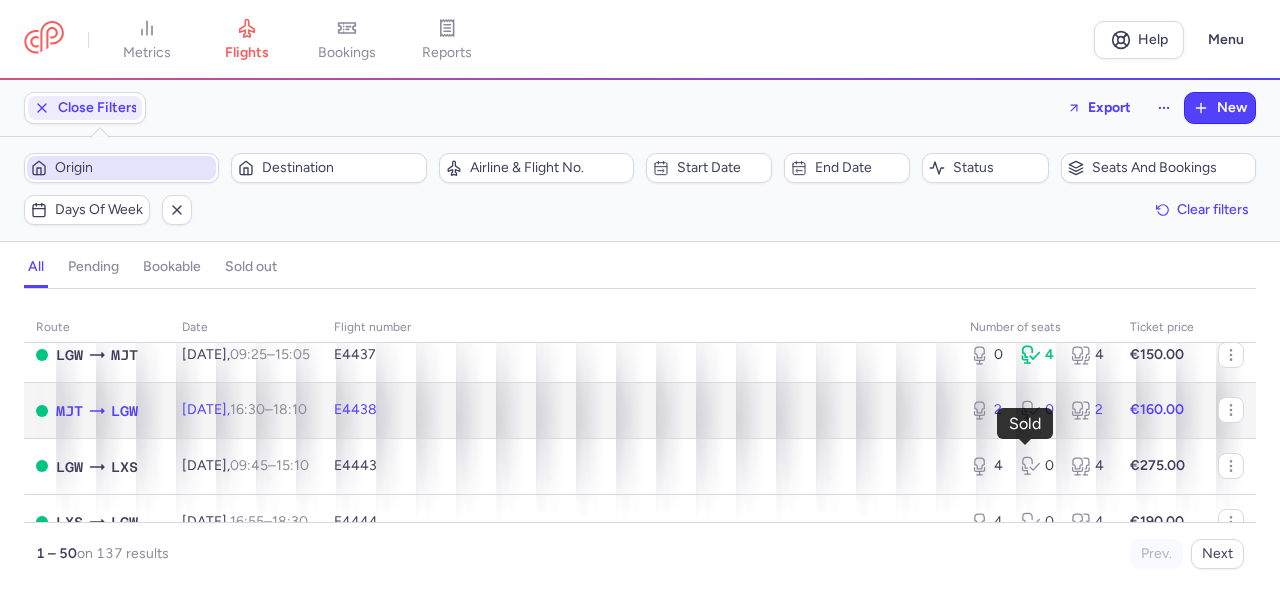 click 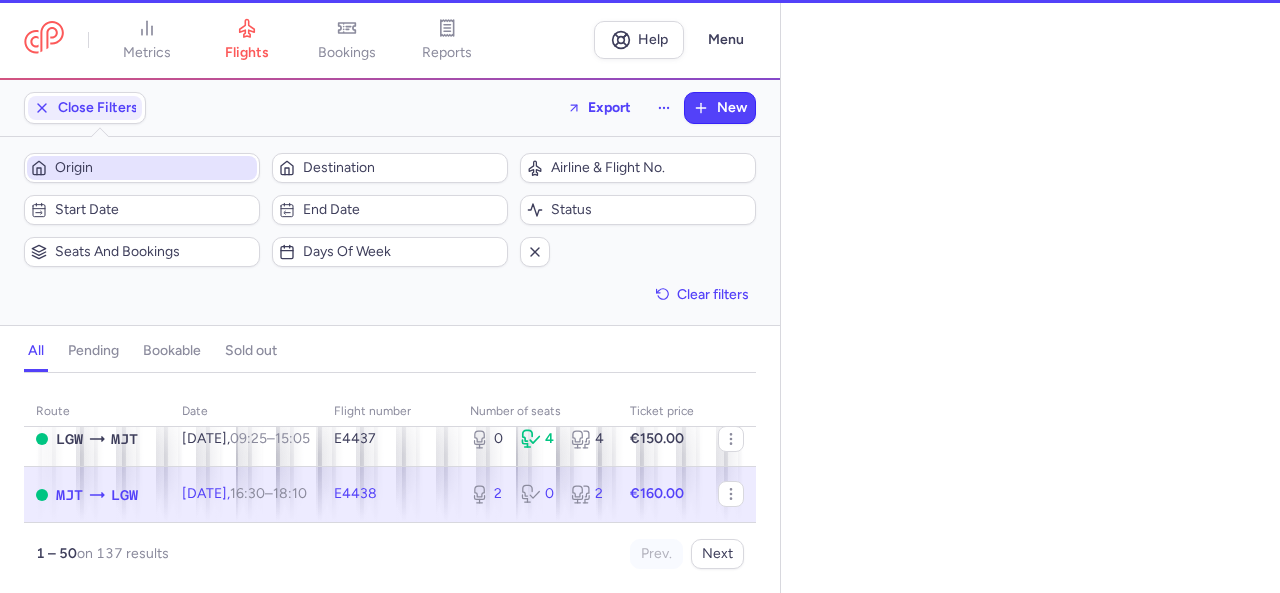 select on "days" 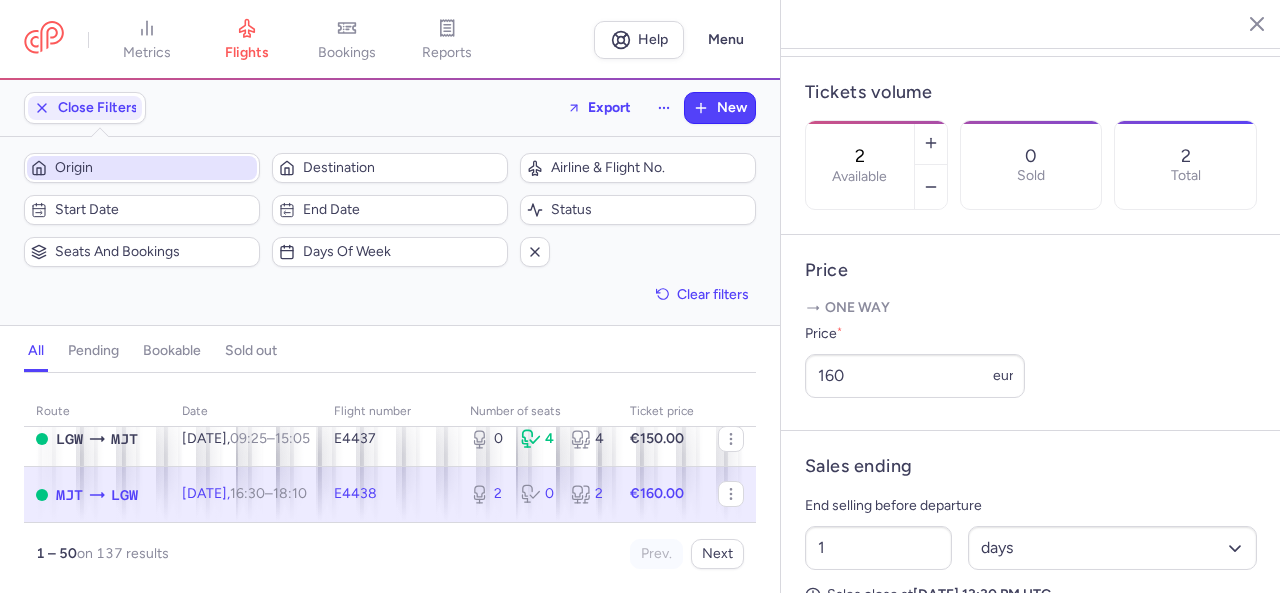 scroll, scrollTop: 700, scrollLeft: 0, axis: vertical 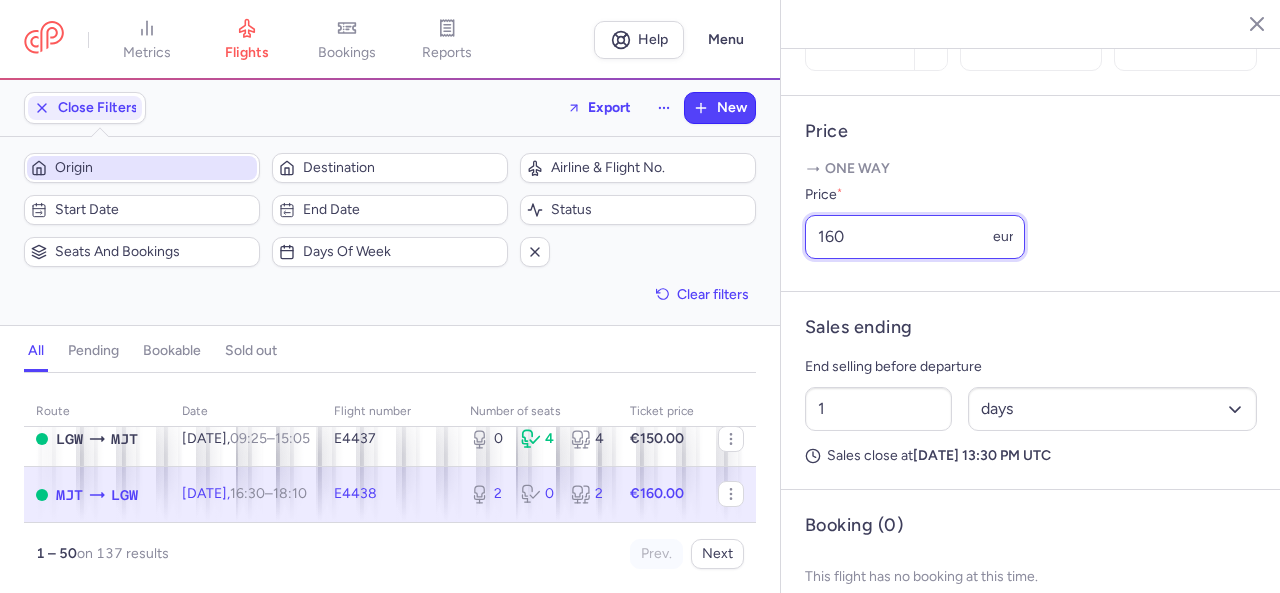 click on "160" at bounding box center [915, 237] 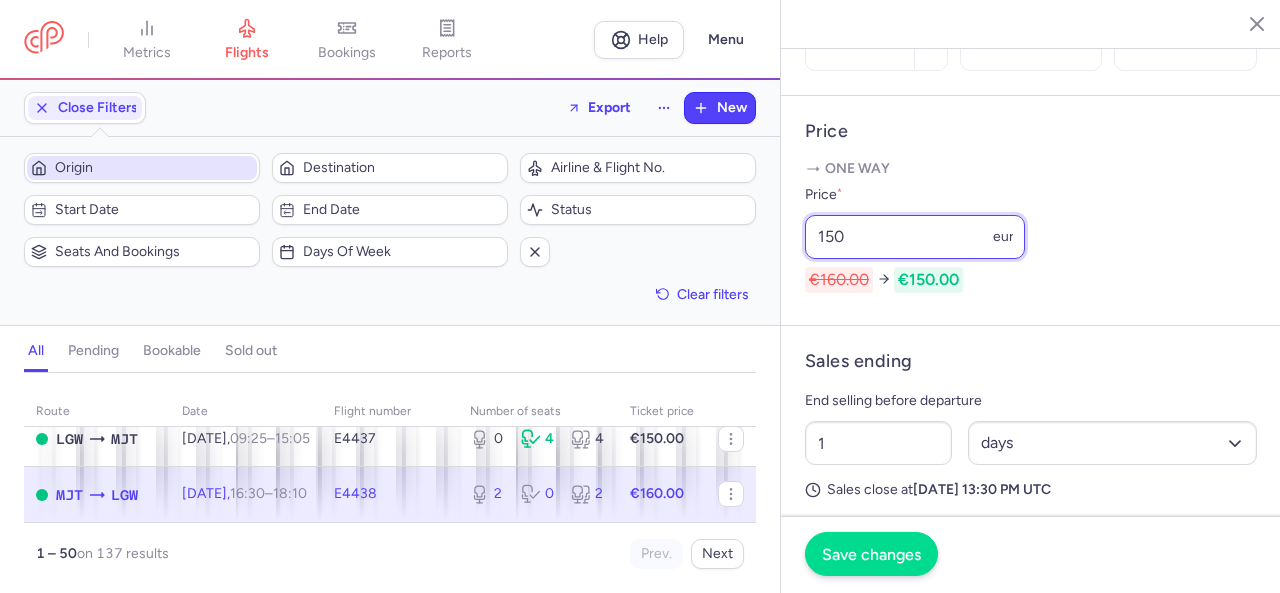 type on "150" 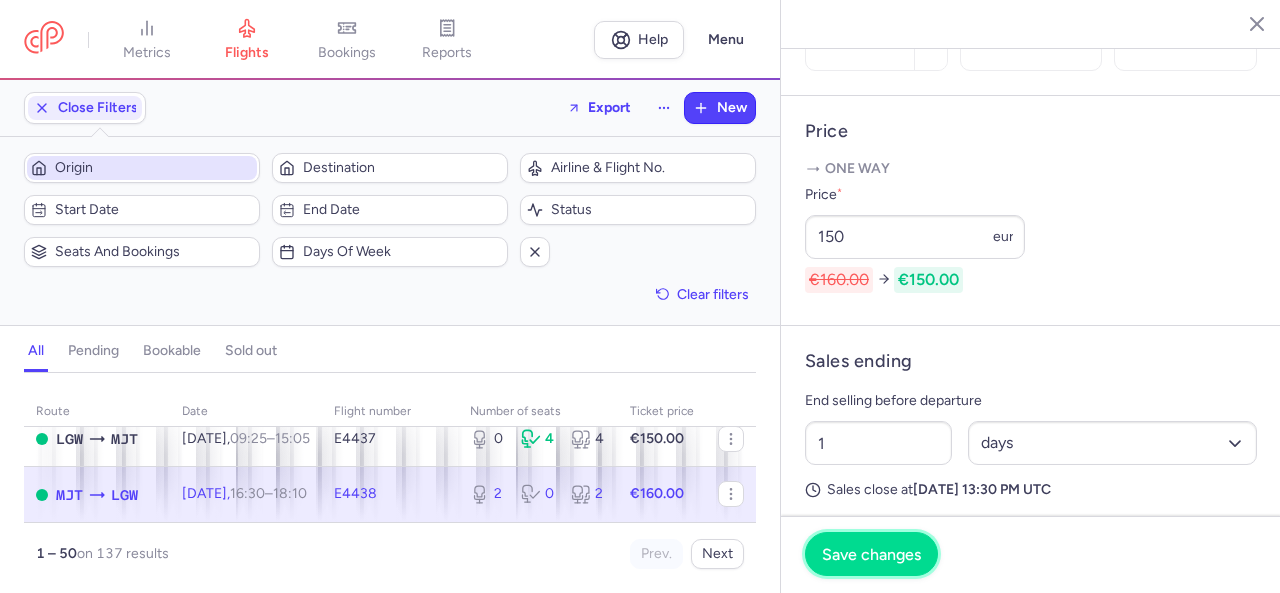 click on "Save changes" at bounding box center (871, 554) 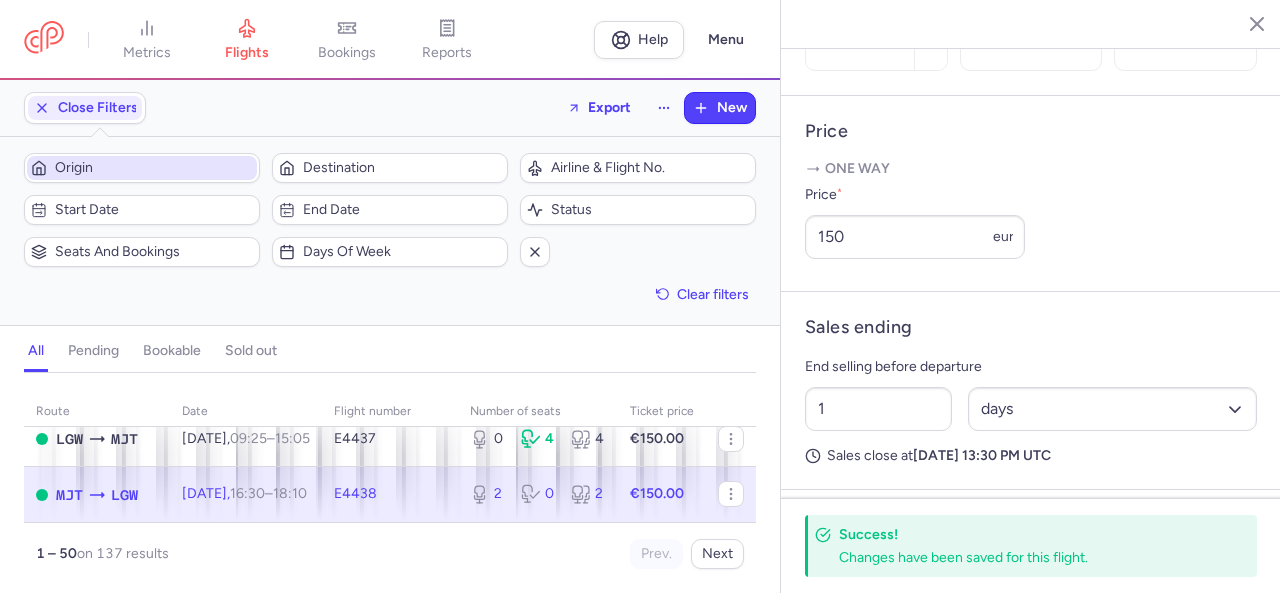 click at bounding box center (1242, 23) 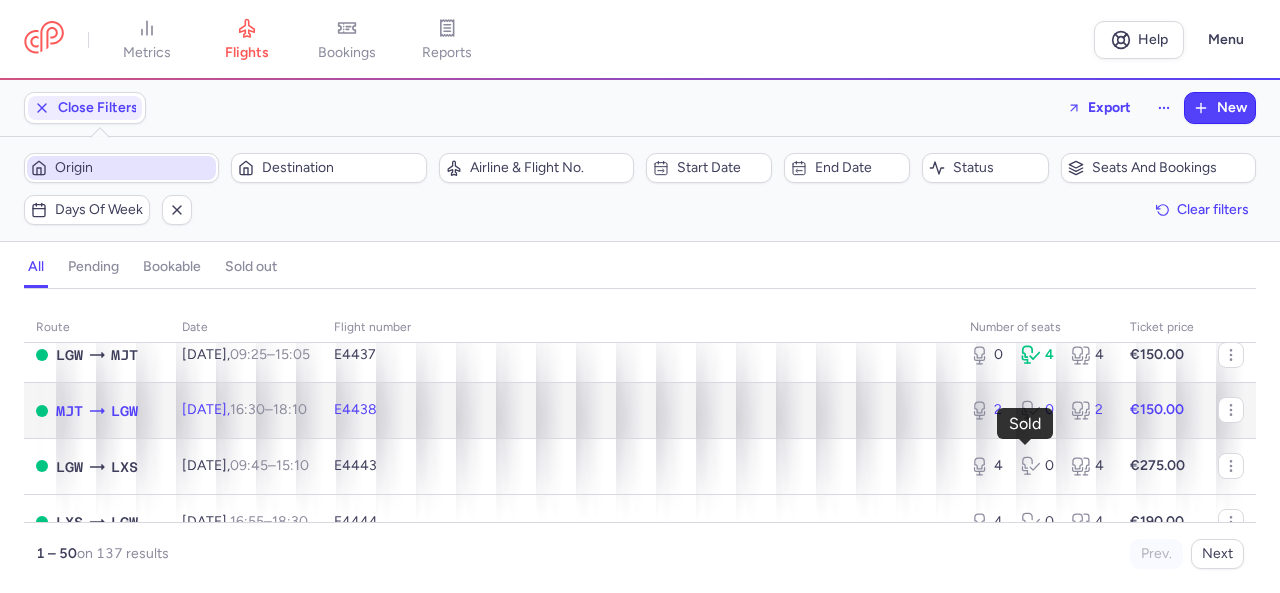 click 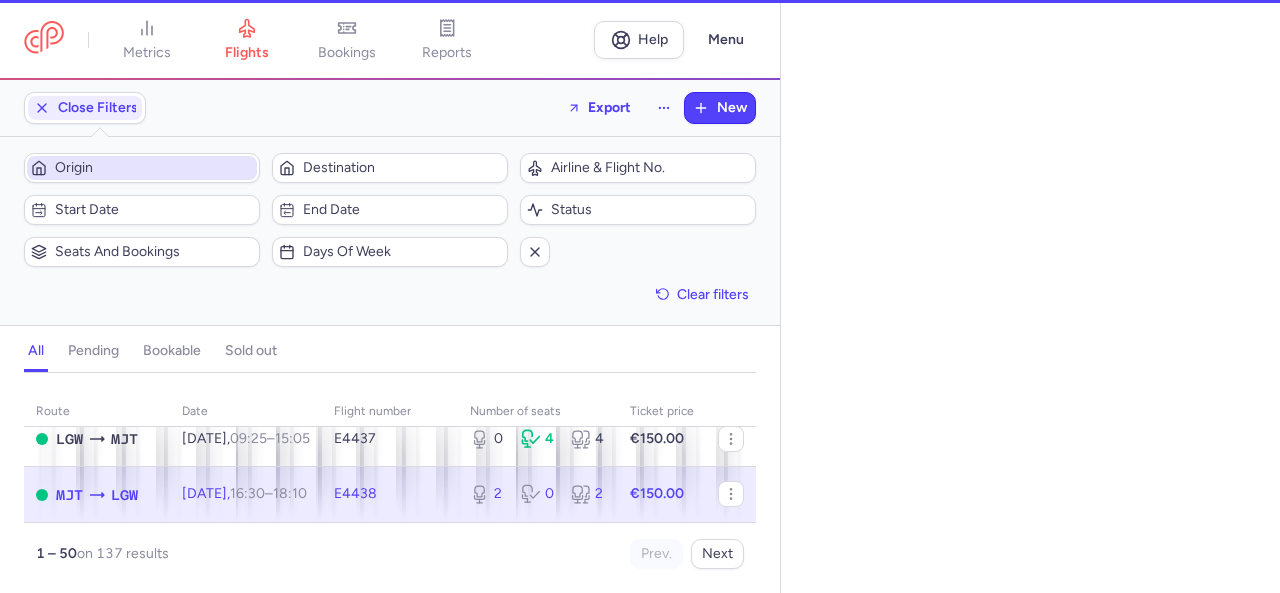 select on "days" 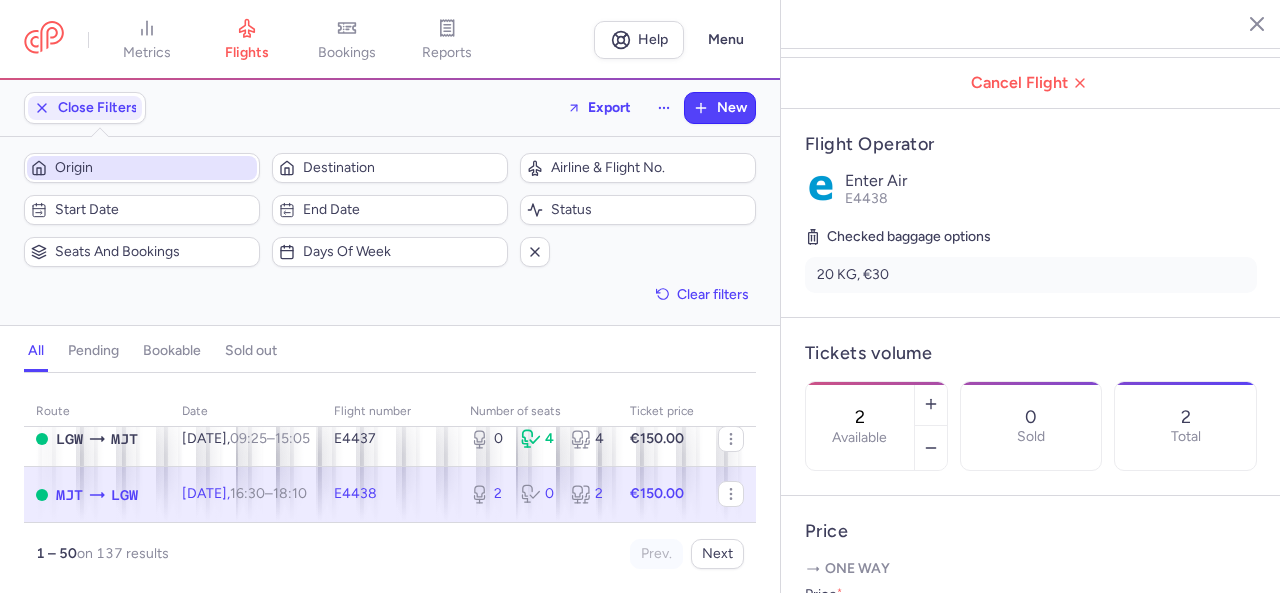 scroll, scrollTop: 600, scrollLeft: 0, axis: vertical 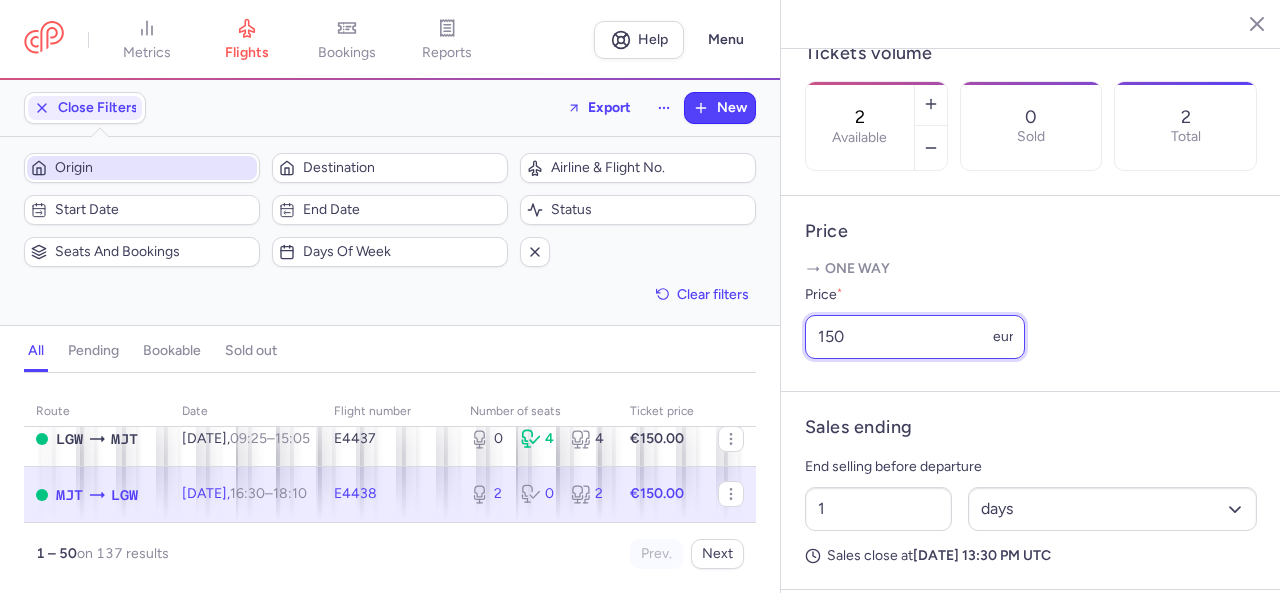 click on "150" at bounding box center [915, 337] 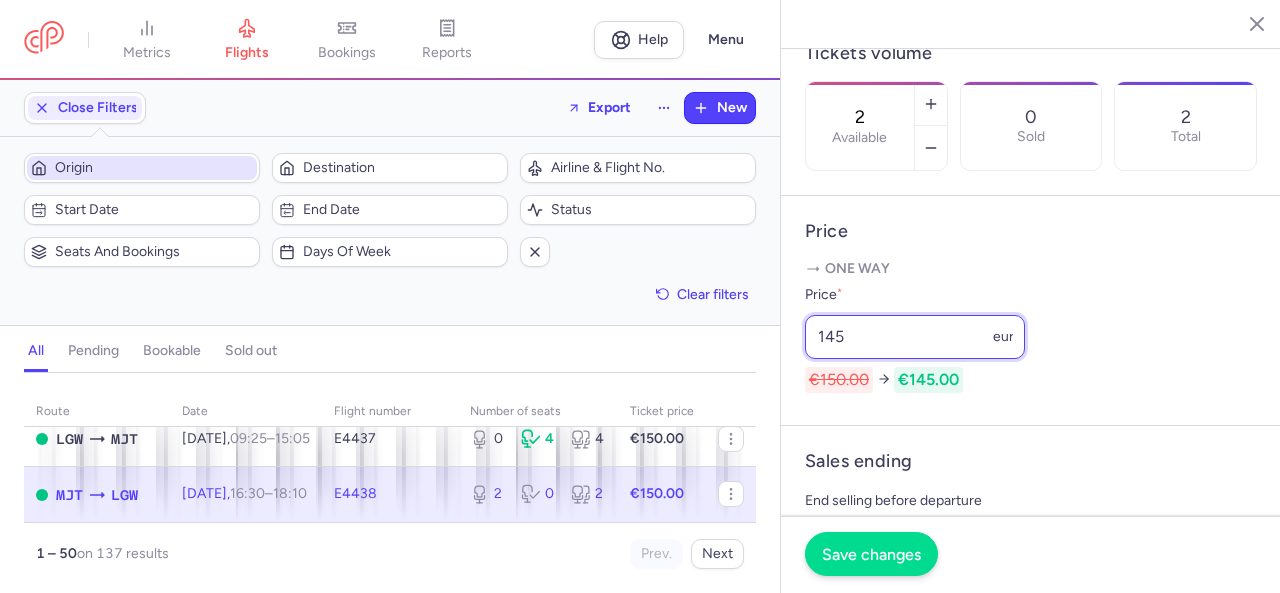 type on "145" 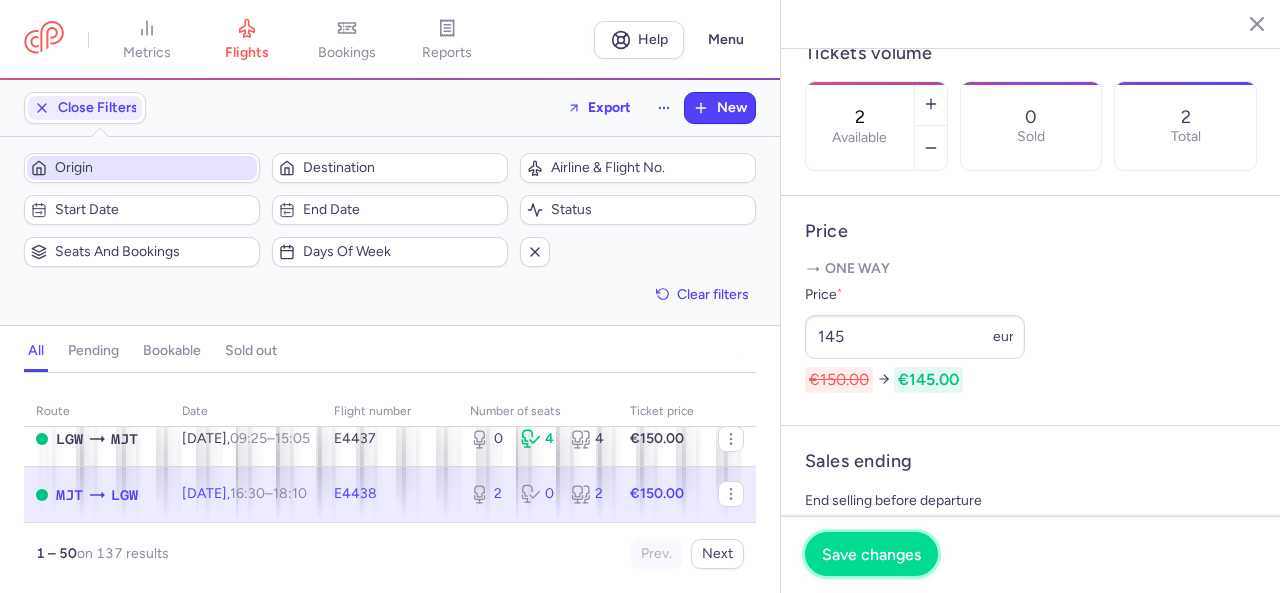 click on "Save changes" at bounding box center [871, 554] 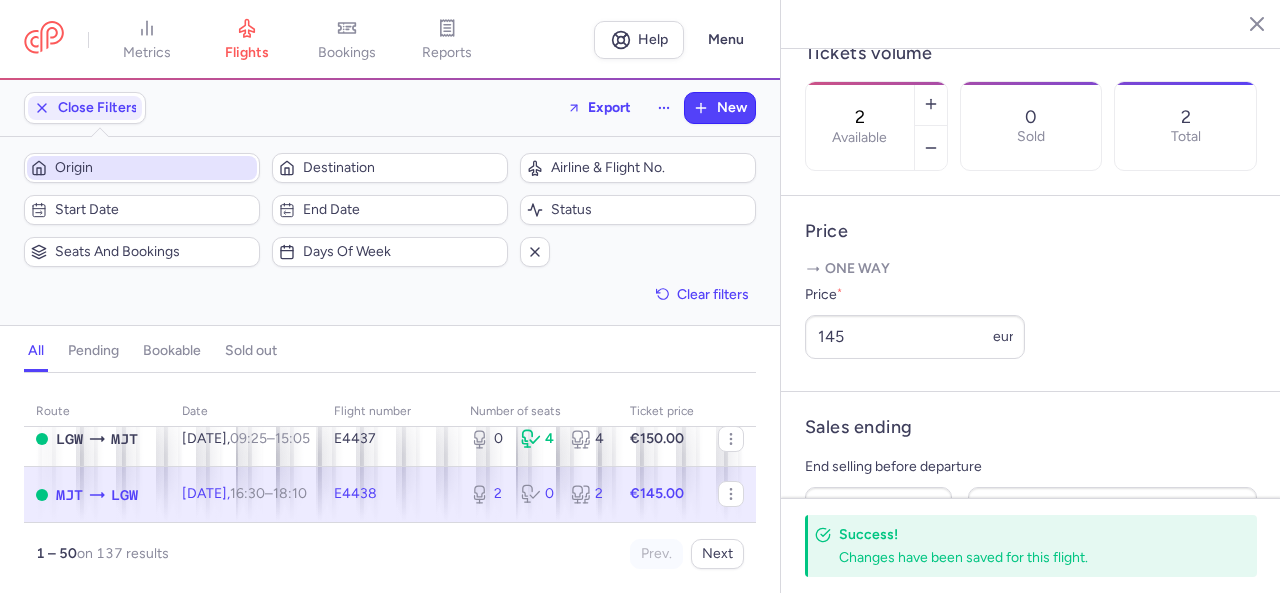 click 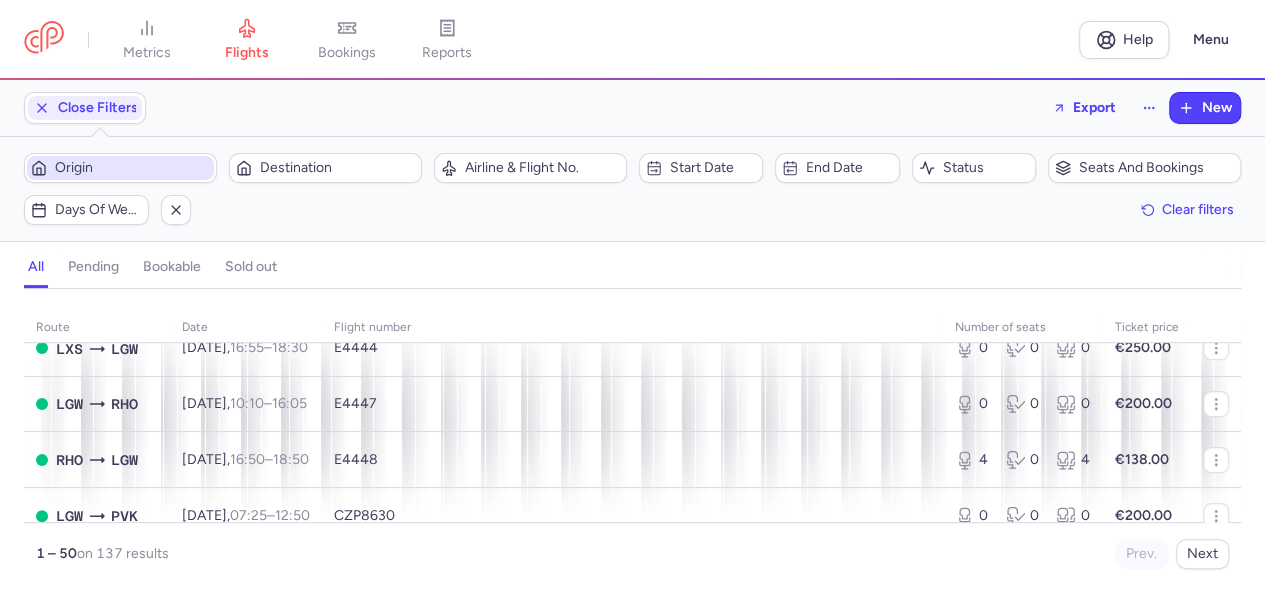 scroll, scrollTop: 700, scrollLeft: 0, axis: vertical 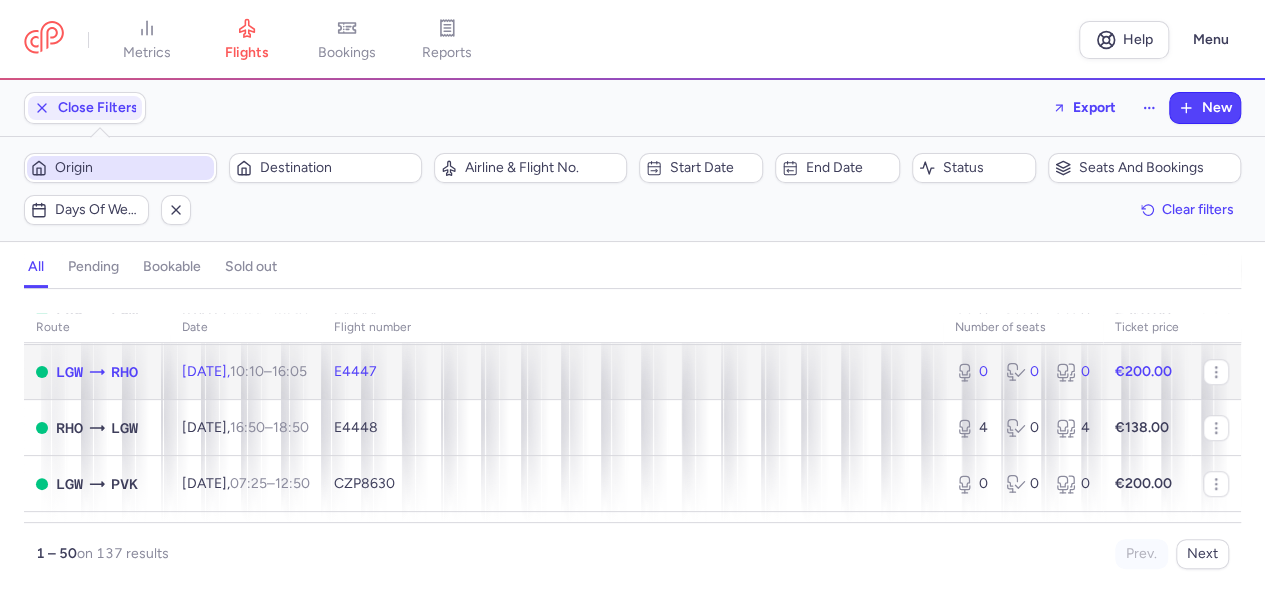 click on "0 0 0" at bounding box center (1023, 372) 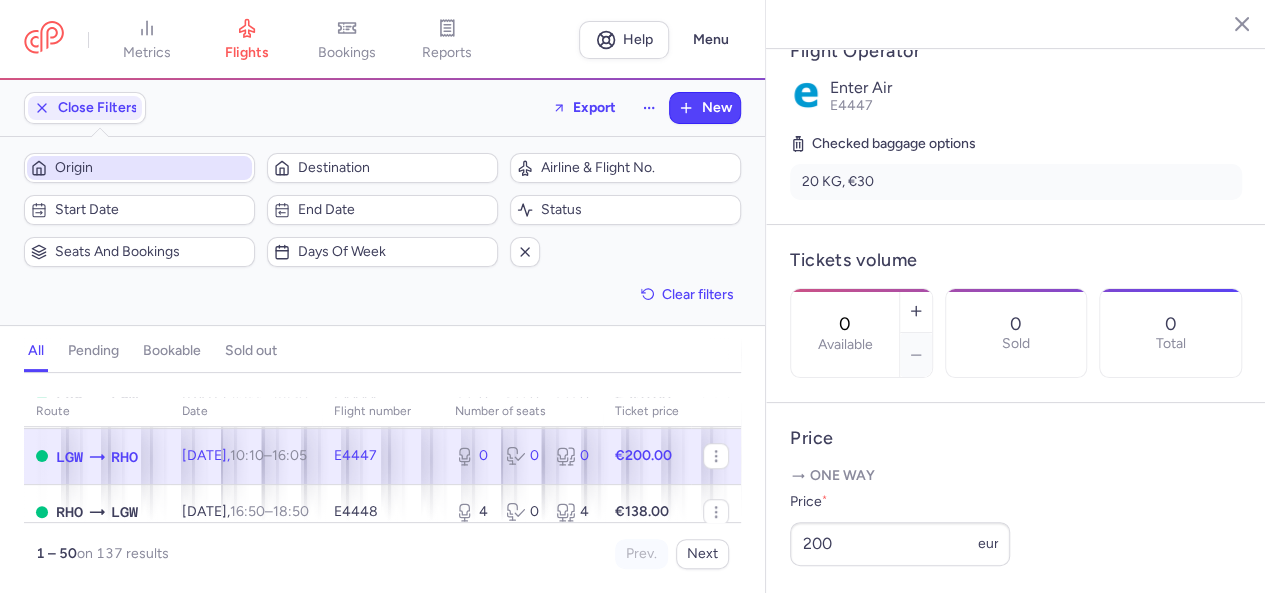 scroll, scrollTop: 400, scrollLeft: 0, axis: vertical 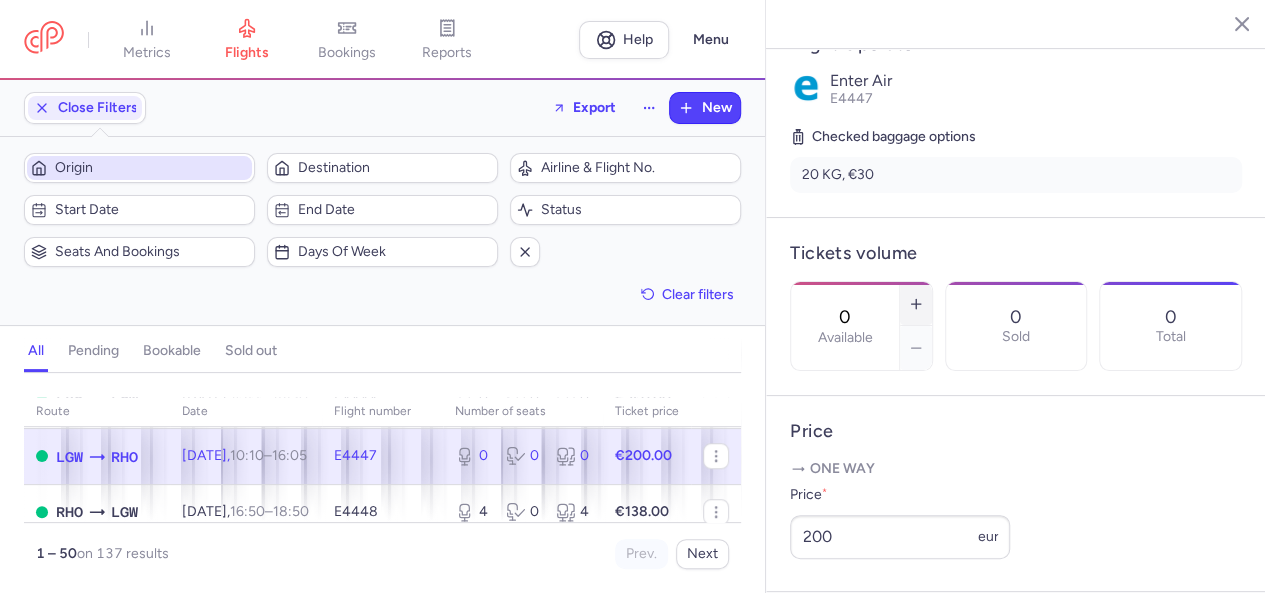 click 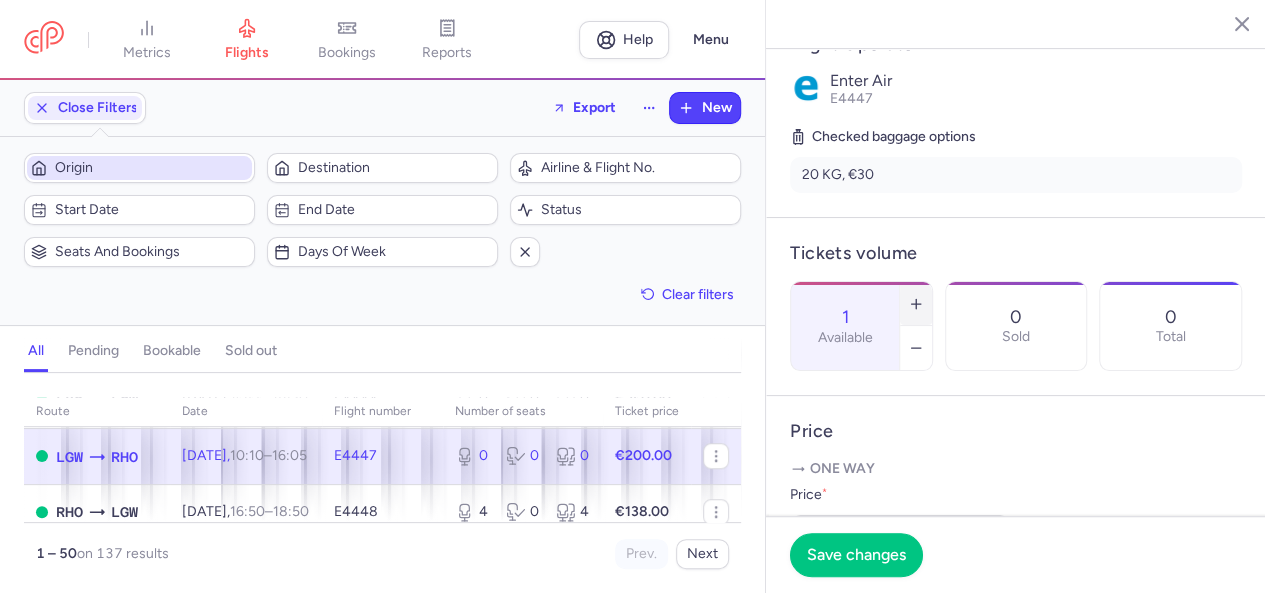 click 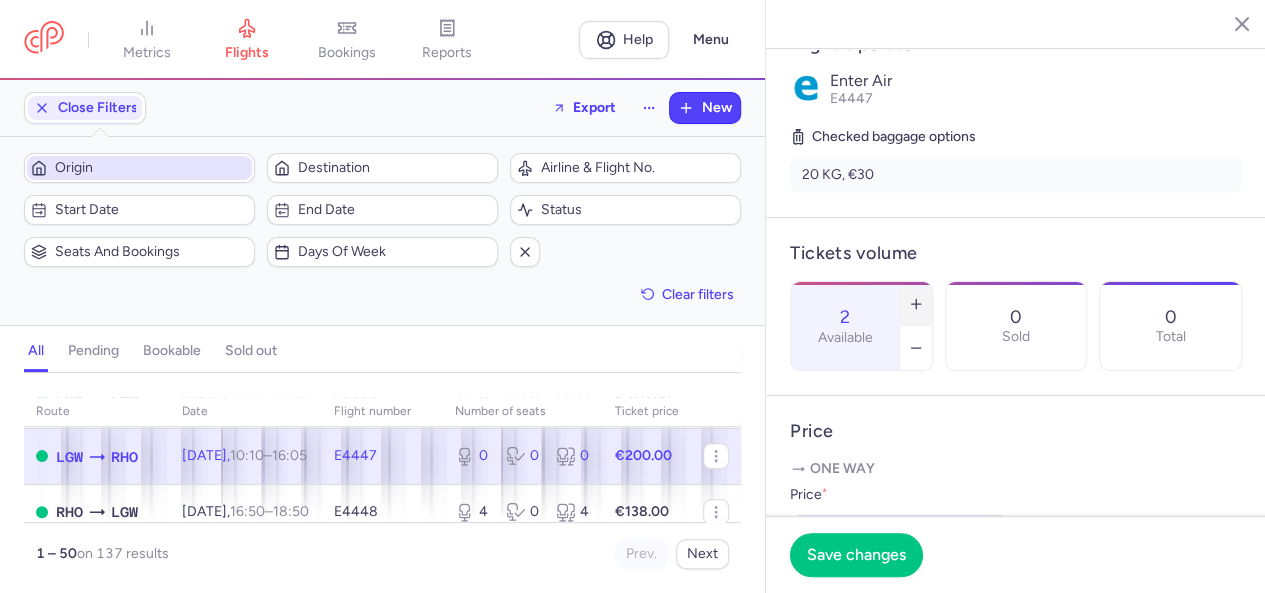 click 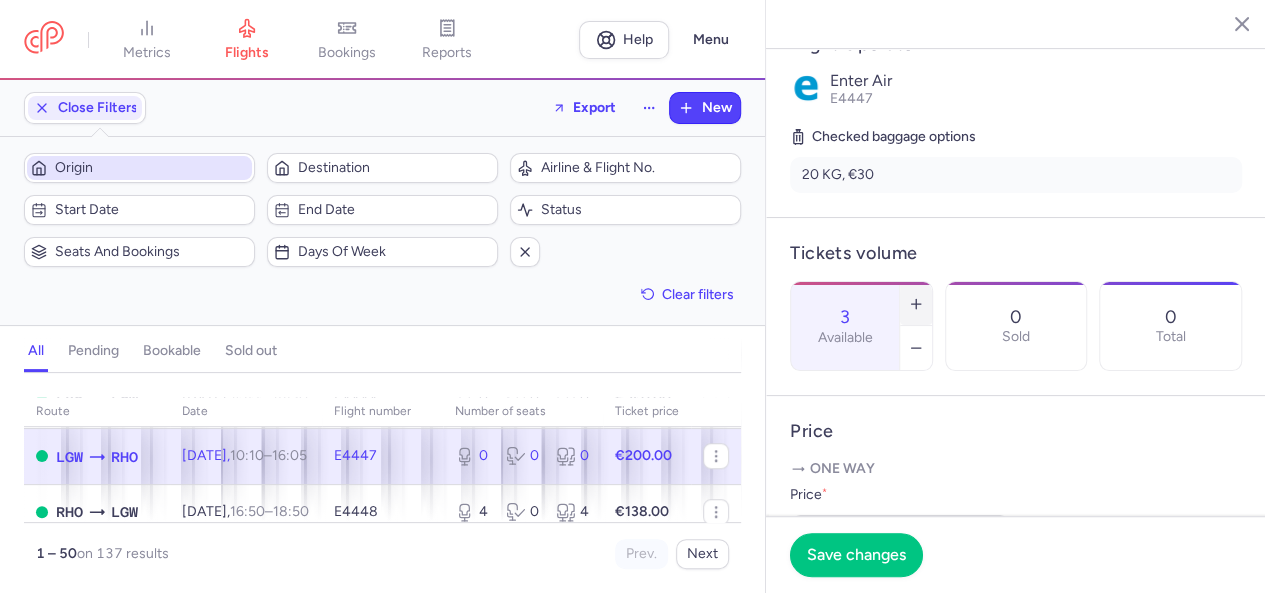 click 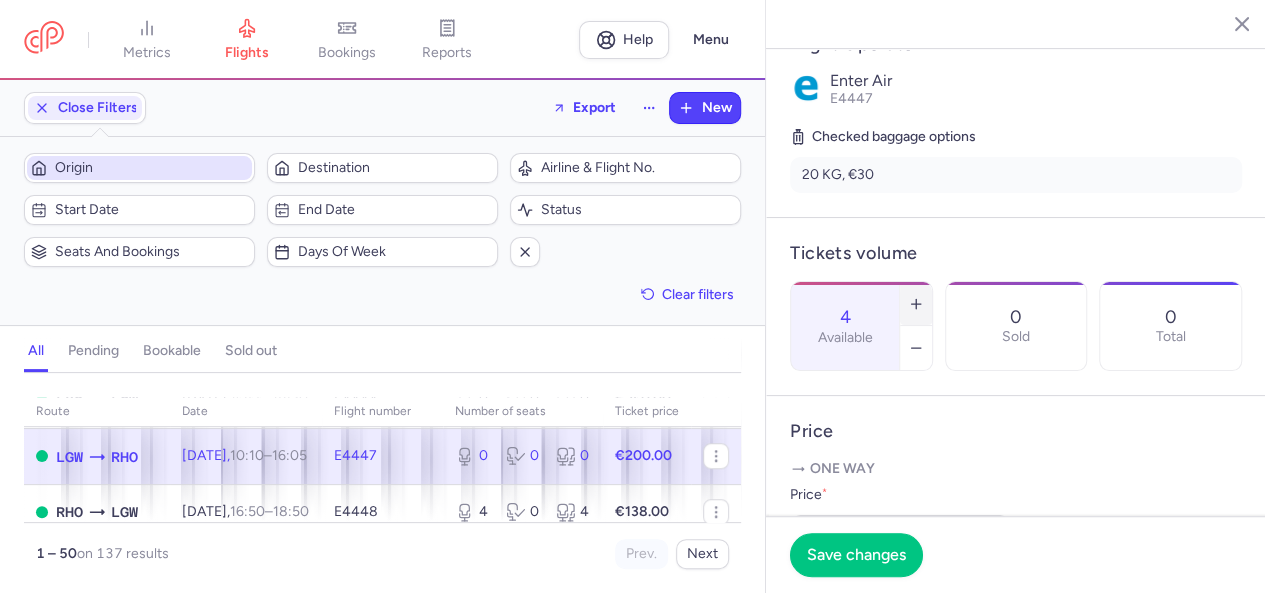 click 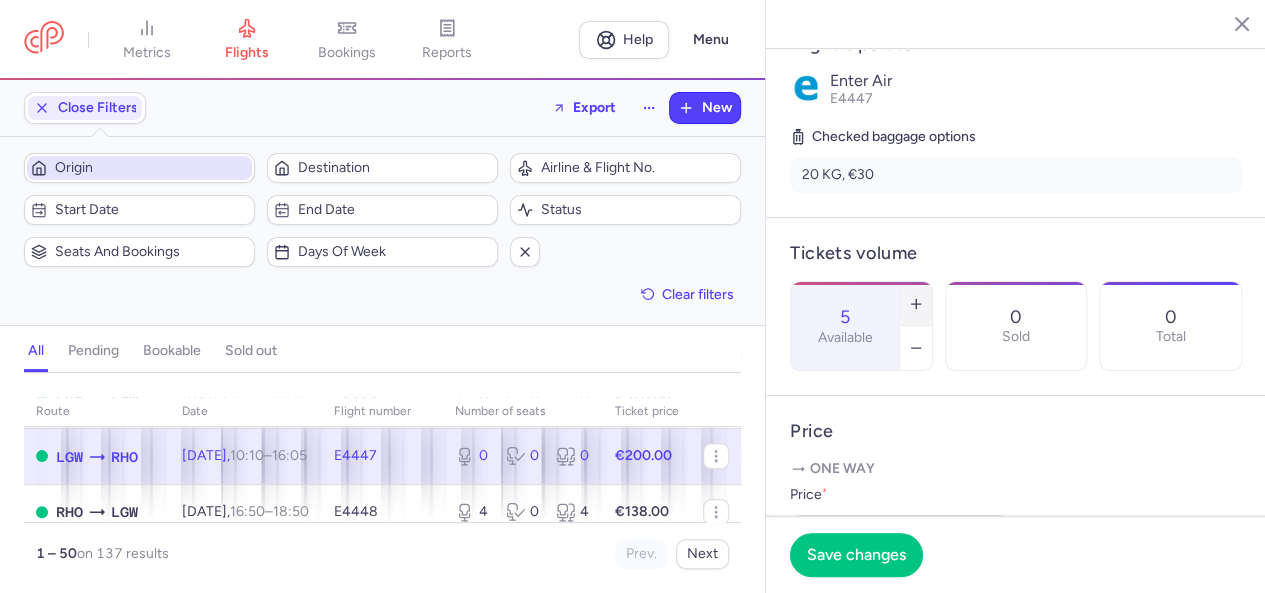 click 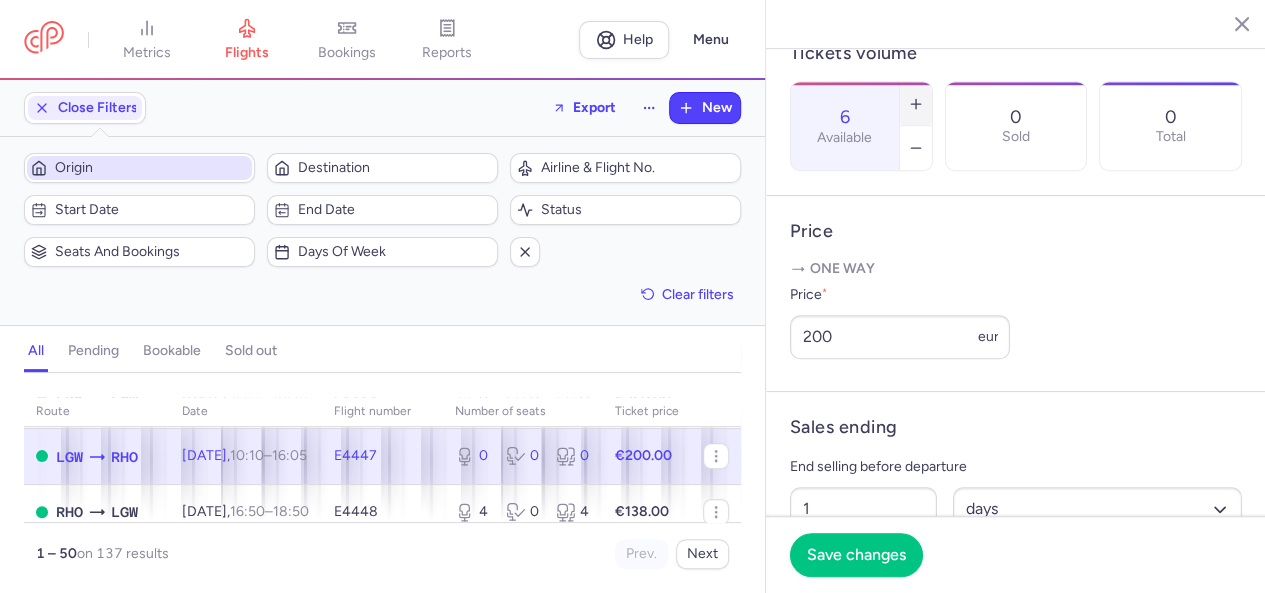 scroll, scrollTop: 700, scrollLeft: 0, axis: vertical 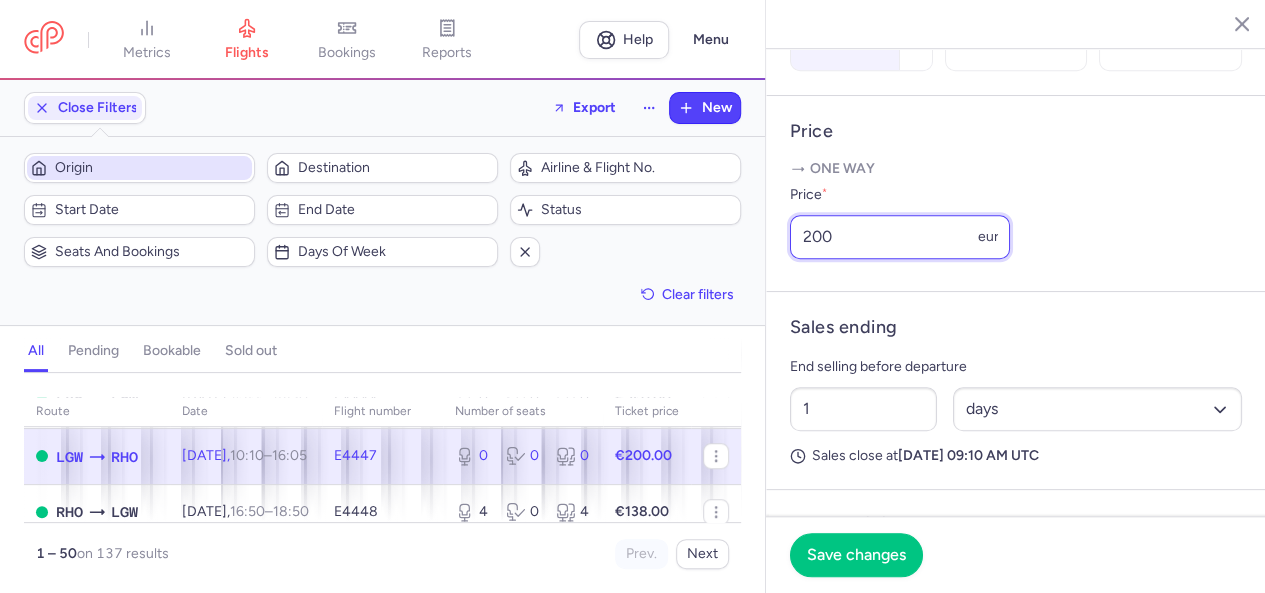 click on "200" at bounding box center (900, 237) 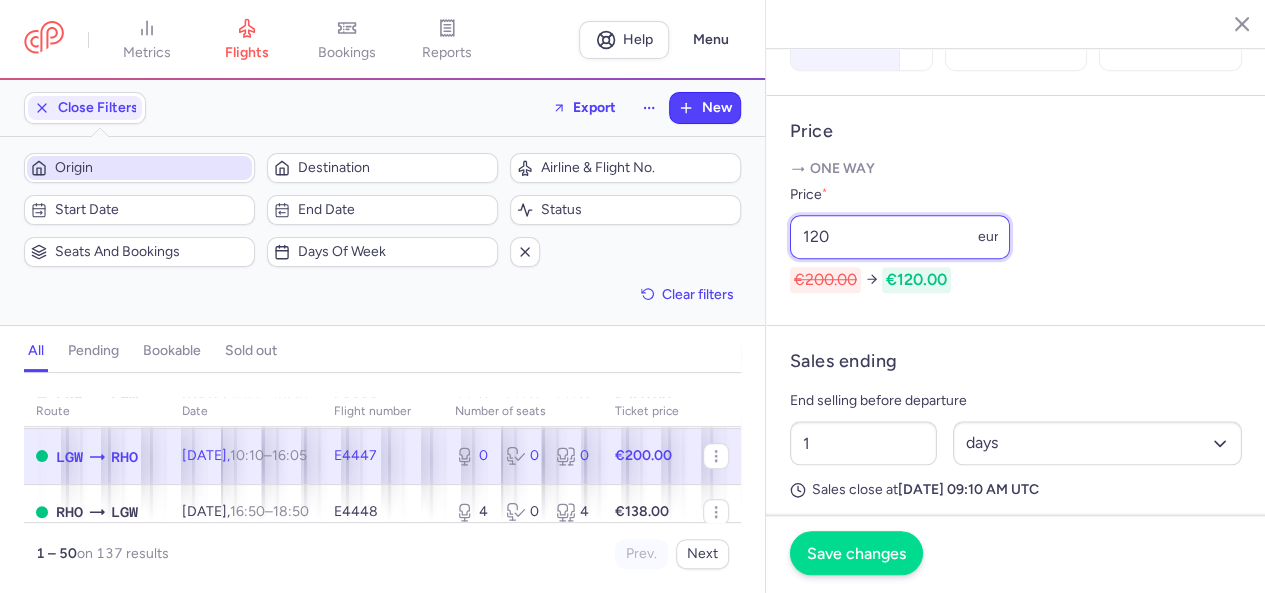 type on "120" 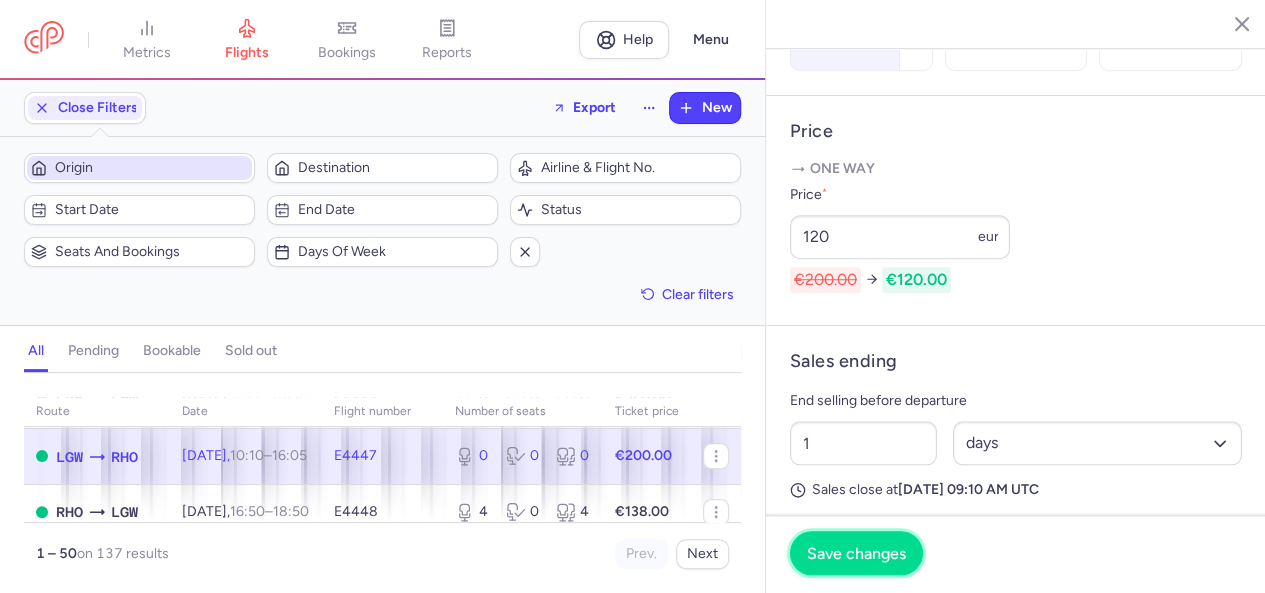 click on "Save changes" at bounding box center [856, 554] 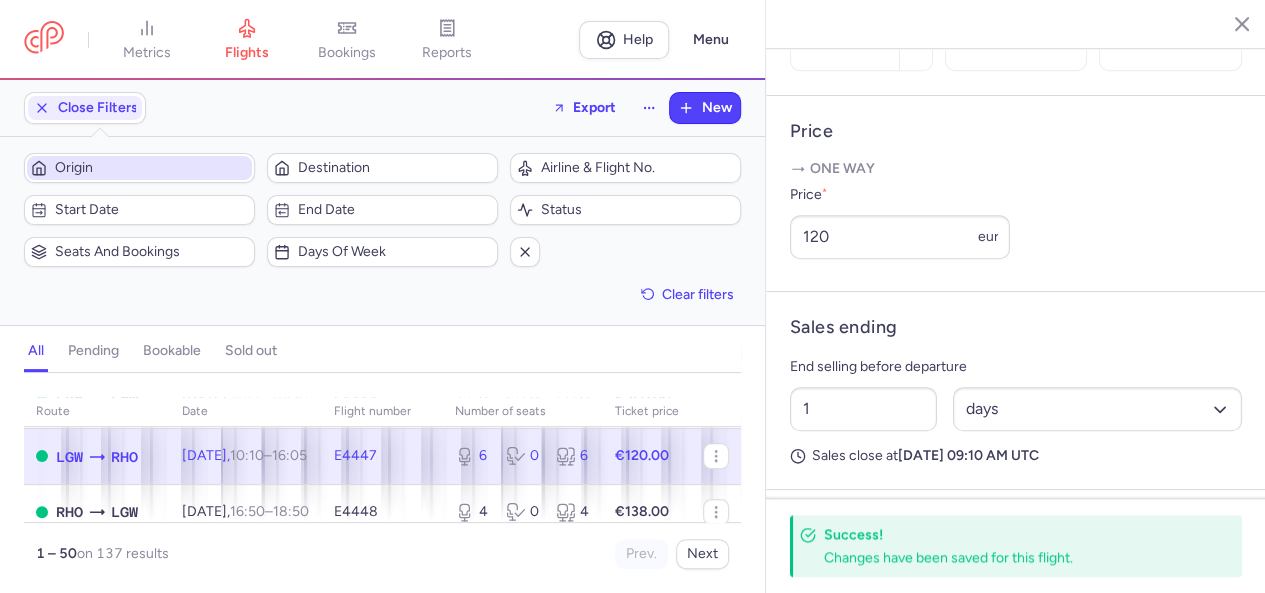 scroll, scrollTop: 100, scrollLeft: 0, axis: vertical 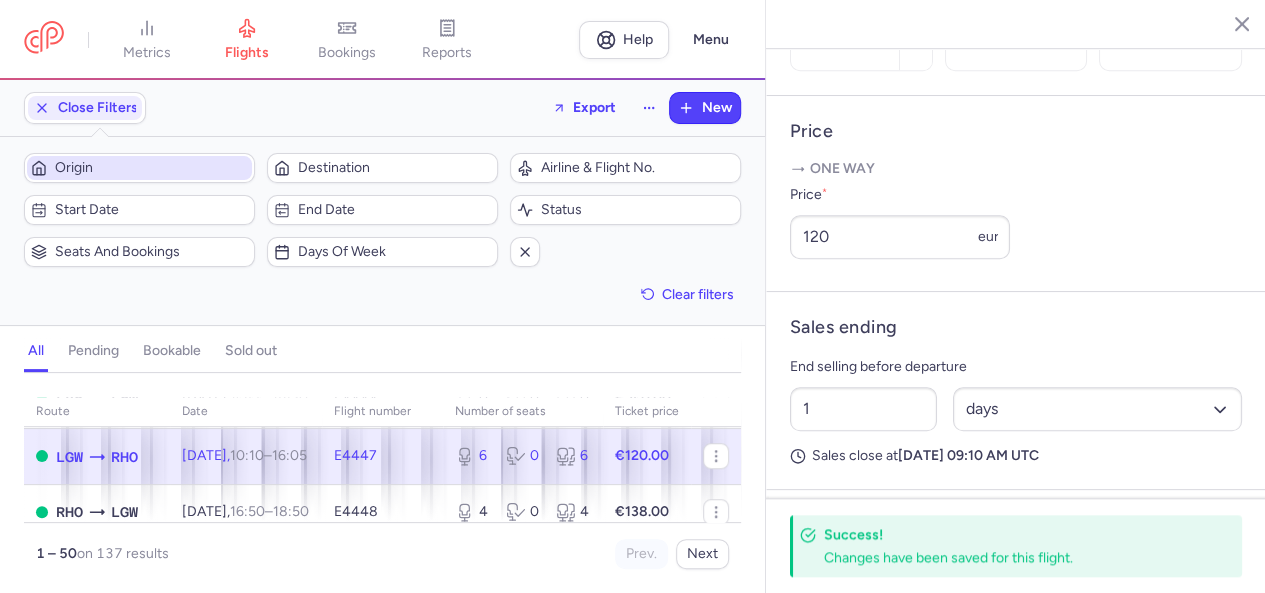 click 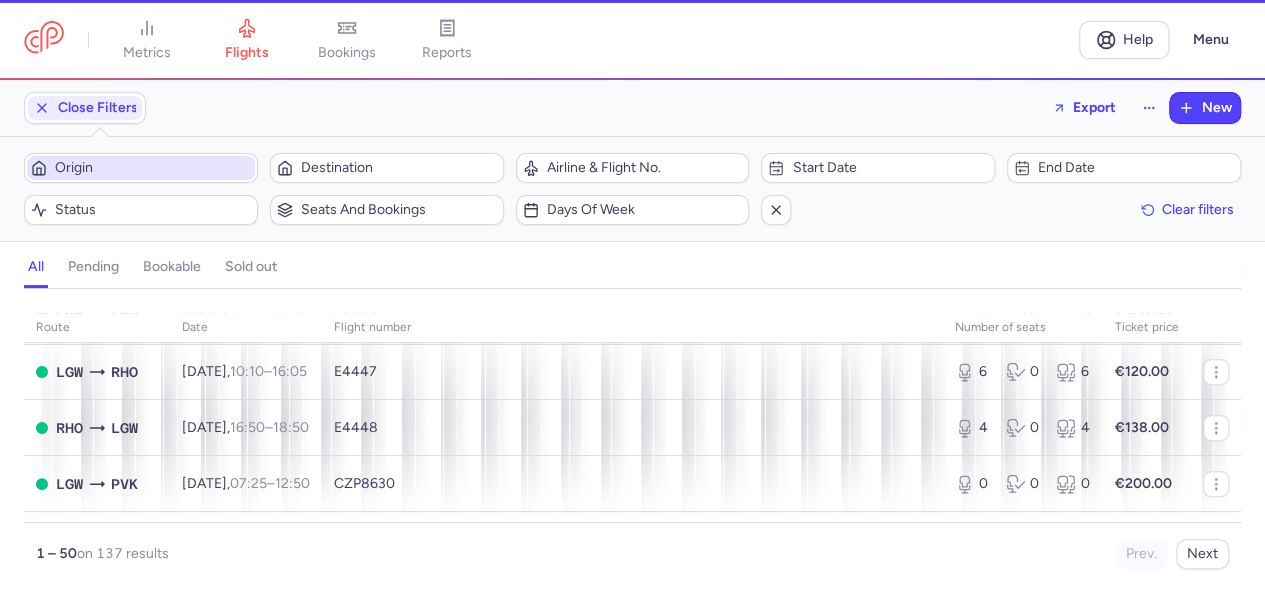 scroll, scrollTop: 0, scrollLeft: 0, axis: both 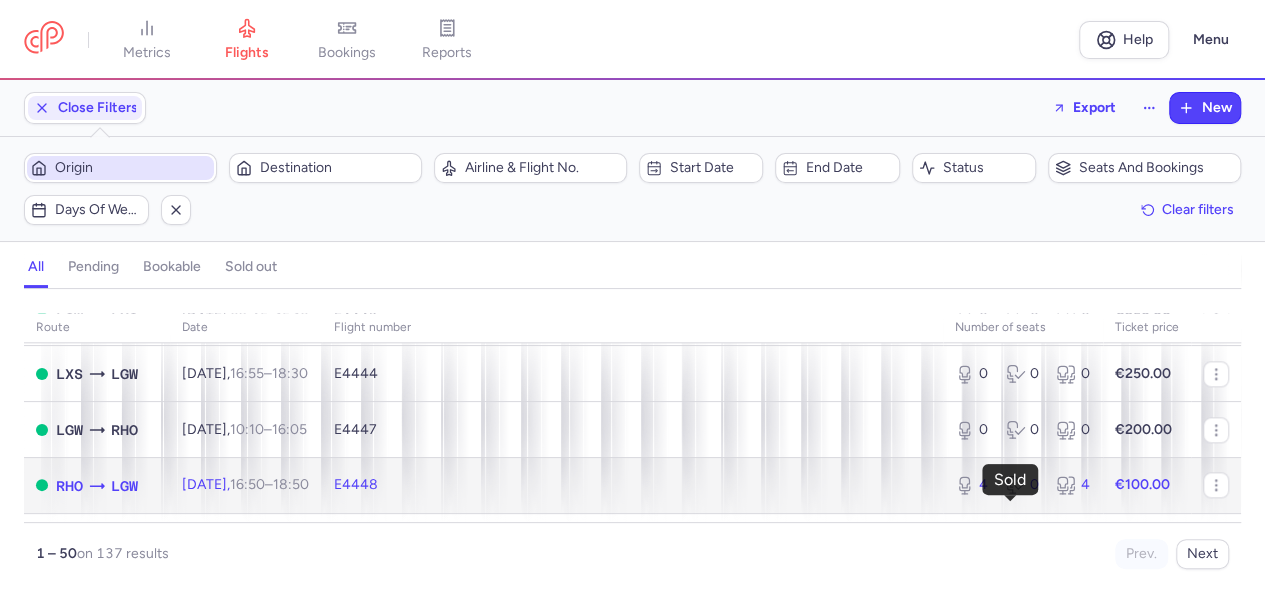 click 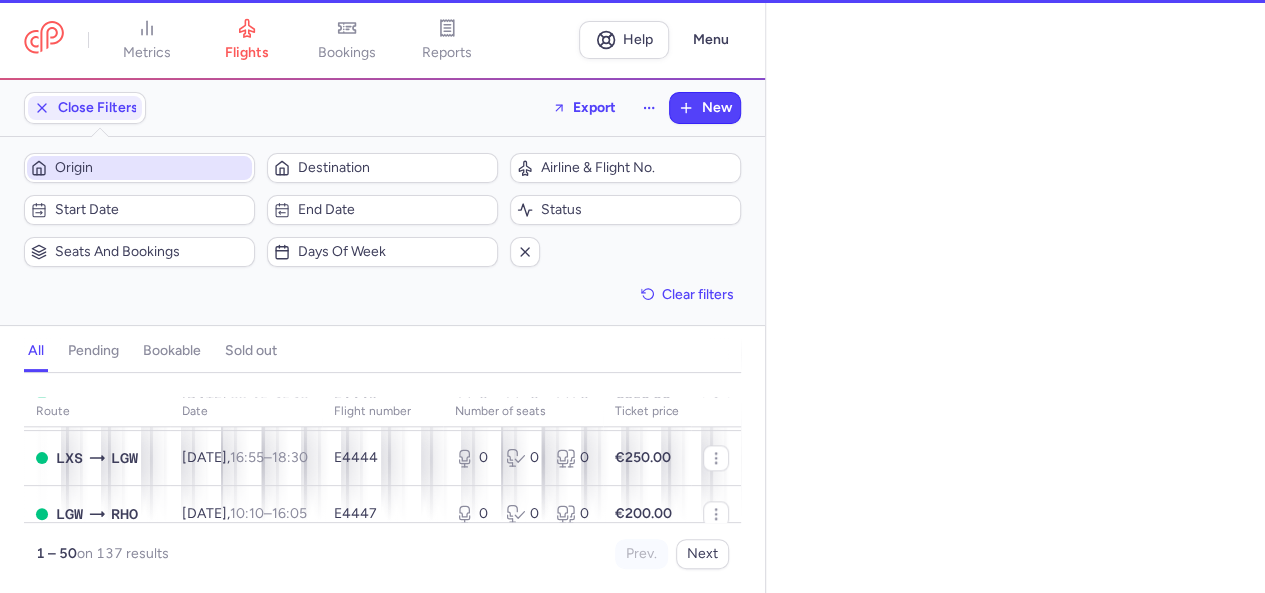 select on "days" 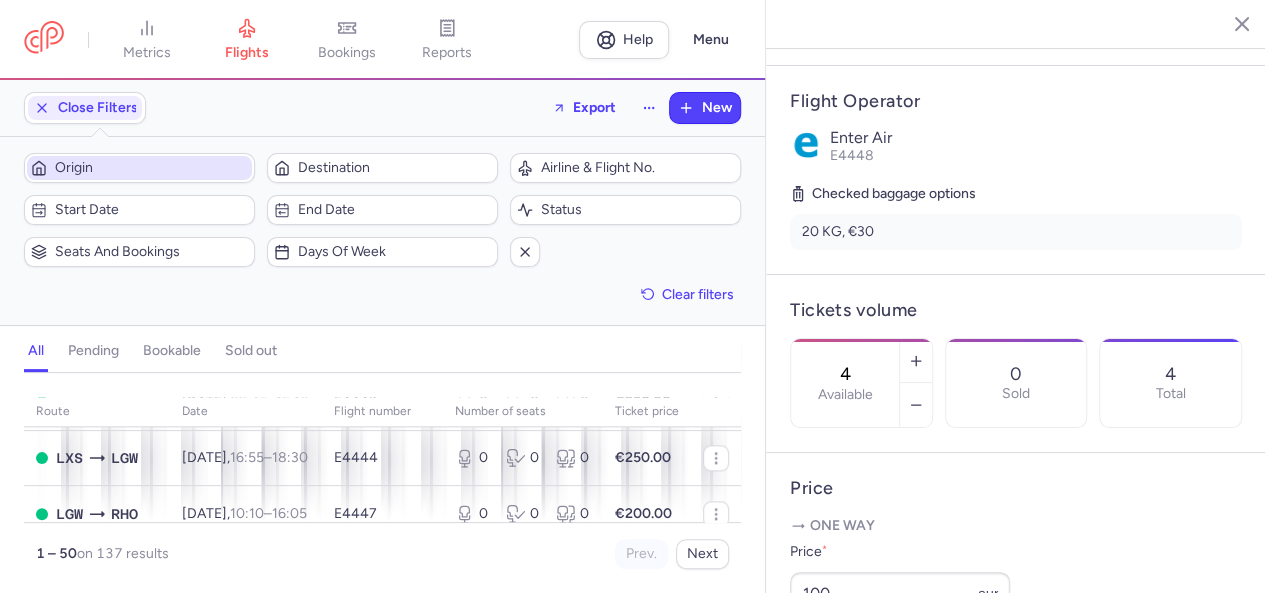 scroll, scrollTop: 400, scrollLeft: 0, axis: vertical 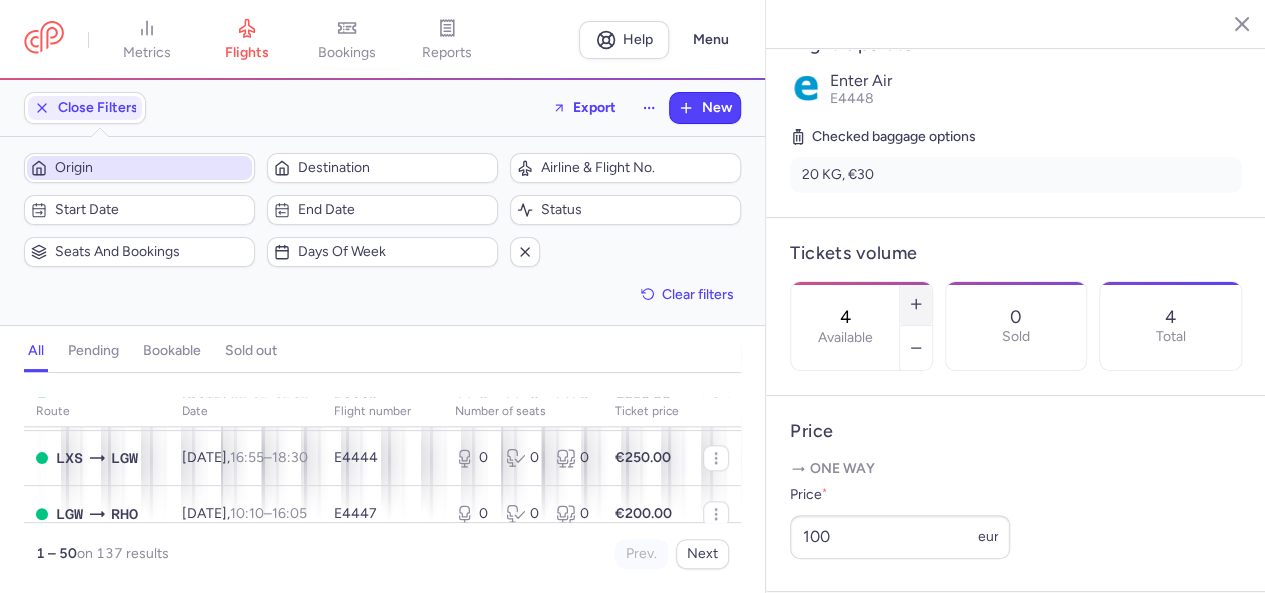 click at bounding box center [916, 304] 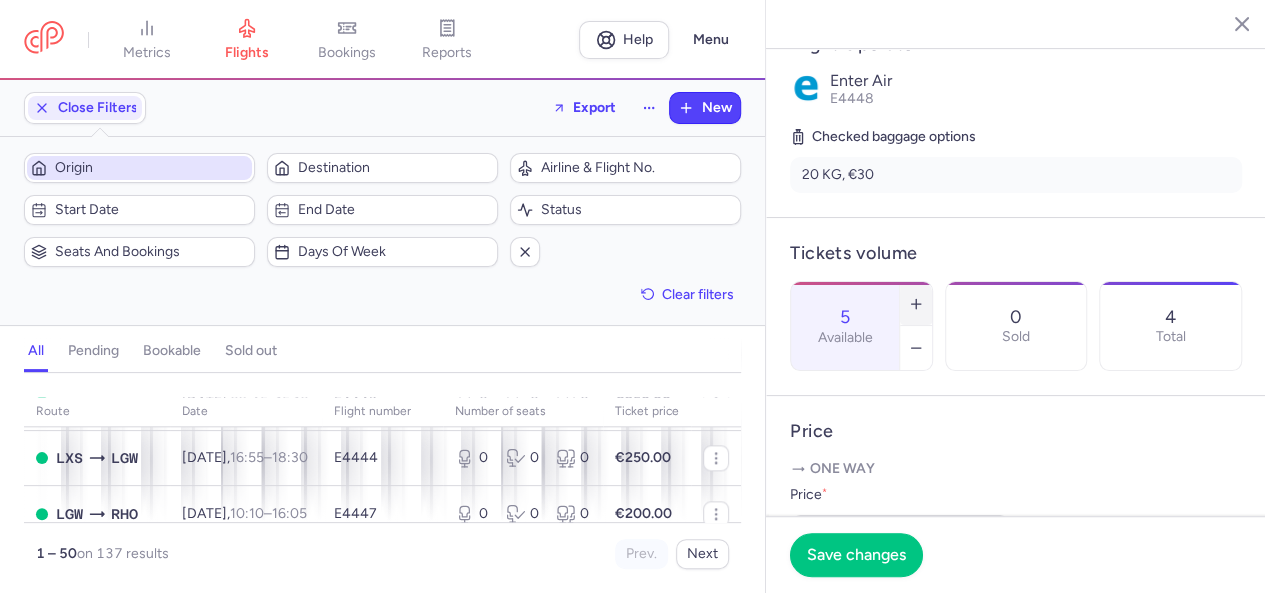click at bounding box center [916, 304] 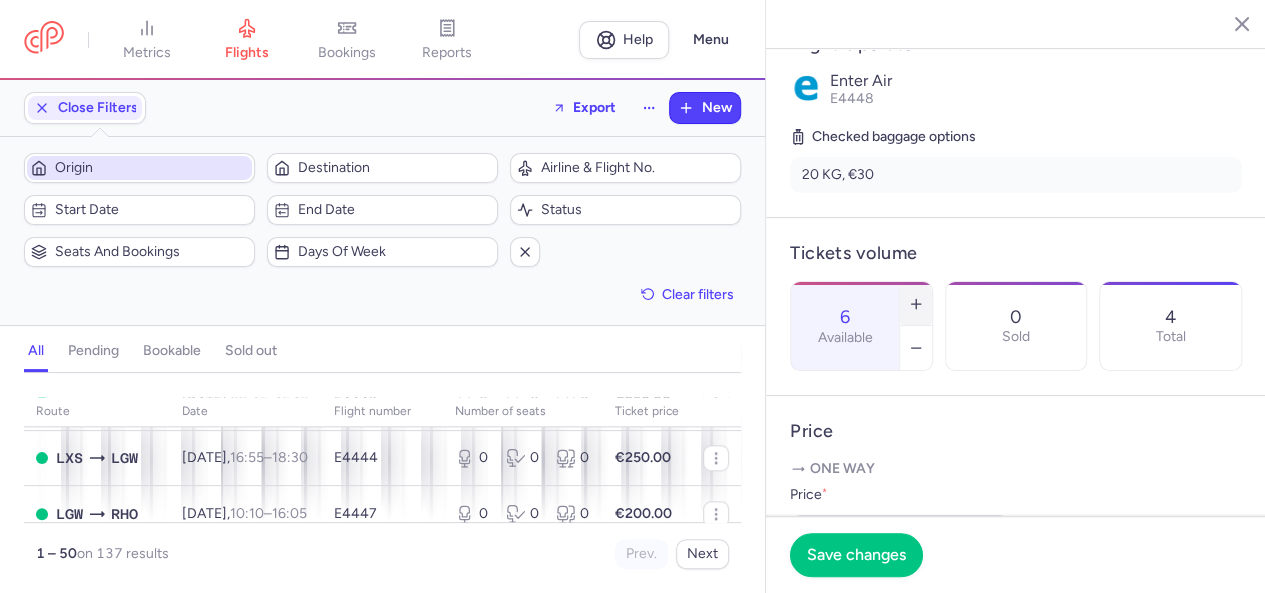 click at bounding box center [916, 304] 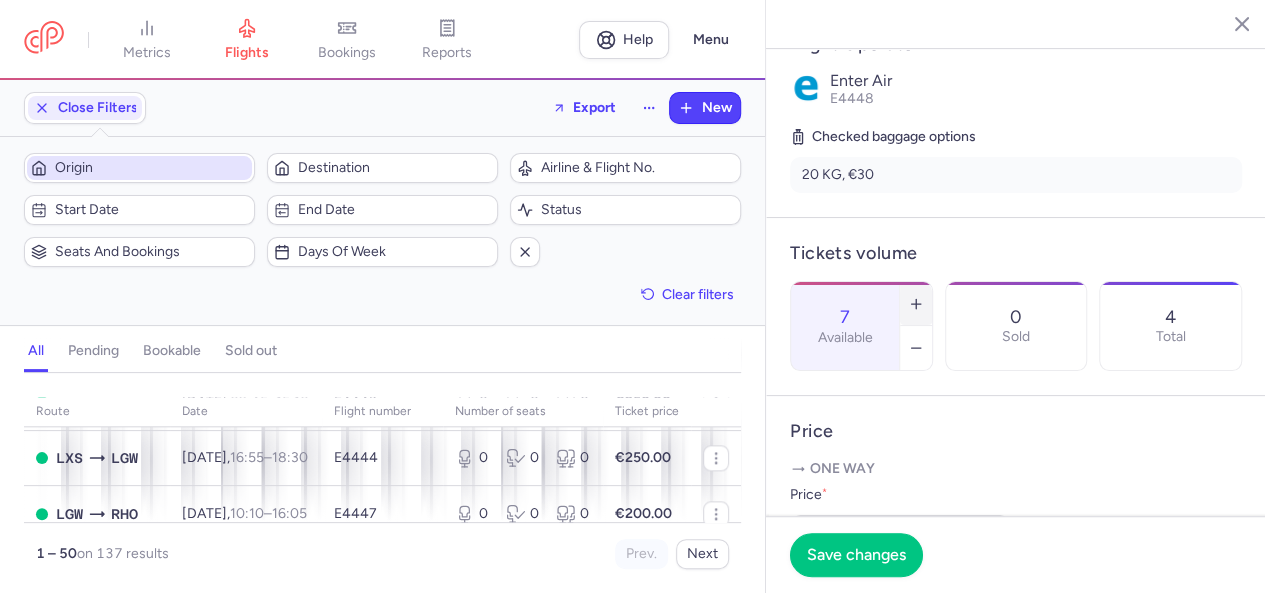 click at bounding box center [916, 304] 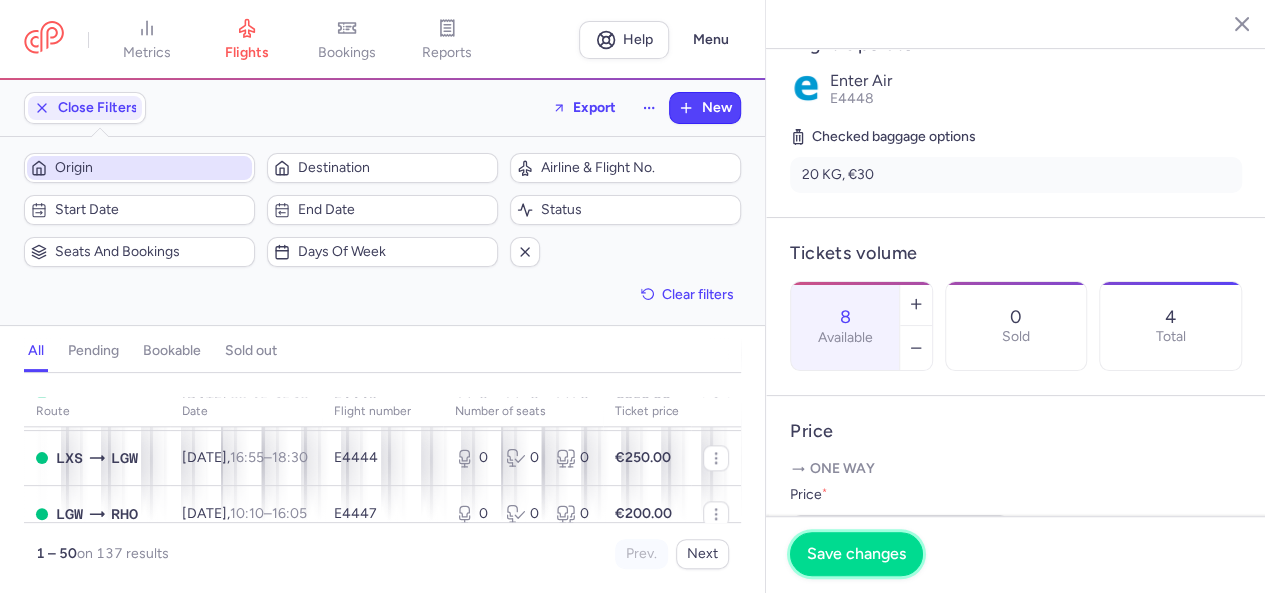 click on "Save changes" at bounding box center (856, 554) 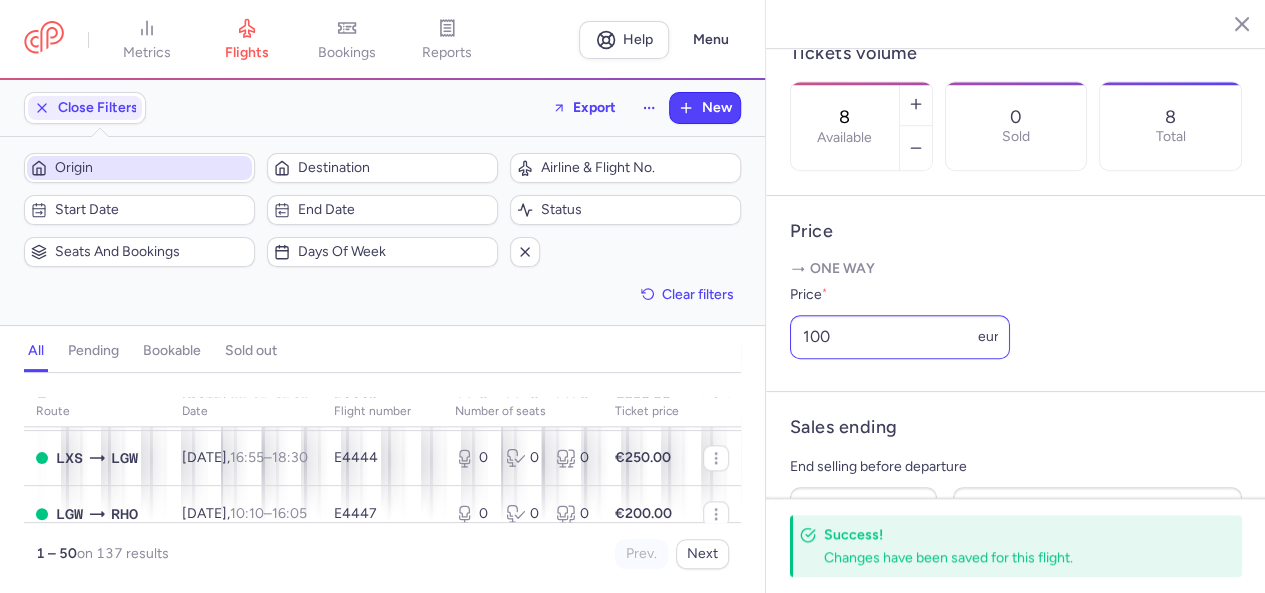 scroll, scrollTop: 700, scrollLeft: 0, axis: vertical 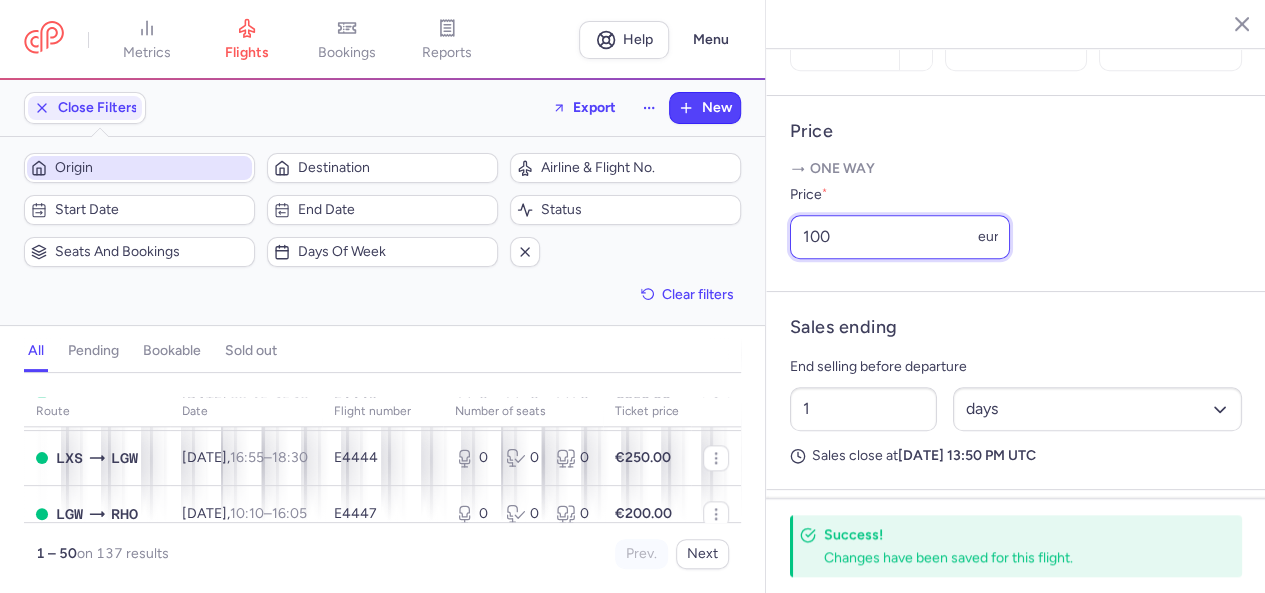 click on "100" at bounding box center [900, 237] 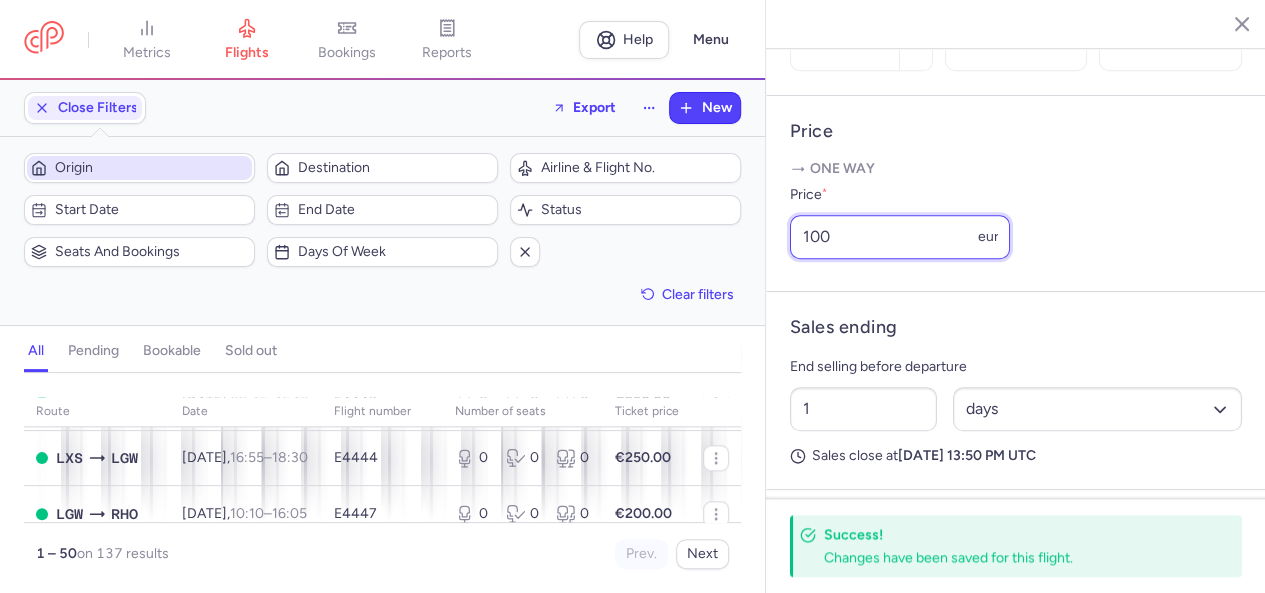 click on "100" at bounding box center [900, 237] 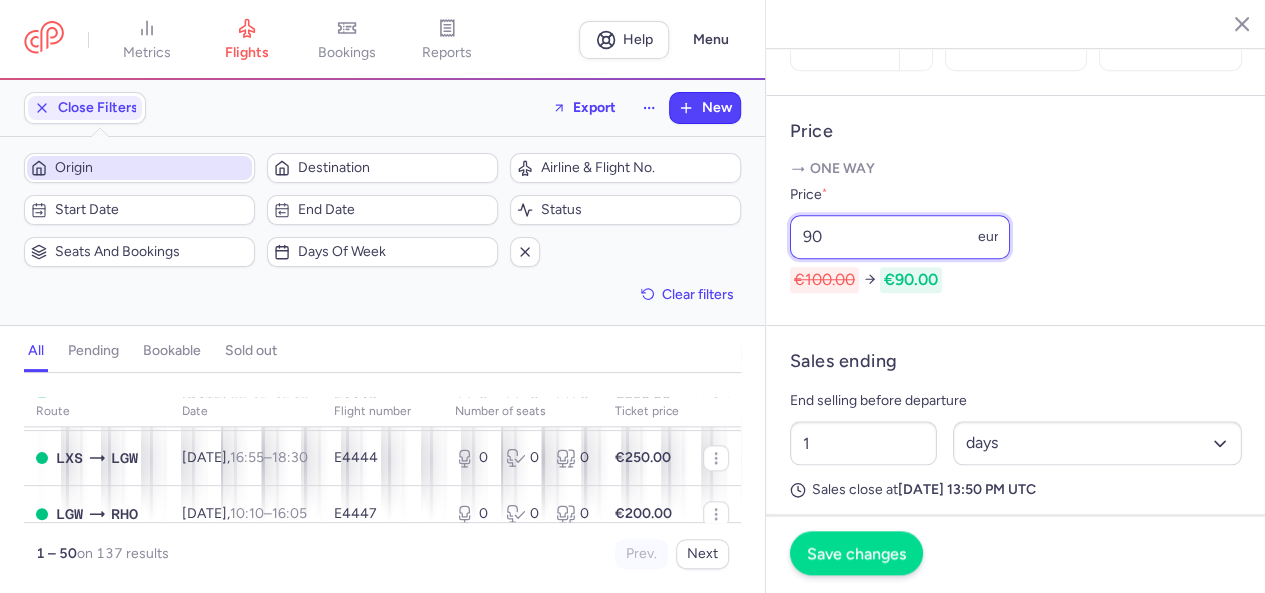 type on "90" 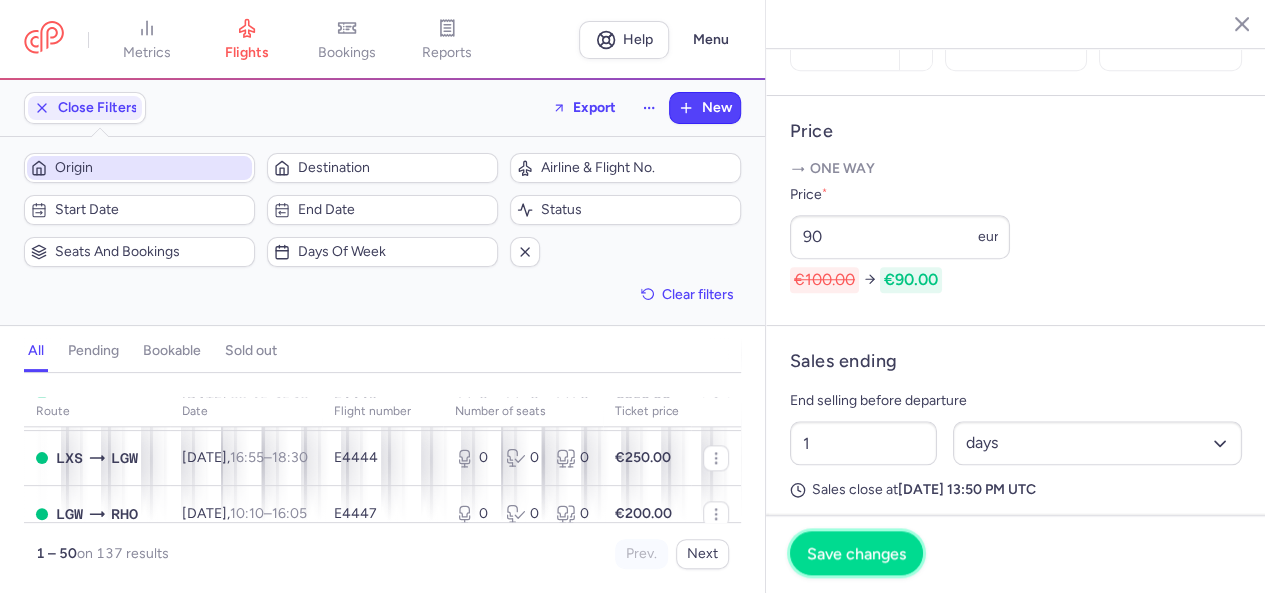 click on "Save changes" at bounding box center (856, 554) 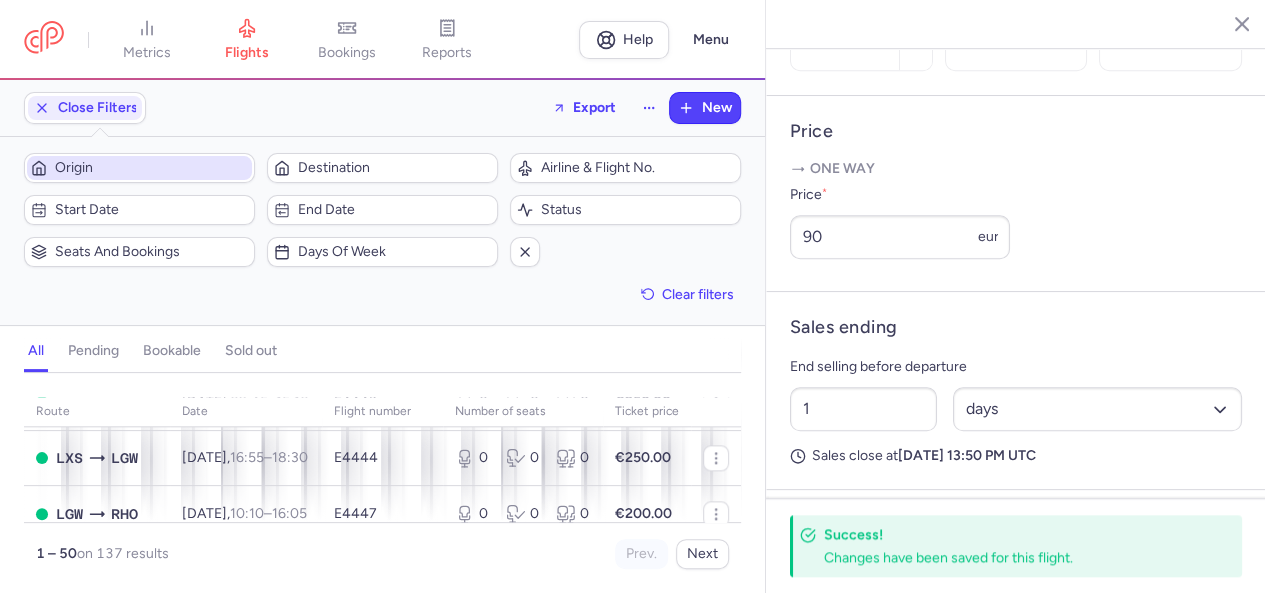 click 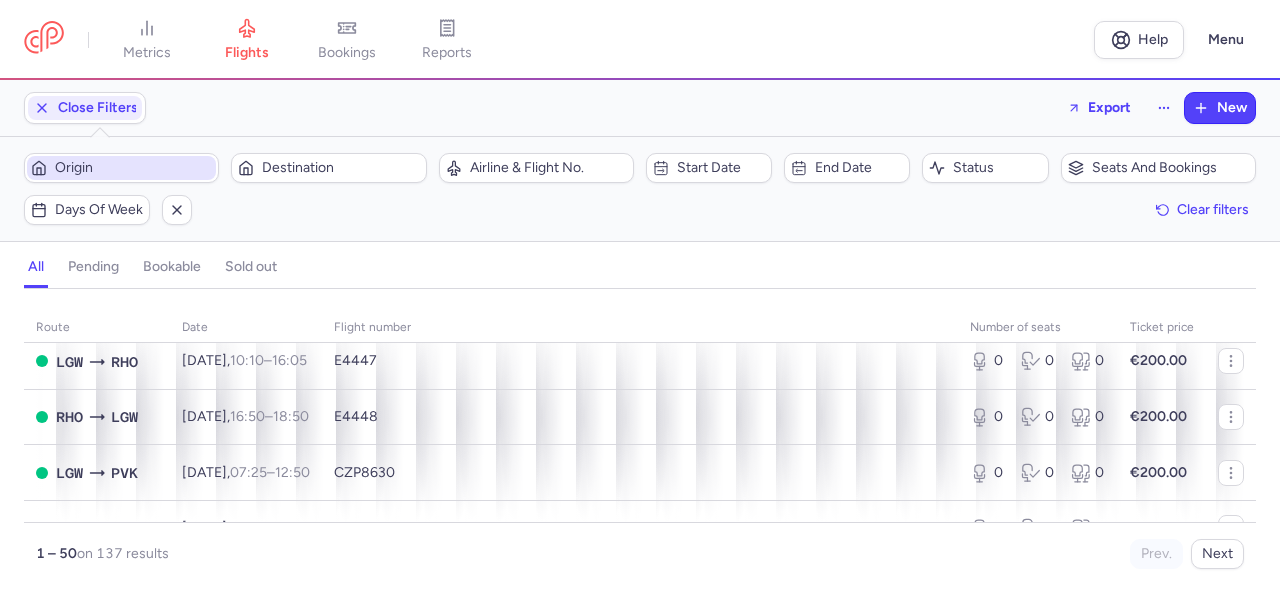 scroll, scrollTop: 1900, scrollLeft: 0, axis: vertical 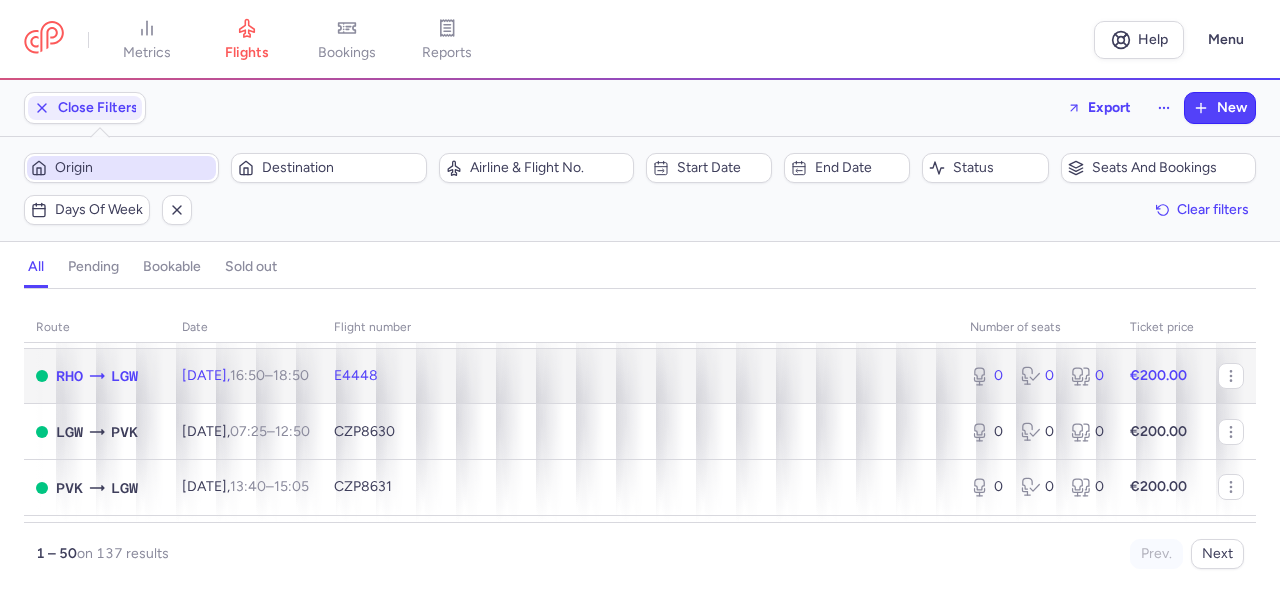 click on "0" at bounding box center [1038, 376] 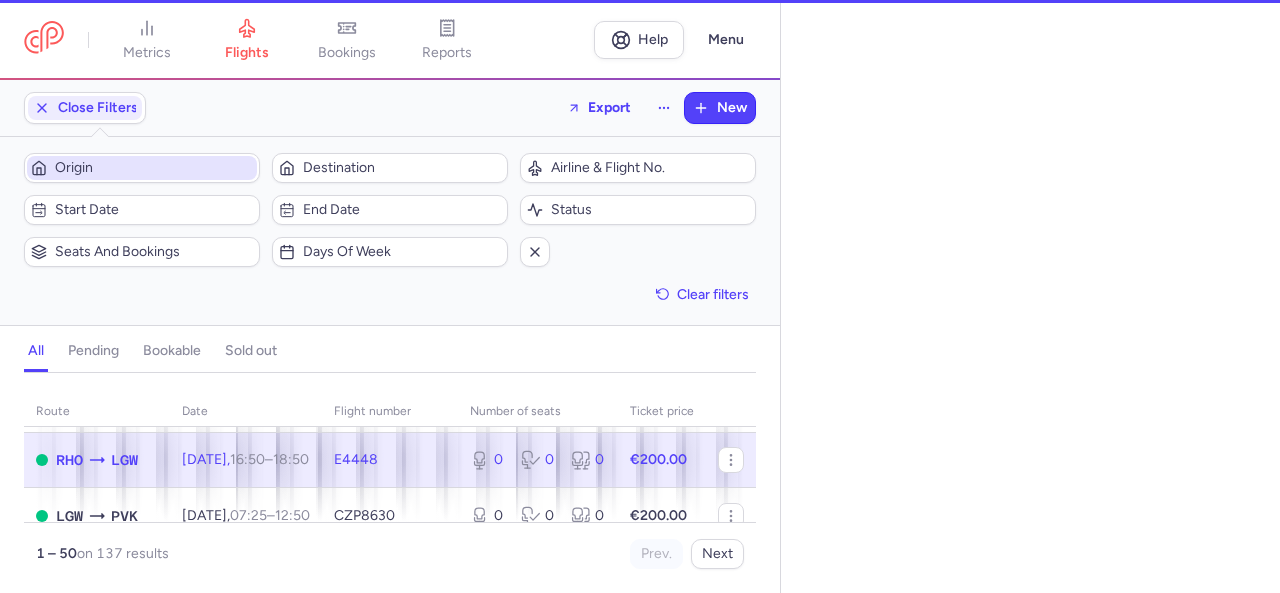 select on "days" 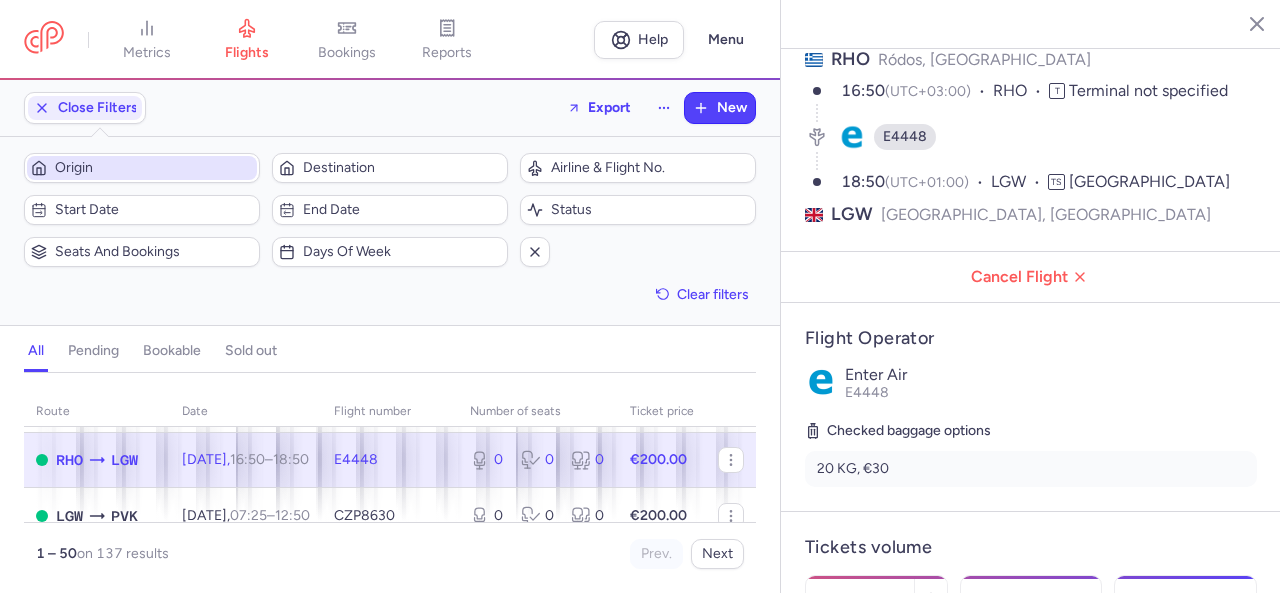 scroll, scrollTop: 300, scrollLeft: 0, axis: vertical 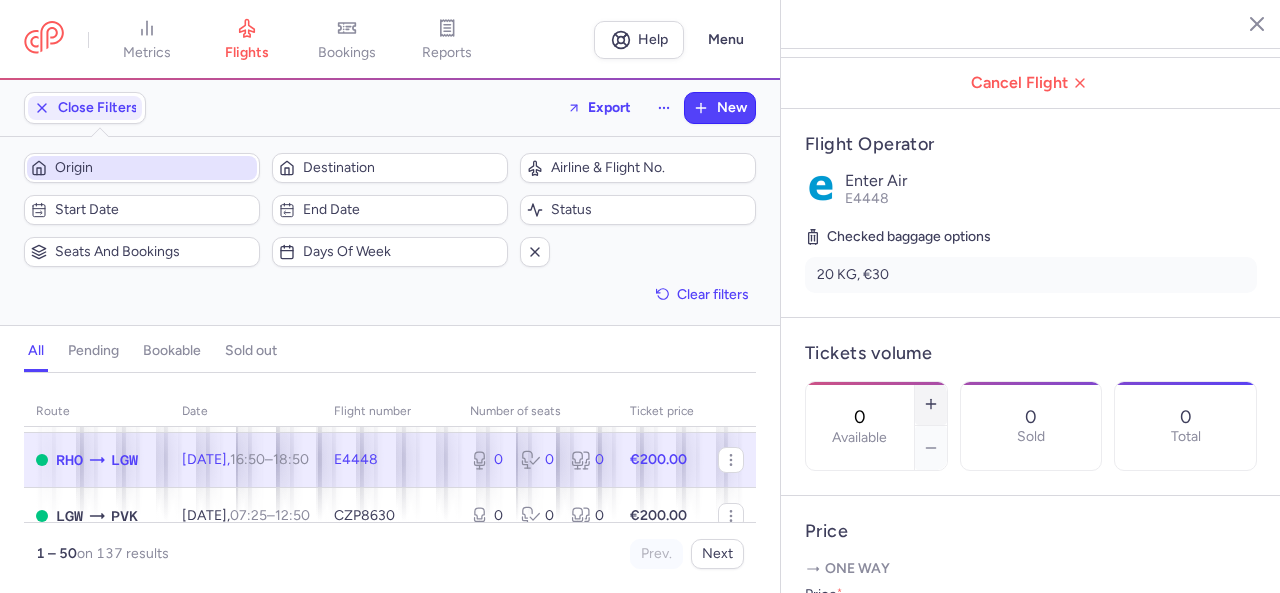 click 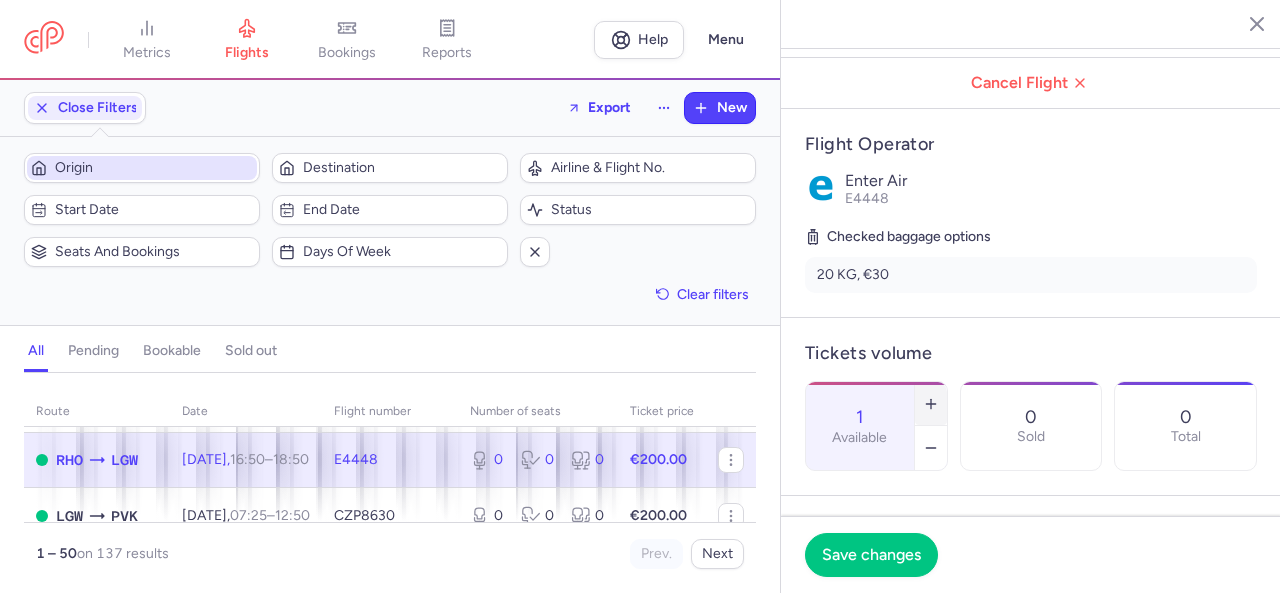click 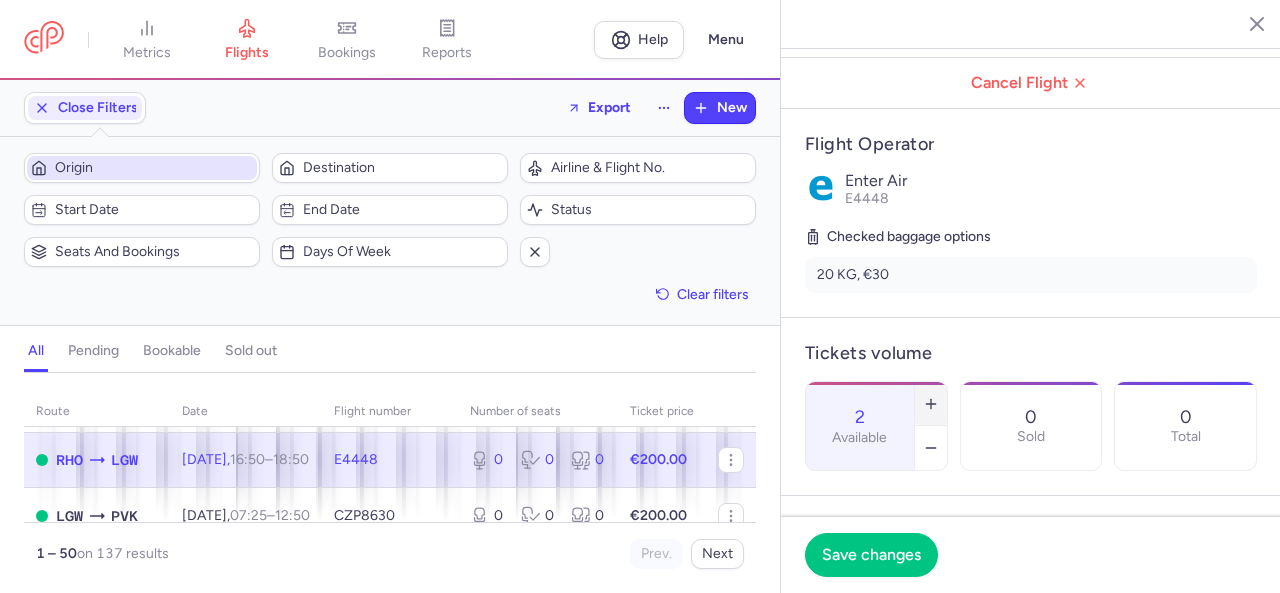 click 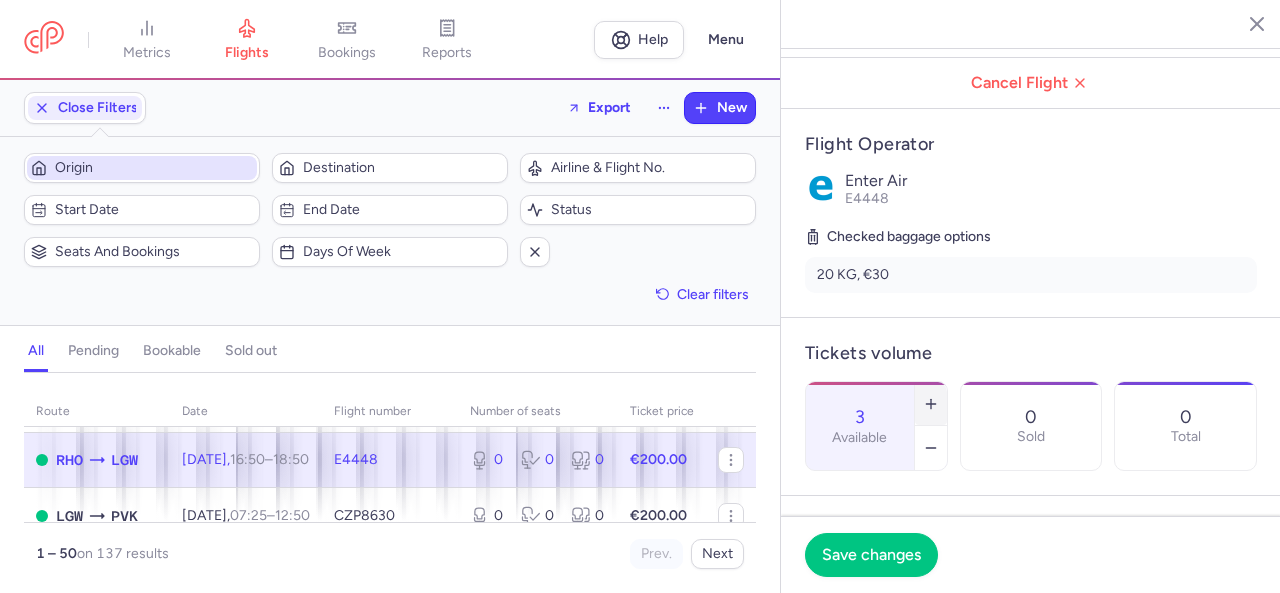 click 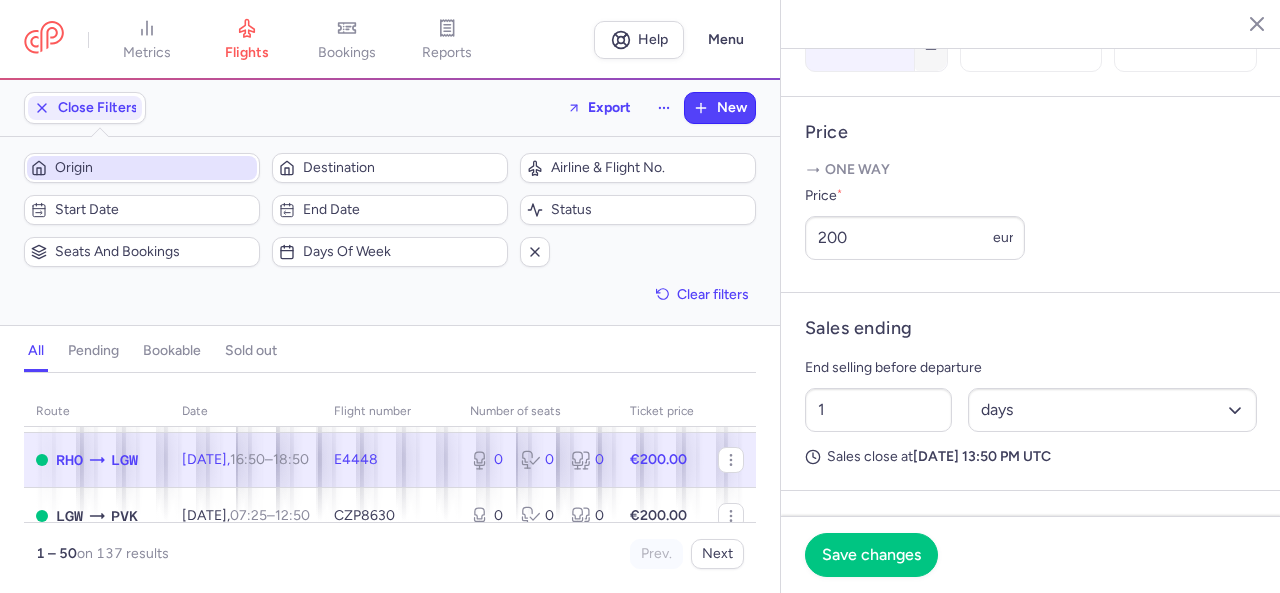 scroll, scrollTop: 700, scrollLeft: 0, axis: vertical 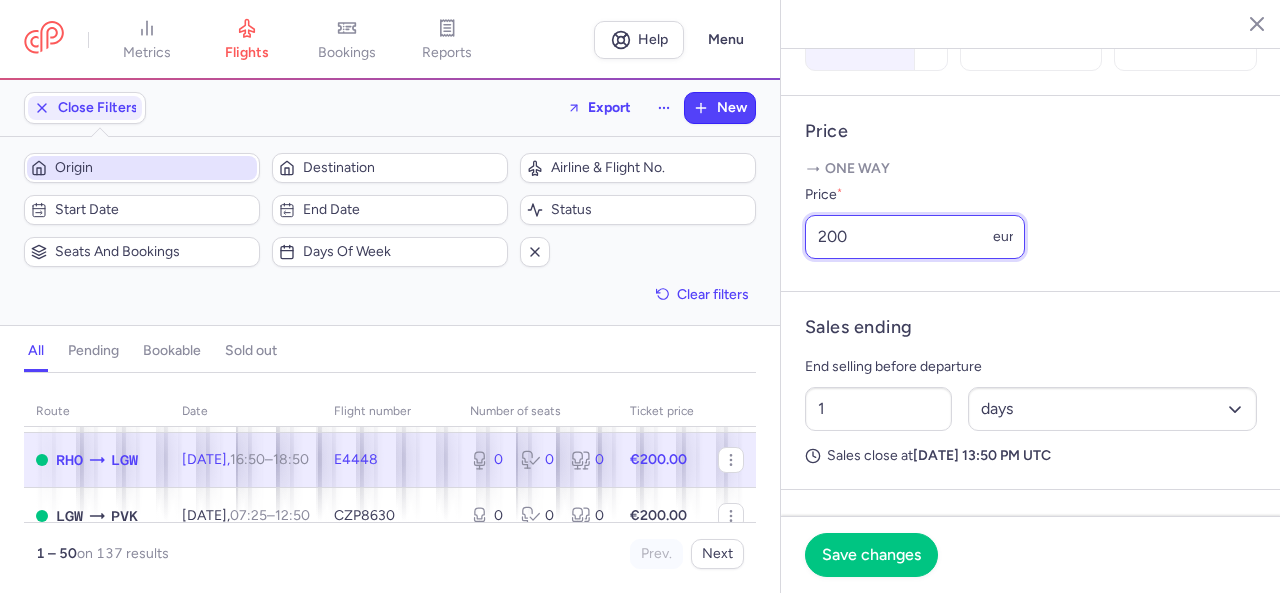 click on "200" at bounding box center (915, 237) 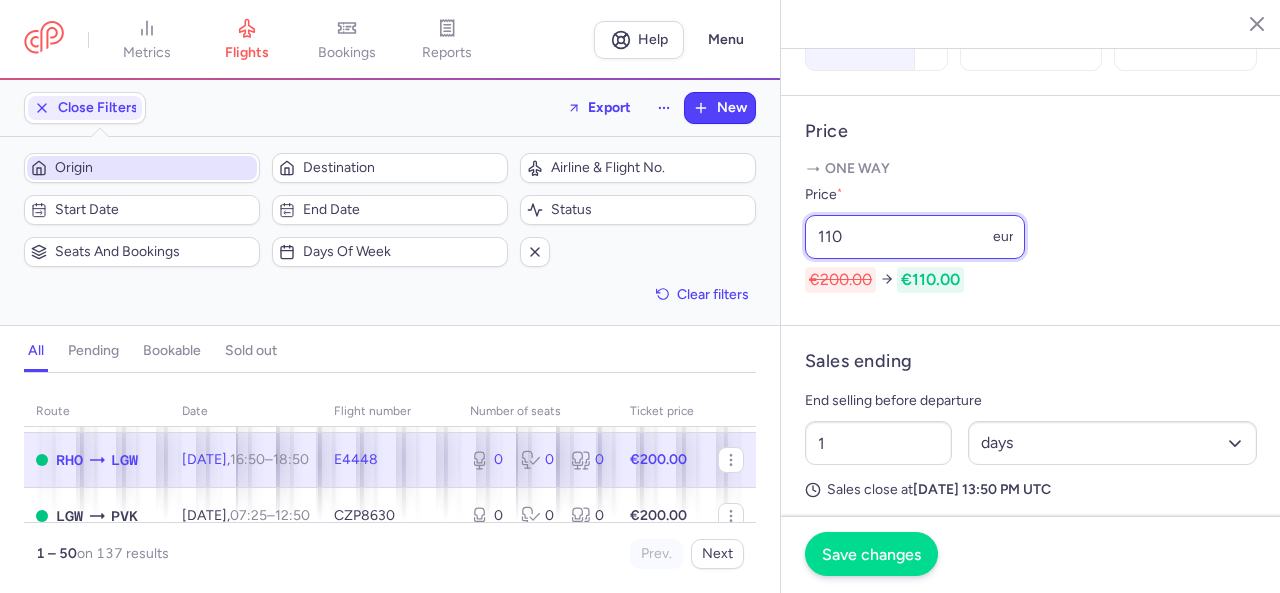 type on "110" 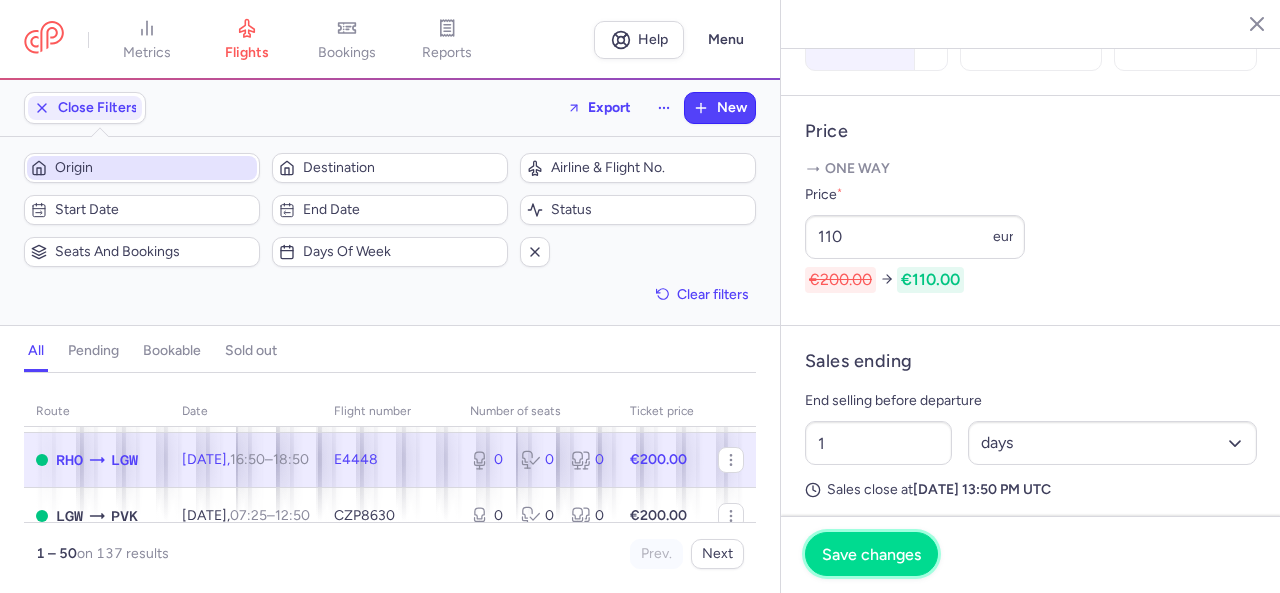 click on "Save changes" at bounding box center [871, 554] 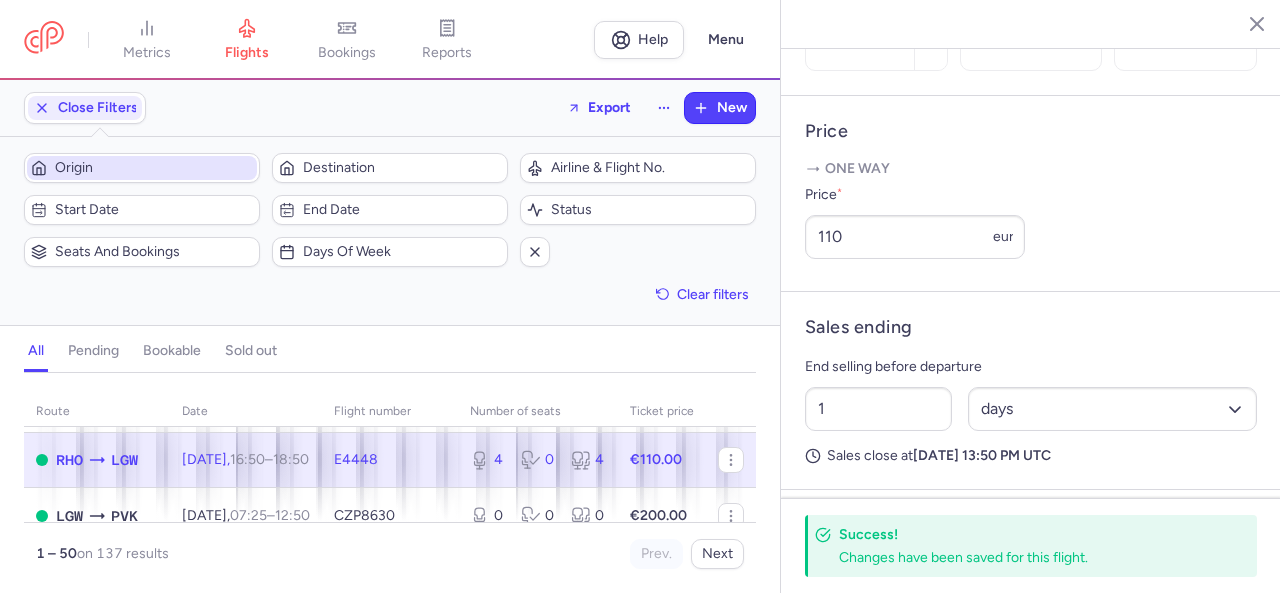 click 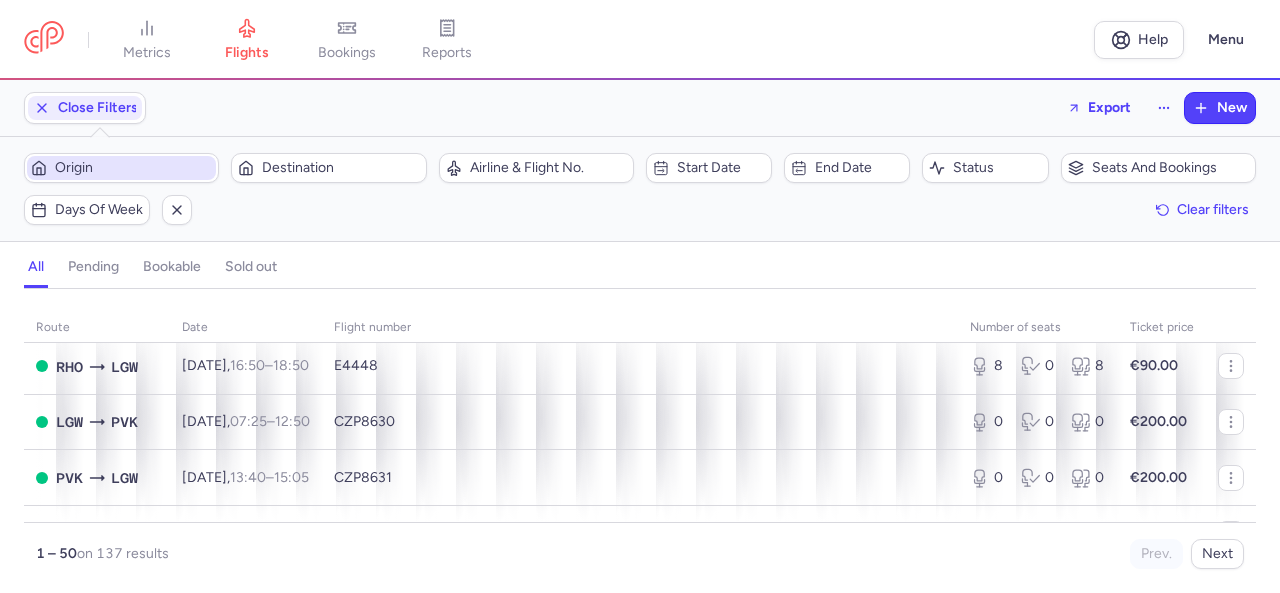 scroll, scrollTop: 1300, scrollLeft: 0, axis: vertical 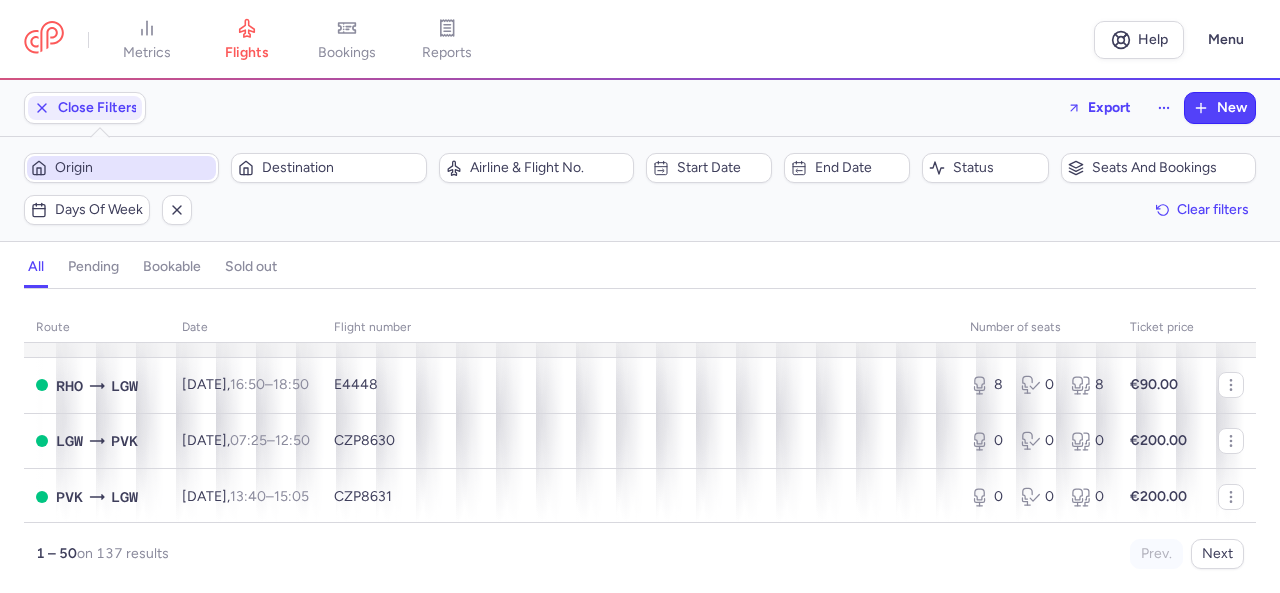 click 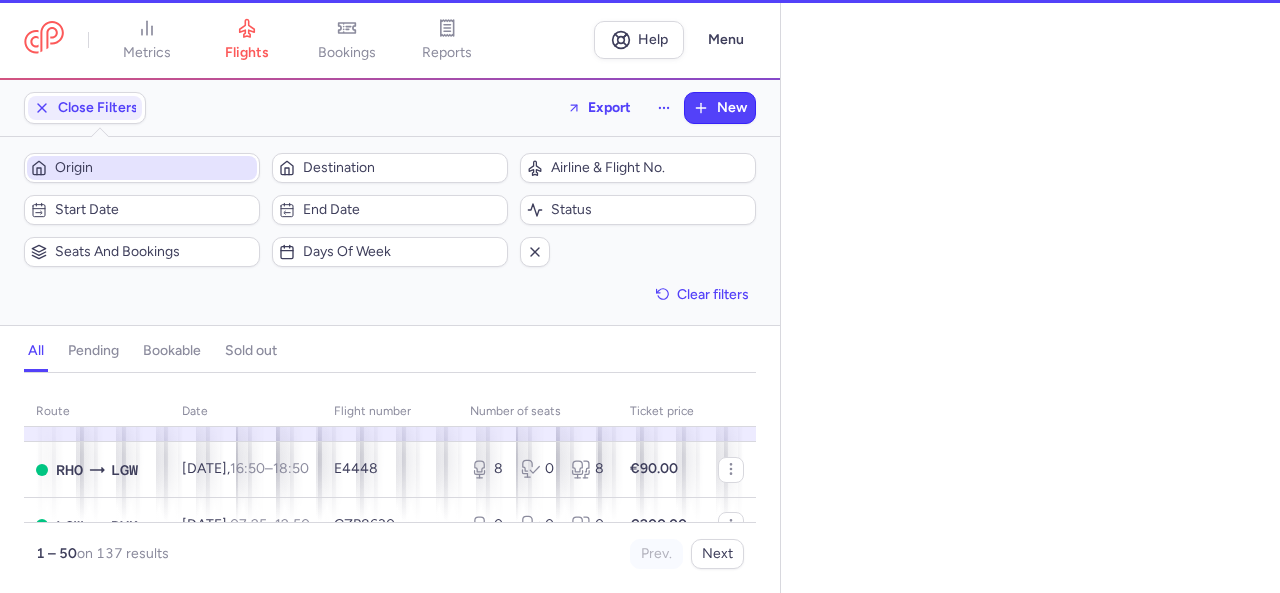 select on "days" 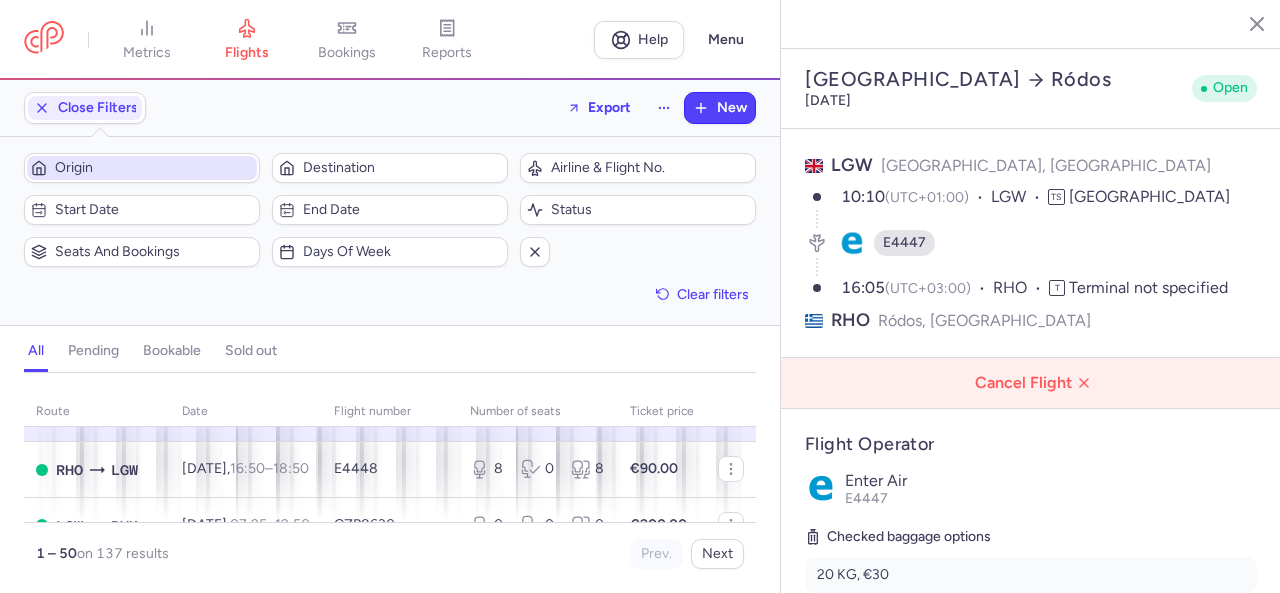 scroll, scrollTop: 300, scrollLeft: 0, axis: vertical 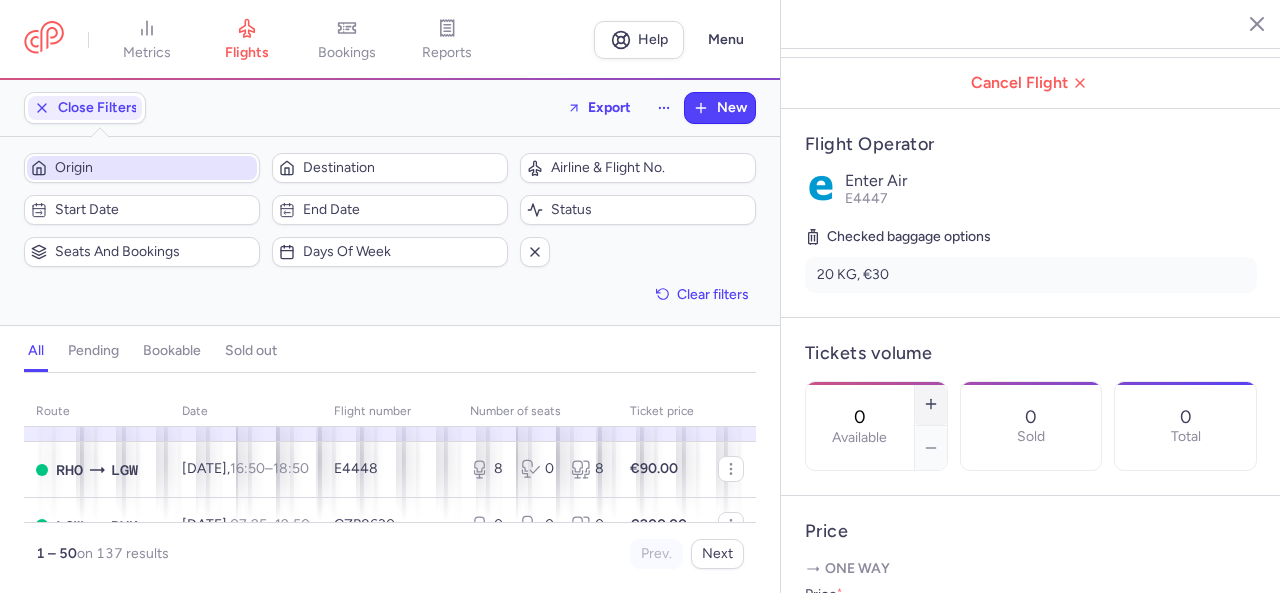 click 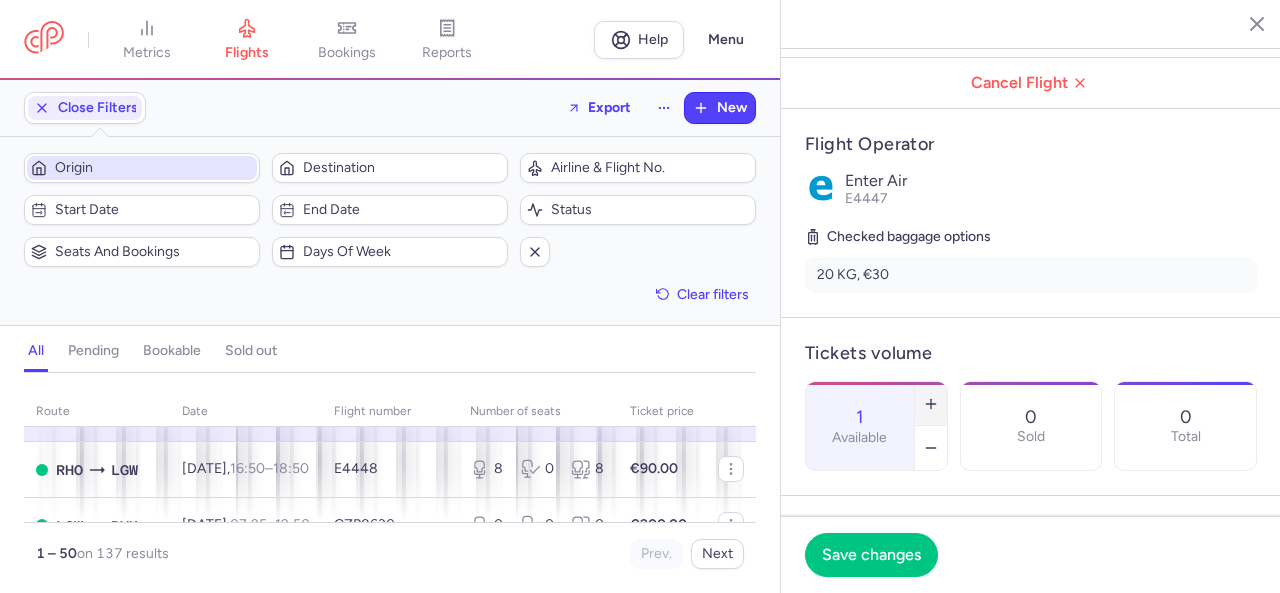 click 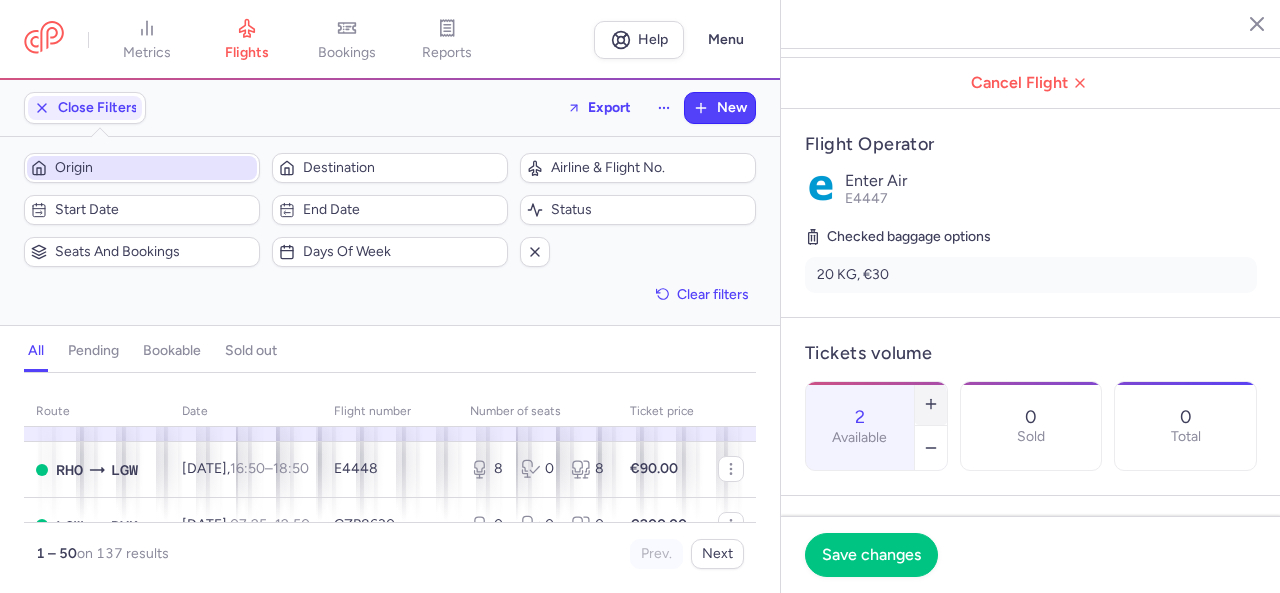 click 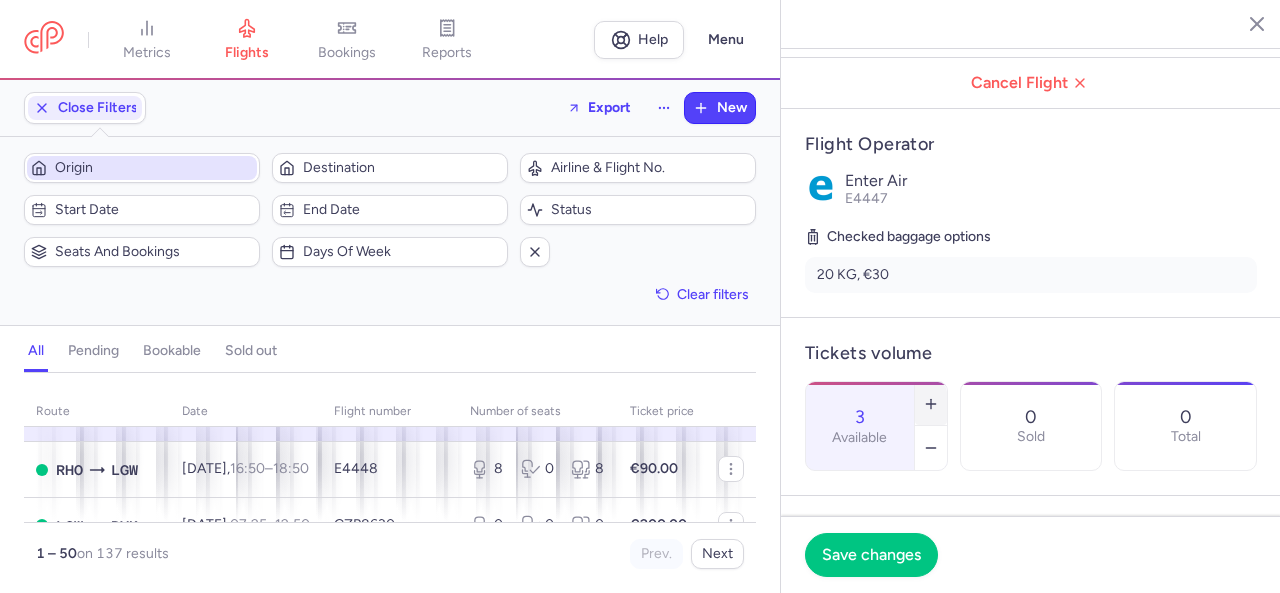 click 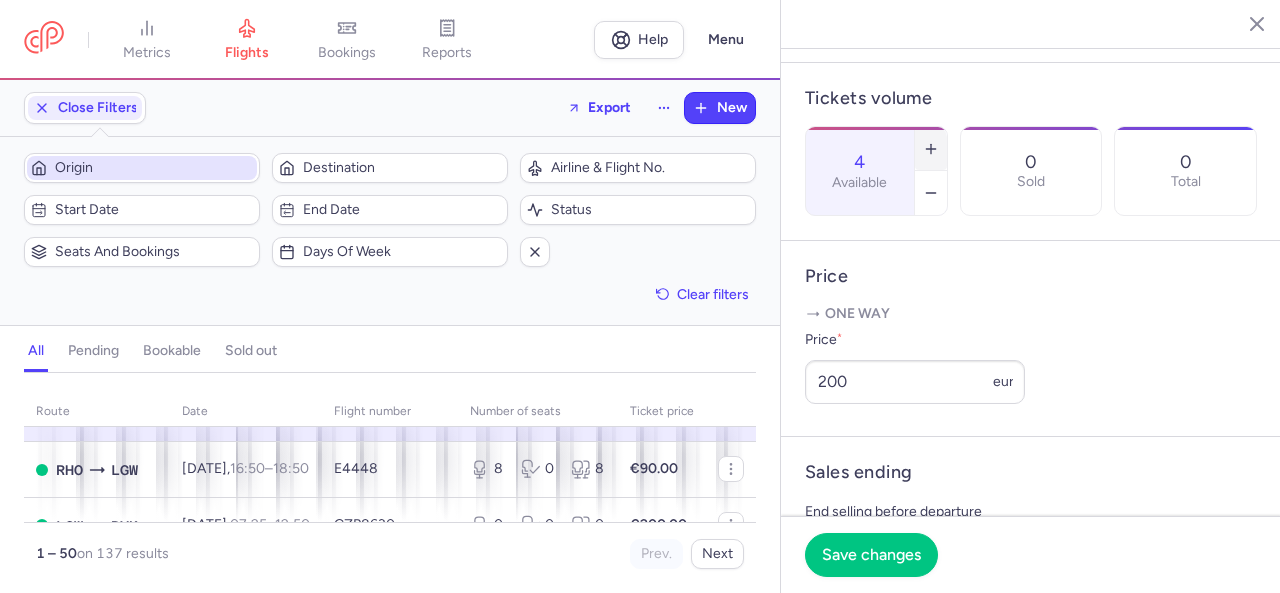 scroll, scrollTop: 600, scrollLeft: 0, axis: vertical 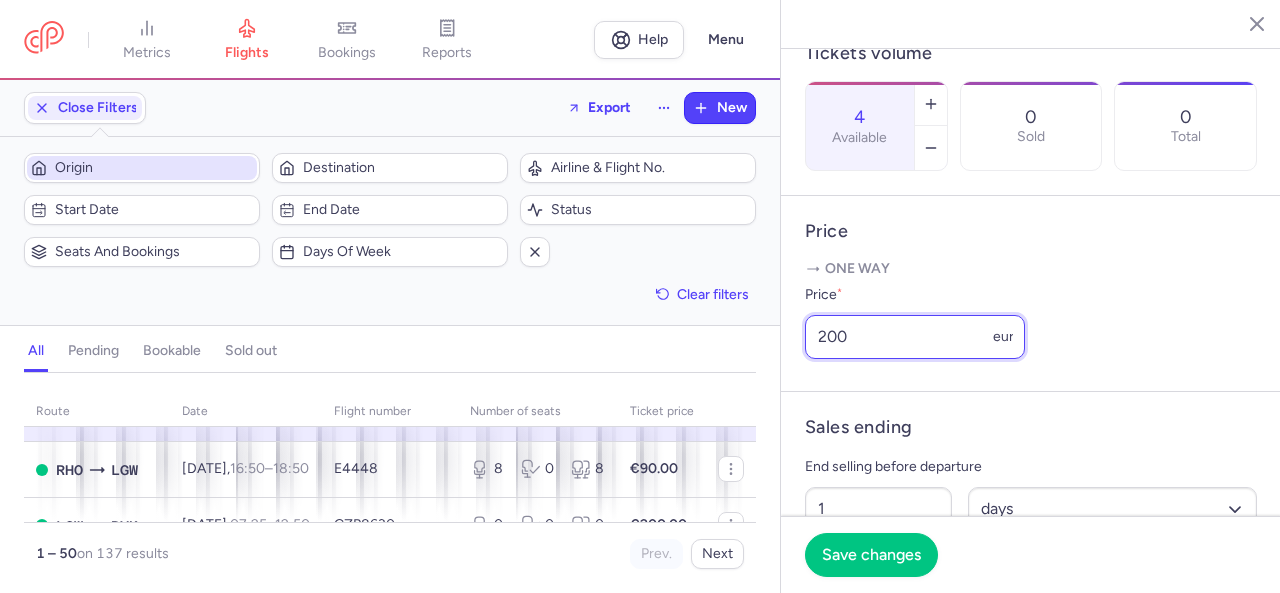 click on "200" at bounding box center (915, 337) 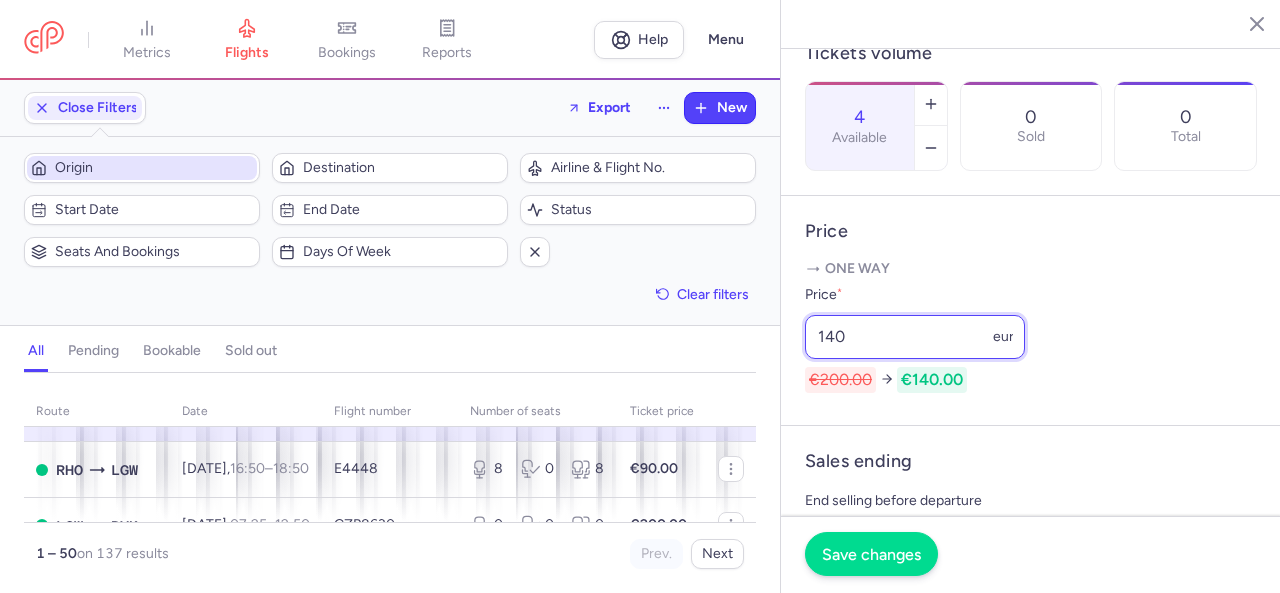 type on "140" 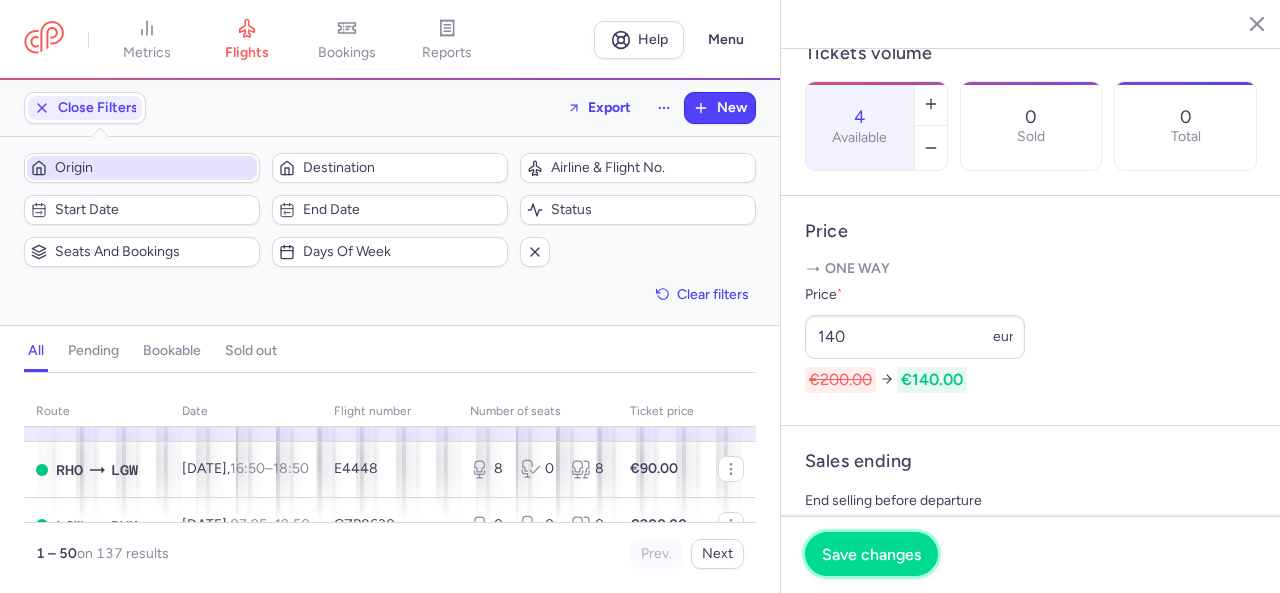 click on "Save changes" at bounding box center (871, 554) 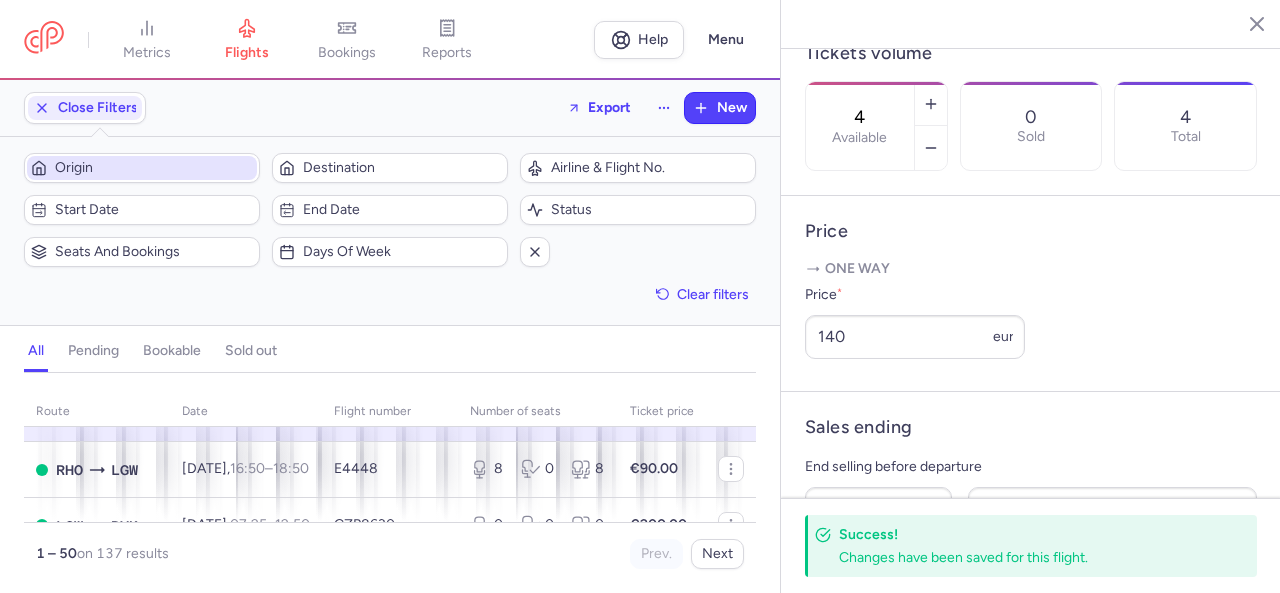 click 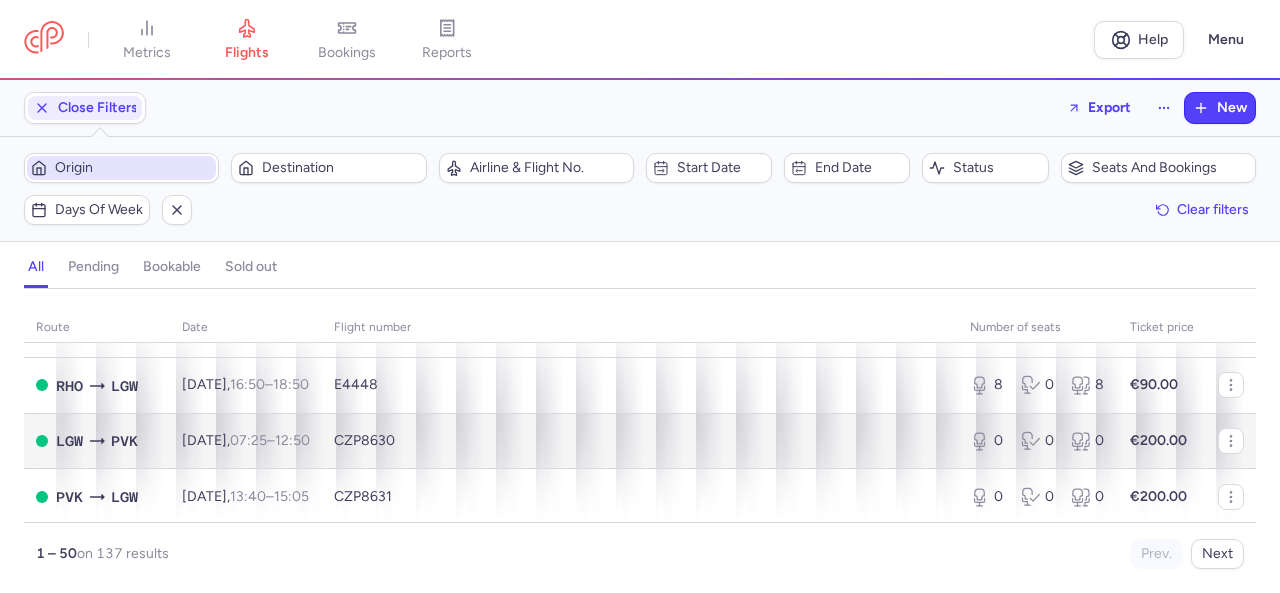 scroll, scrollTop: 1100, scrollLeft: 0, axis: vertical 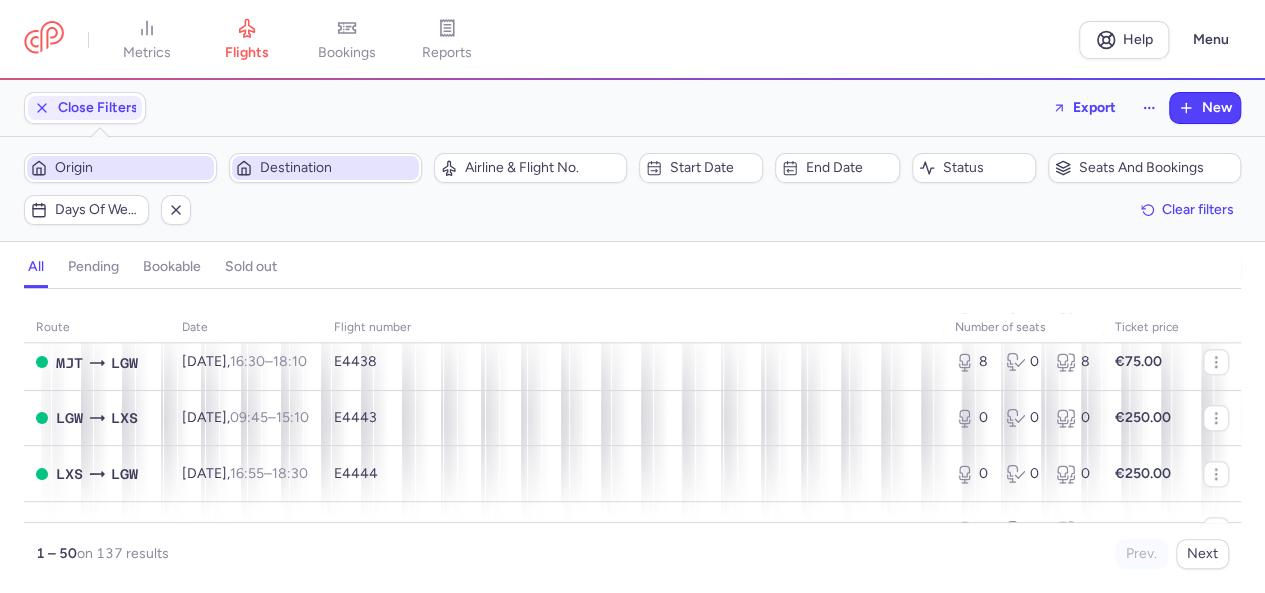 click on "Destination" at bounding box center [337, 168] 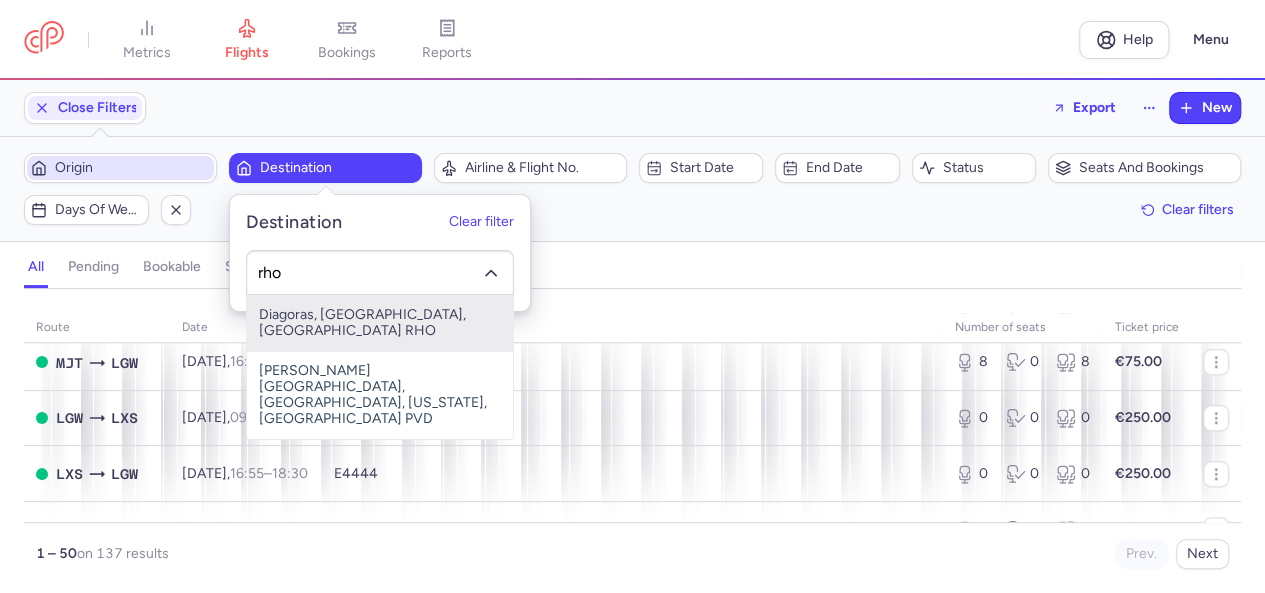 click on "Diagoras, [GEOGRAPHIC_DATA], [GEOGRAPHIC_DATA] RHO" at bounding box center (380, 323) 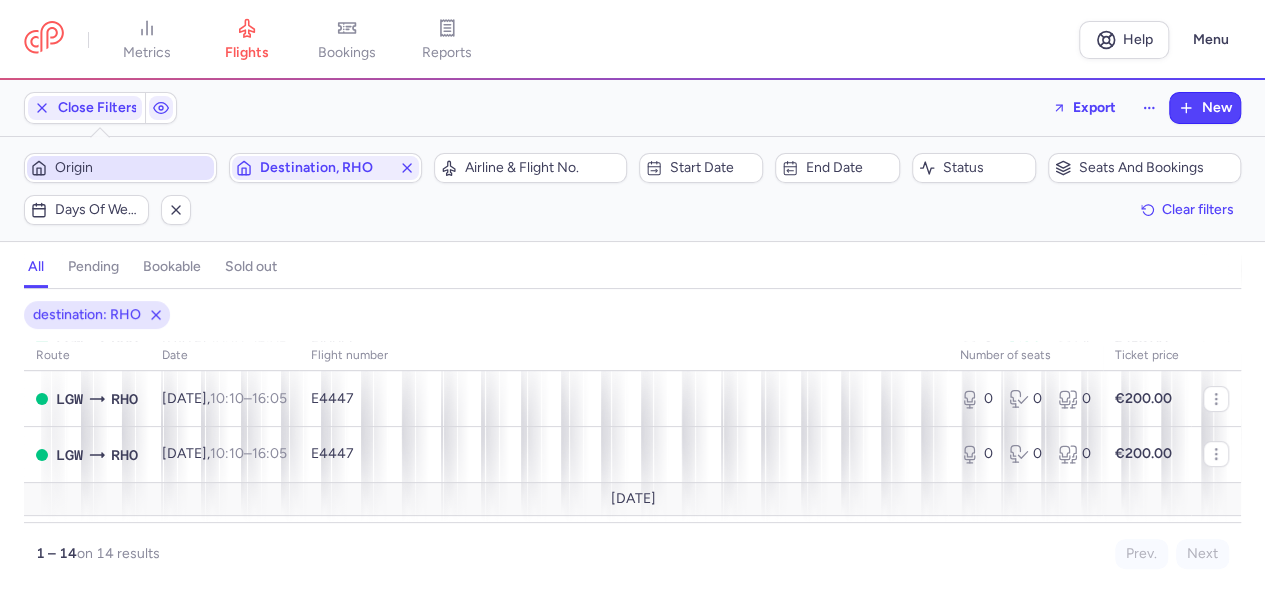 scroll, scrollTop: 0, scrollLeft: 0, axis: both 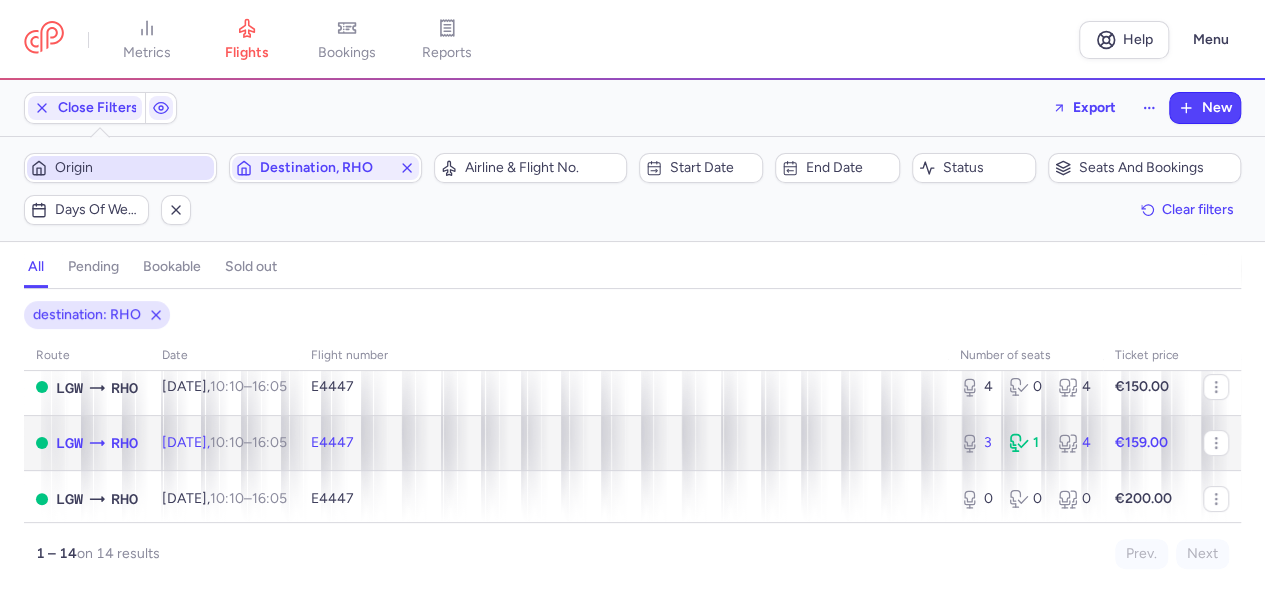 click 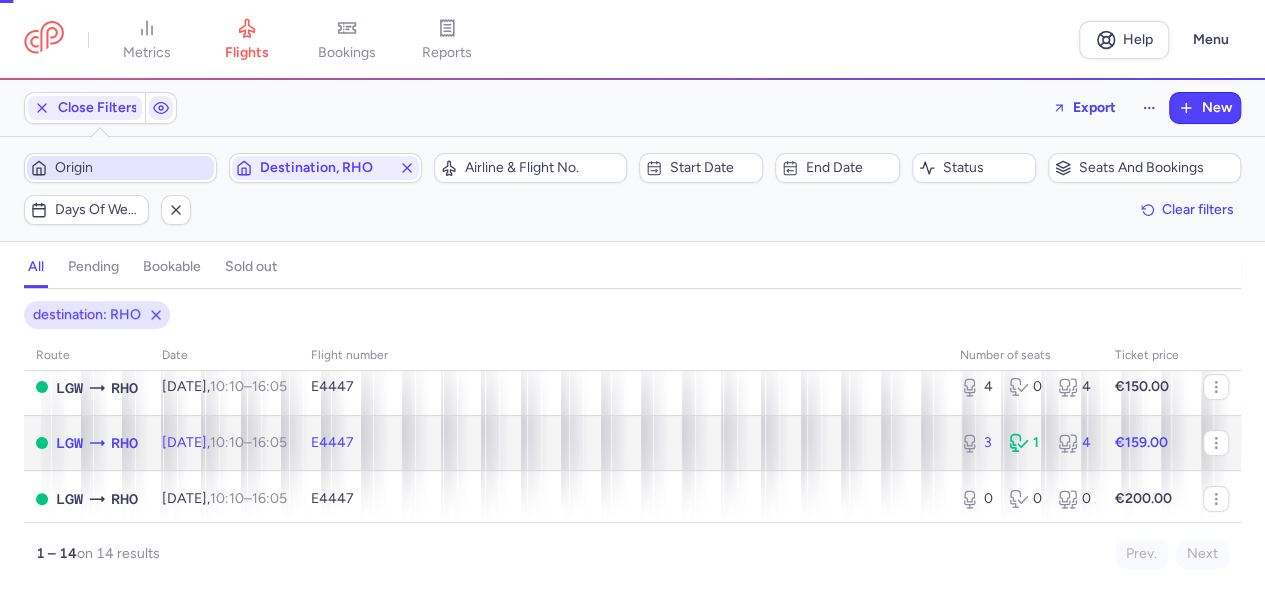 select on "days" 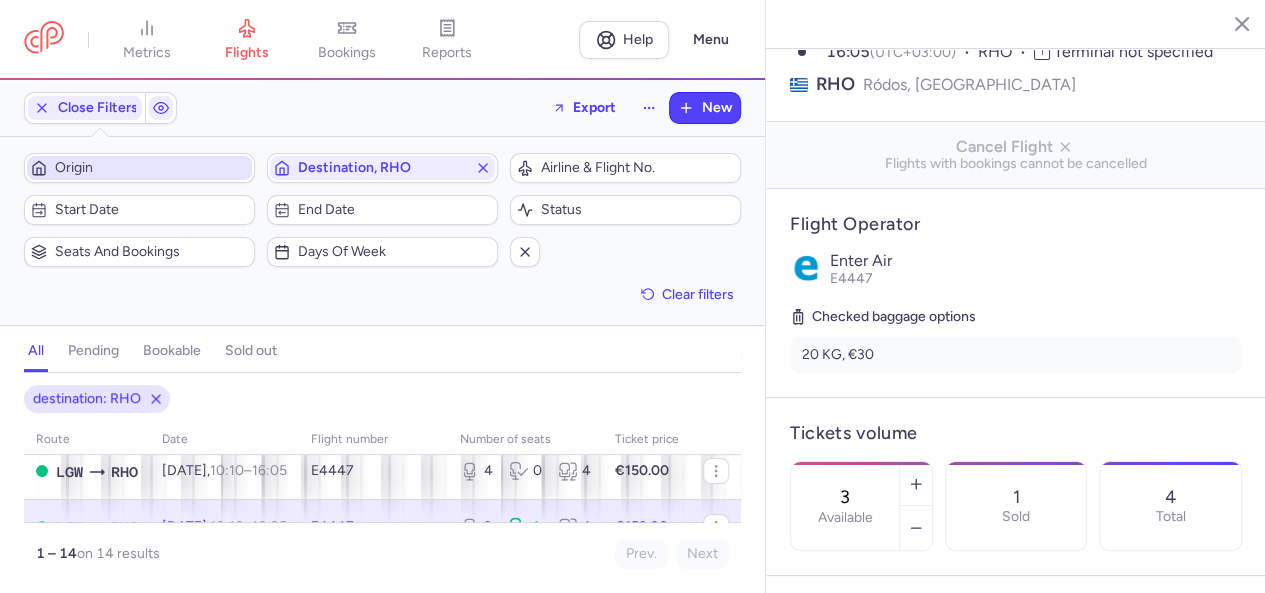 scroll, scrollTop: 400, scrollLeft: 0, axis: vertical 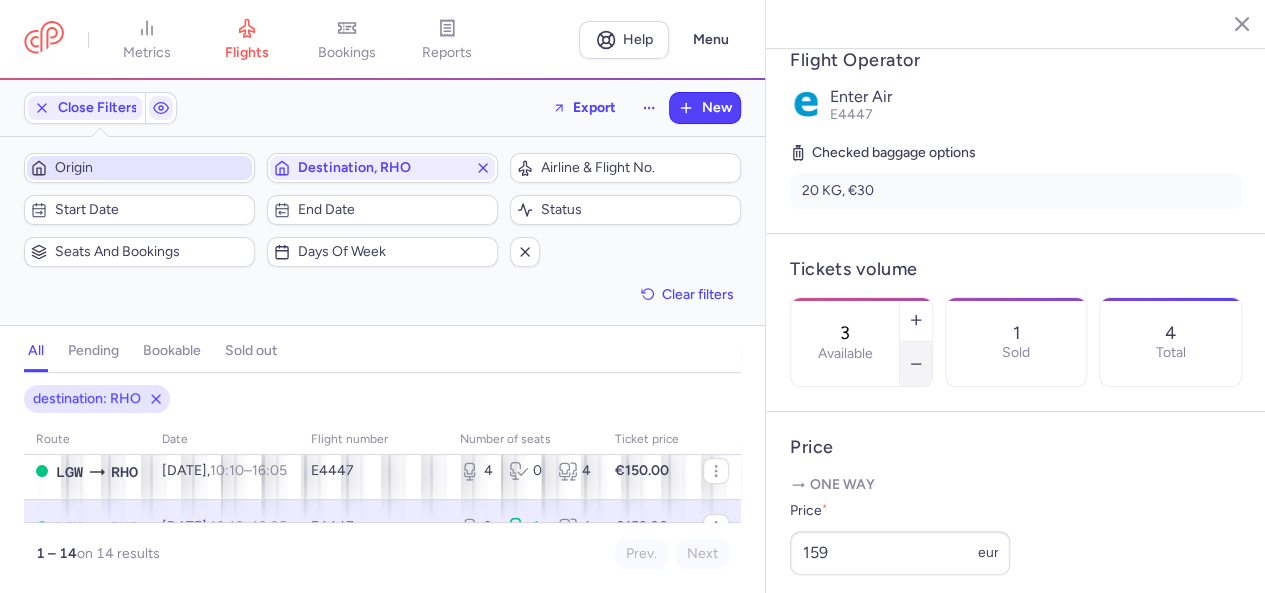 click 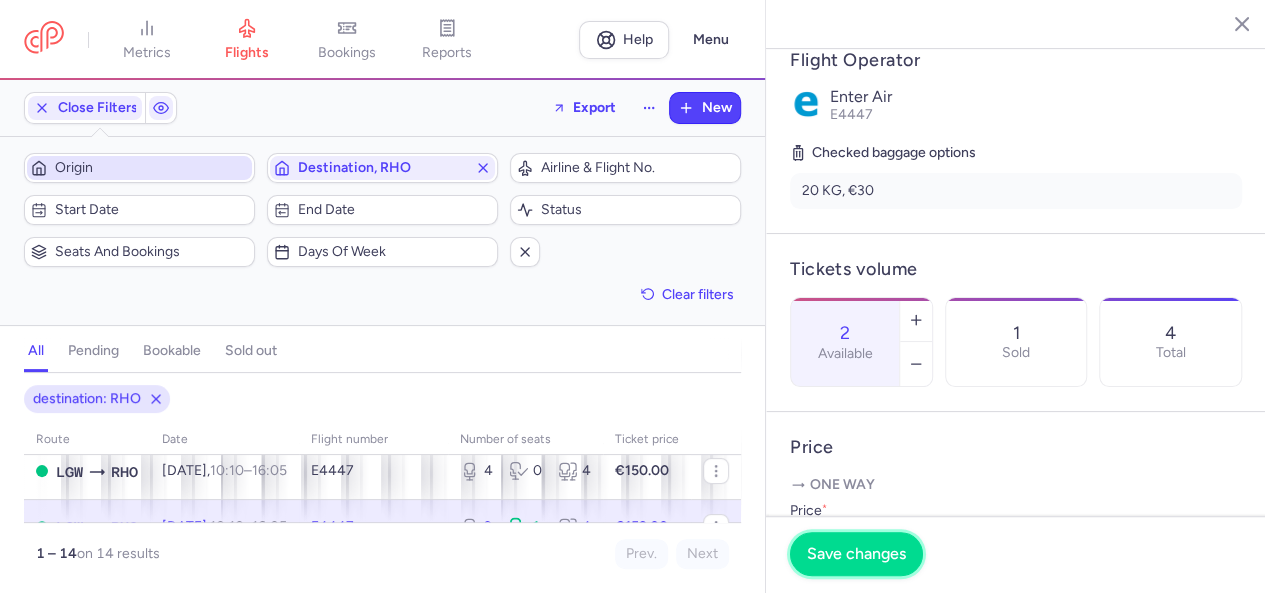 click on "Save changes" at bounding box center [856, 554] 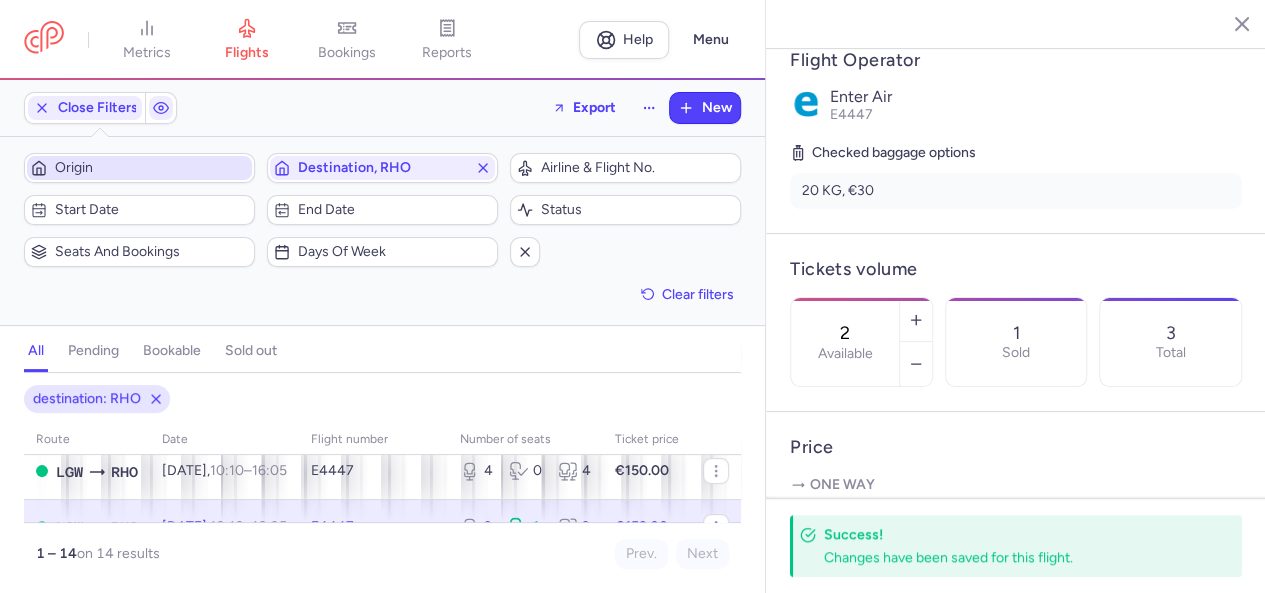 click 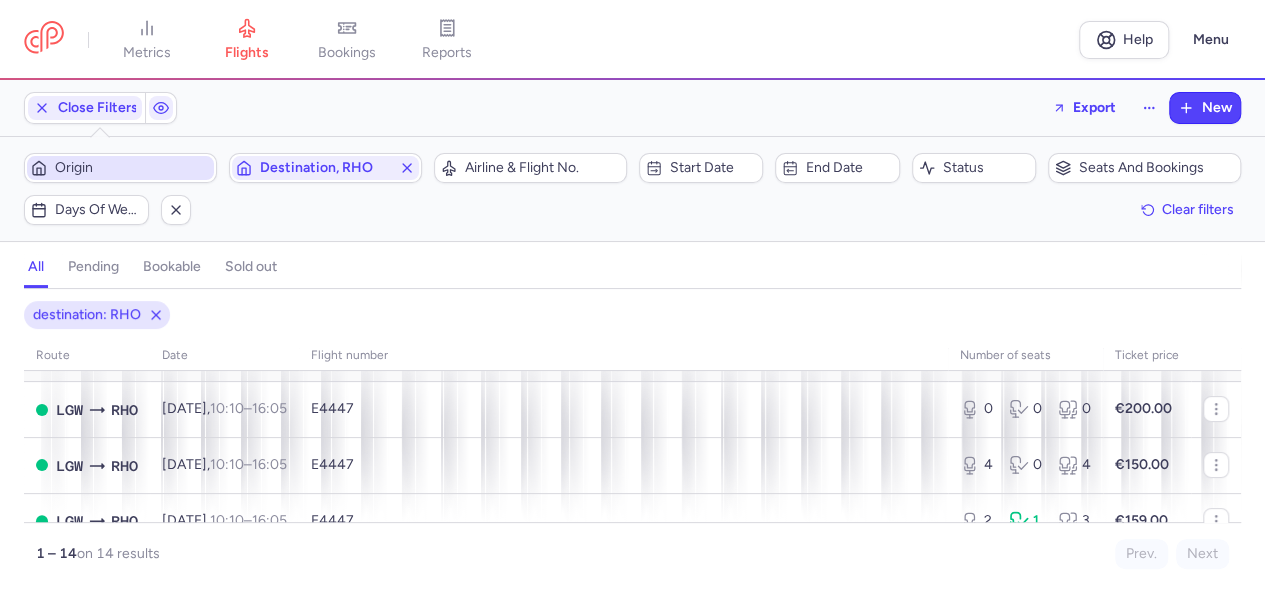 scroll, scrollTop: 200, scrollLeft: 0, axis: vertical 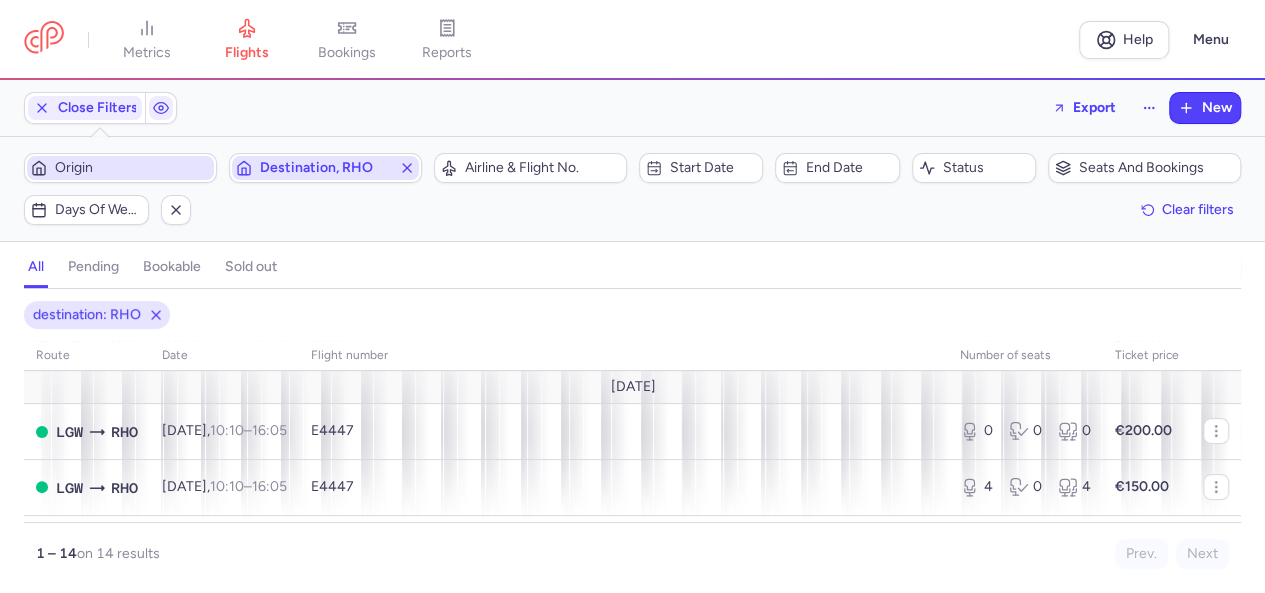 click 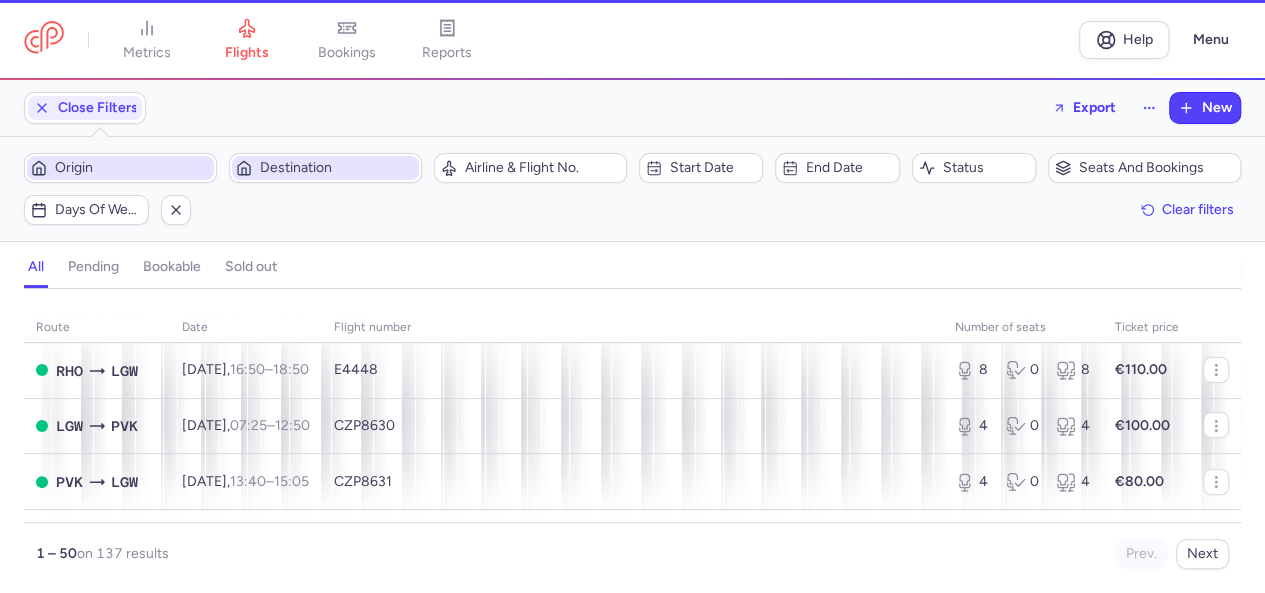 click on "Origin" at bounding box center [132, 168] 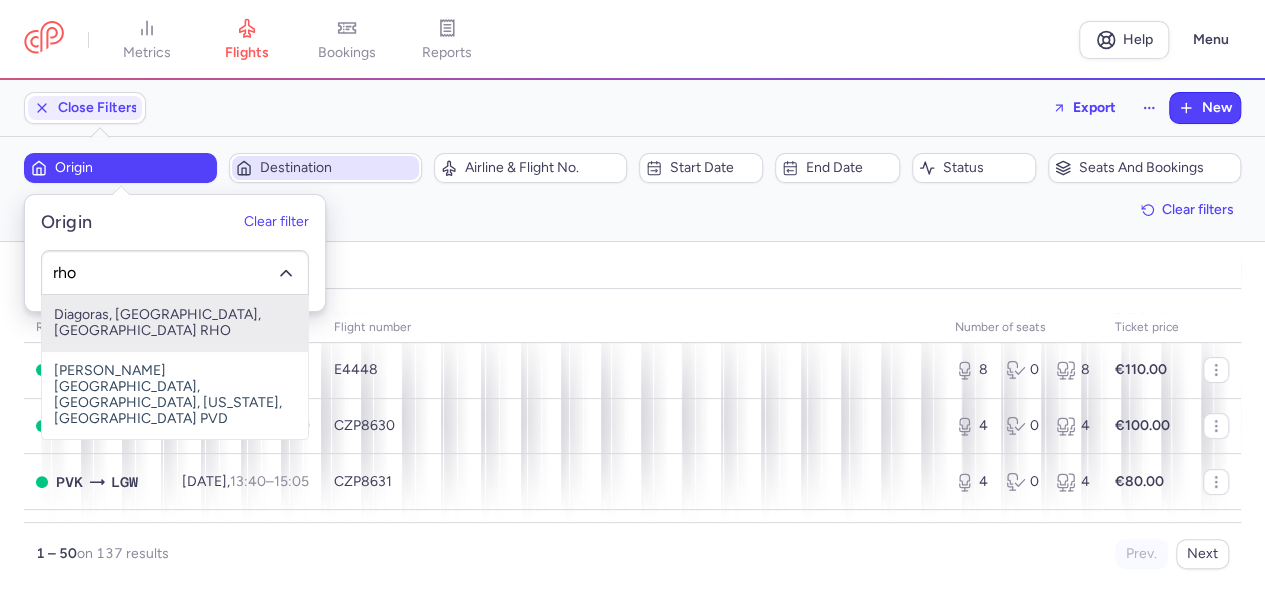 click on "Diagoras, [GEOGRAPHIC_DATA], [GEOGRAPHIC_DATA] RHO" at bounding box center (175, 323) 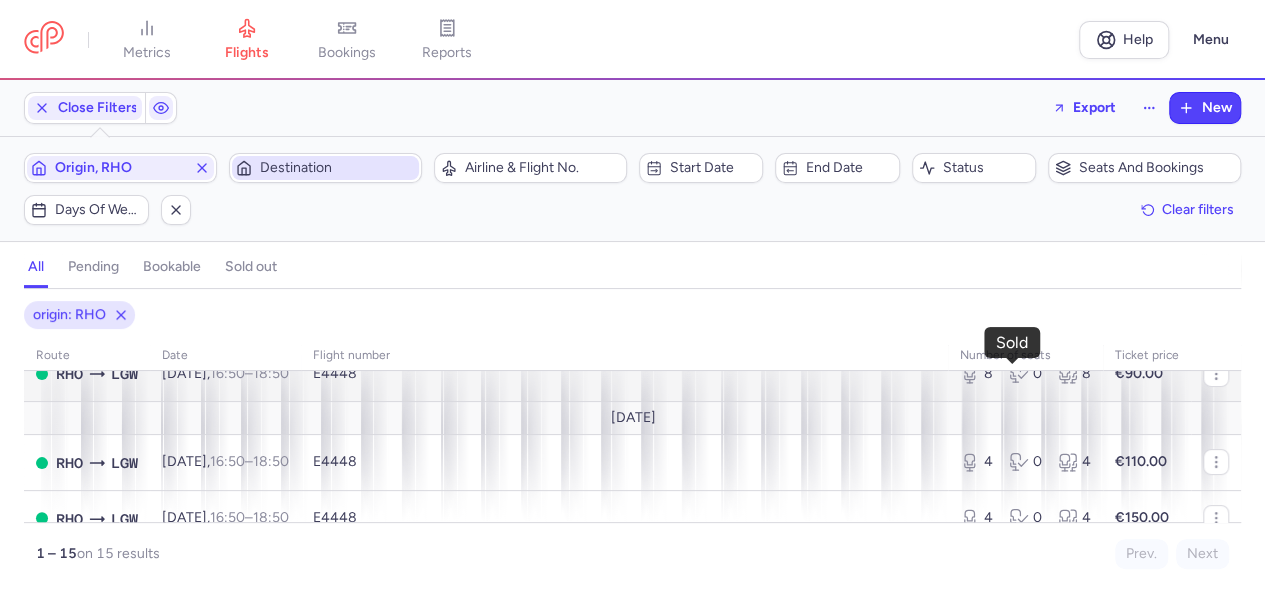 scroll, scrollTop: 200, scrollLeft: 0, axis: vertical 